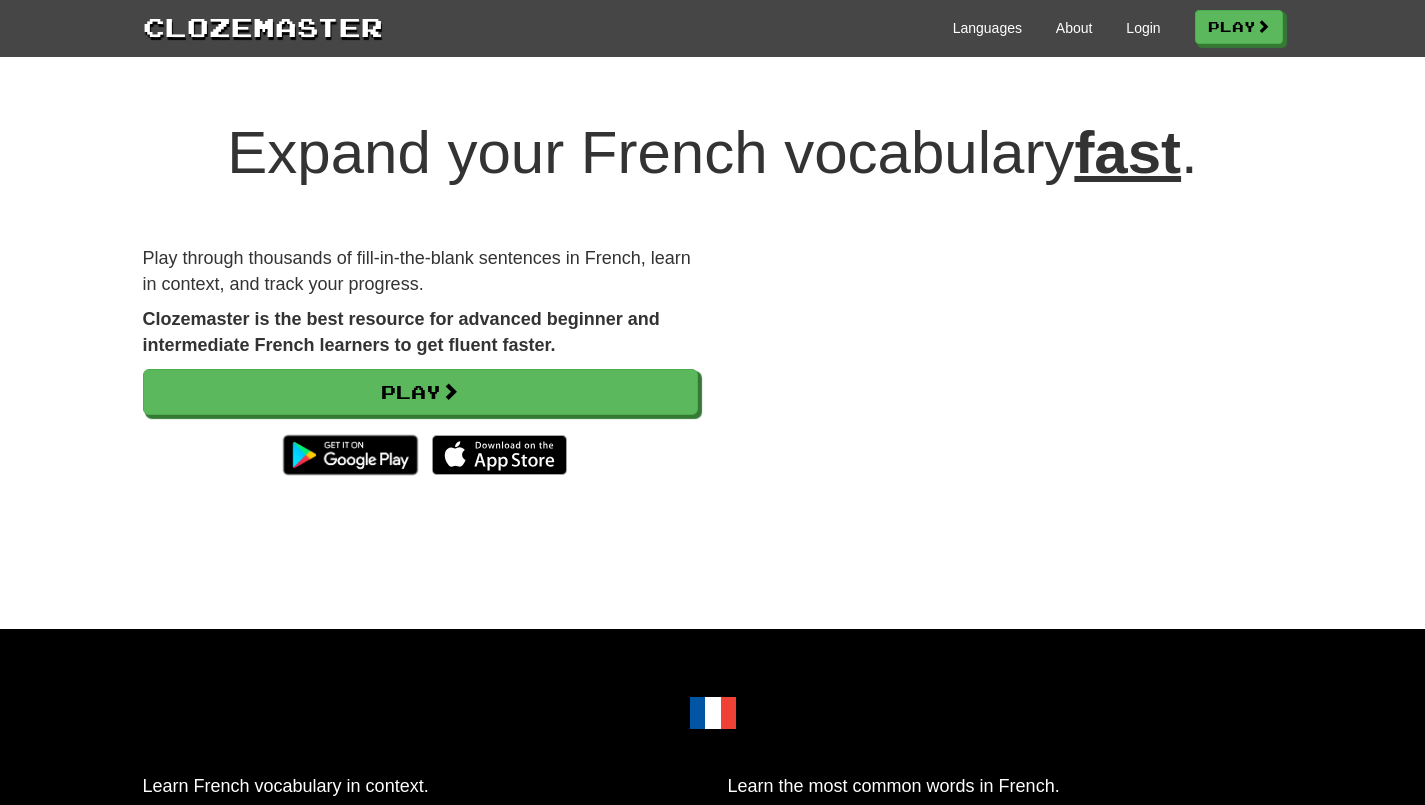 scroll, scrollTop: 0, scrollLeft: 0, axis: both 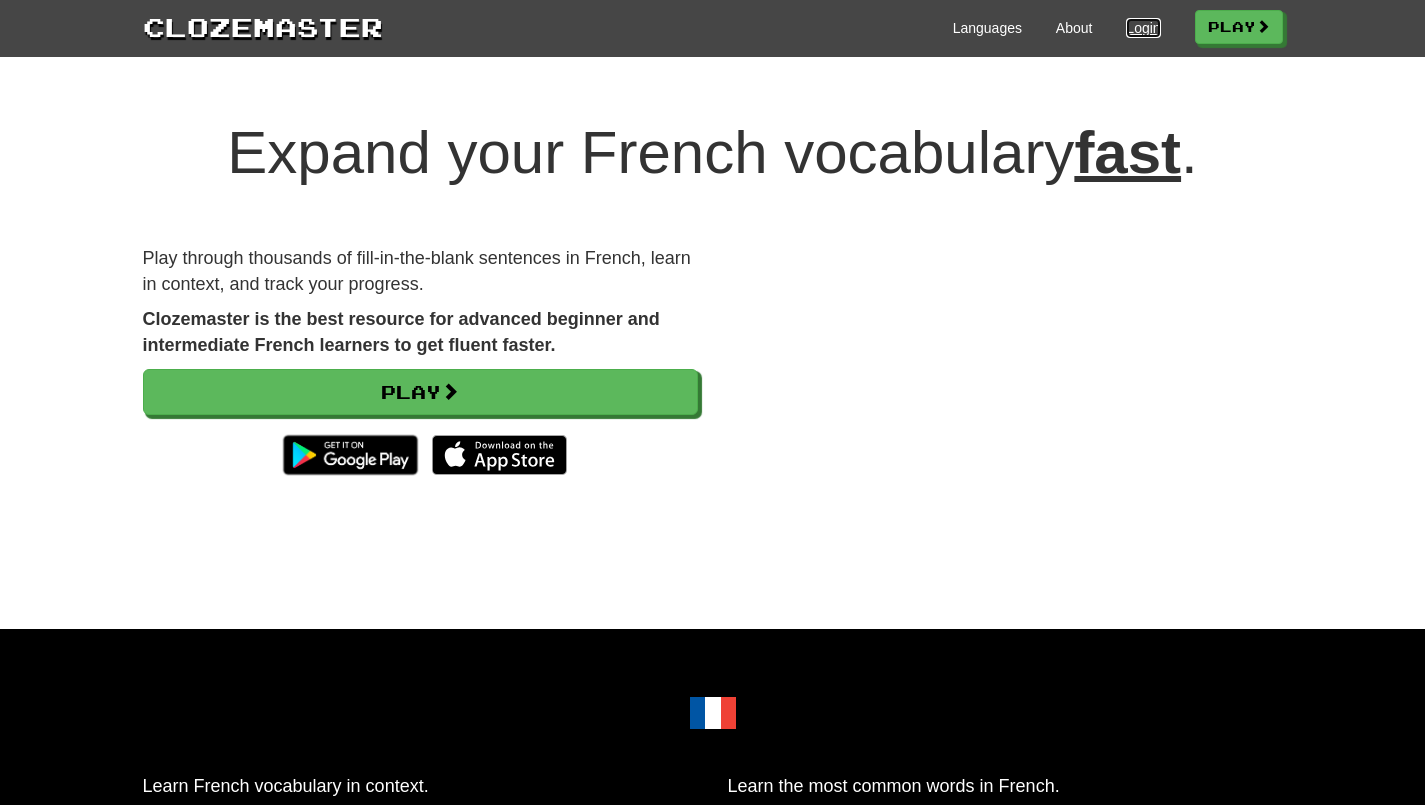 click on "Login" at bounding box center [1143, 28] 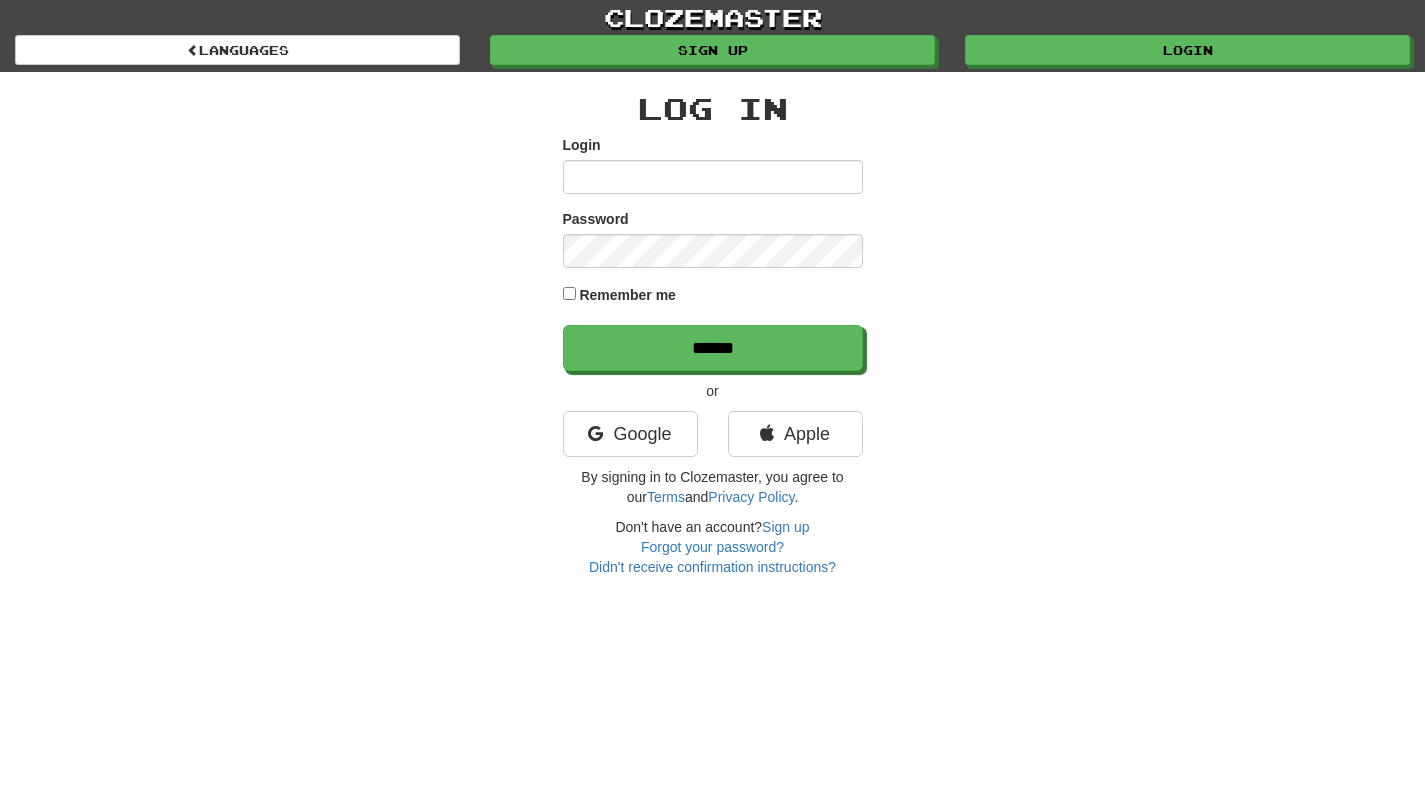 scroll, scrollTop: 0, scrollLeft: 0, axis: both 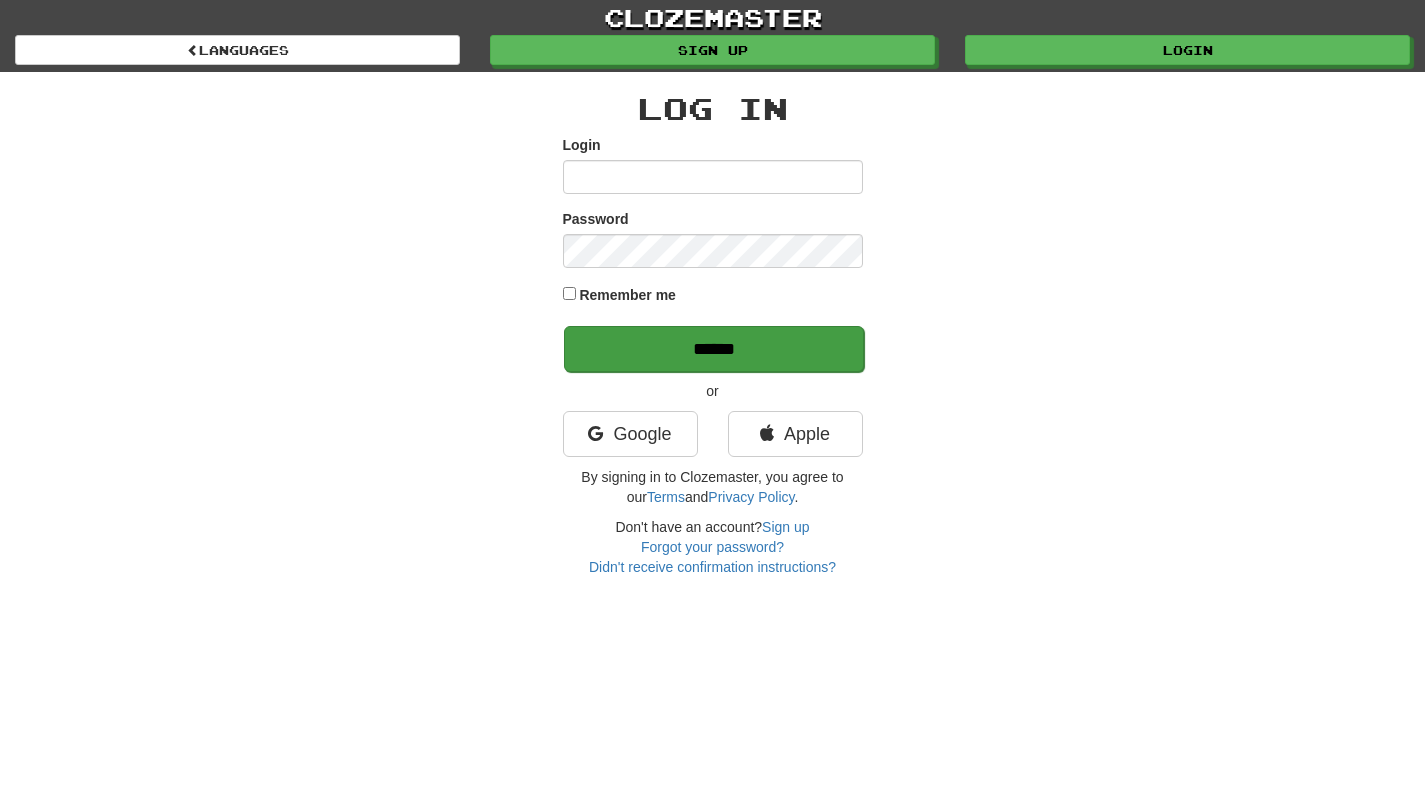 type on "*******" 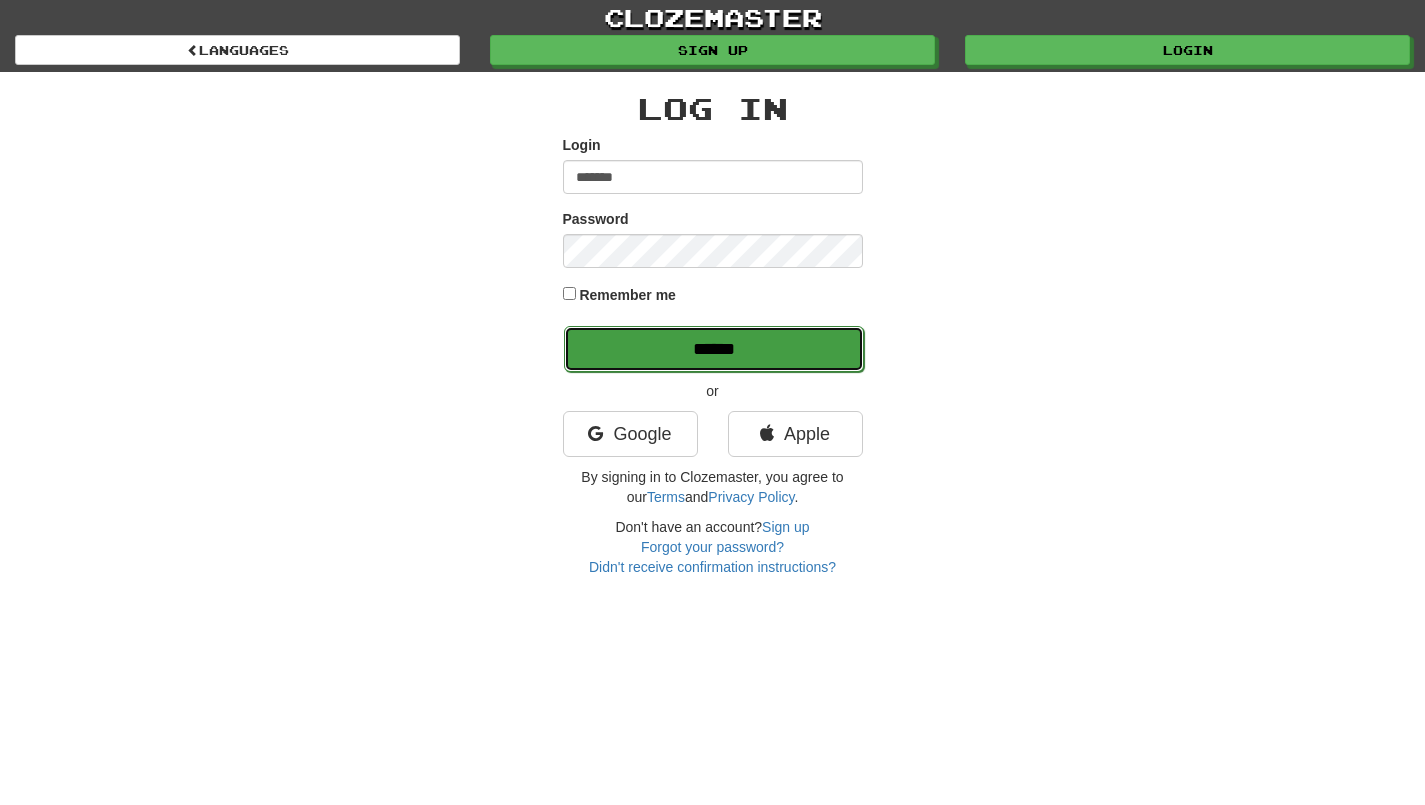 click on "******" at bounding box center (714, 349) 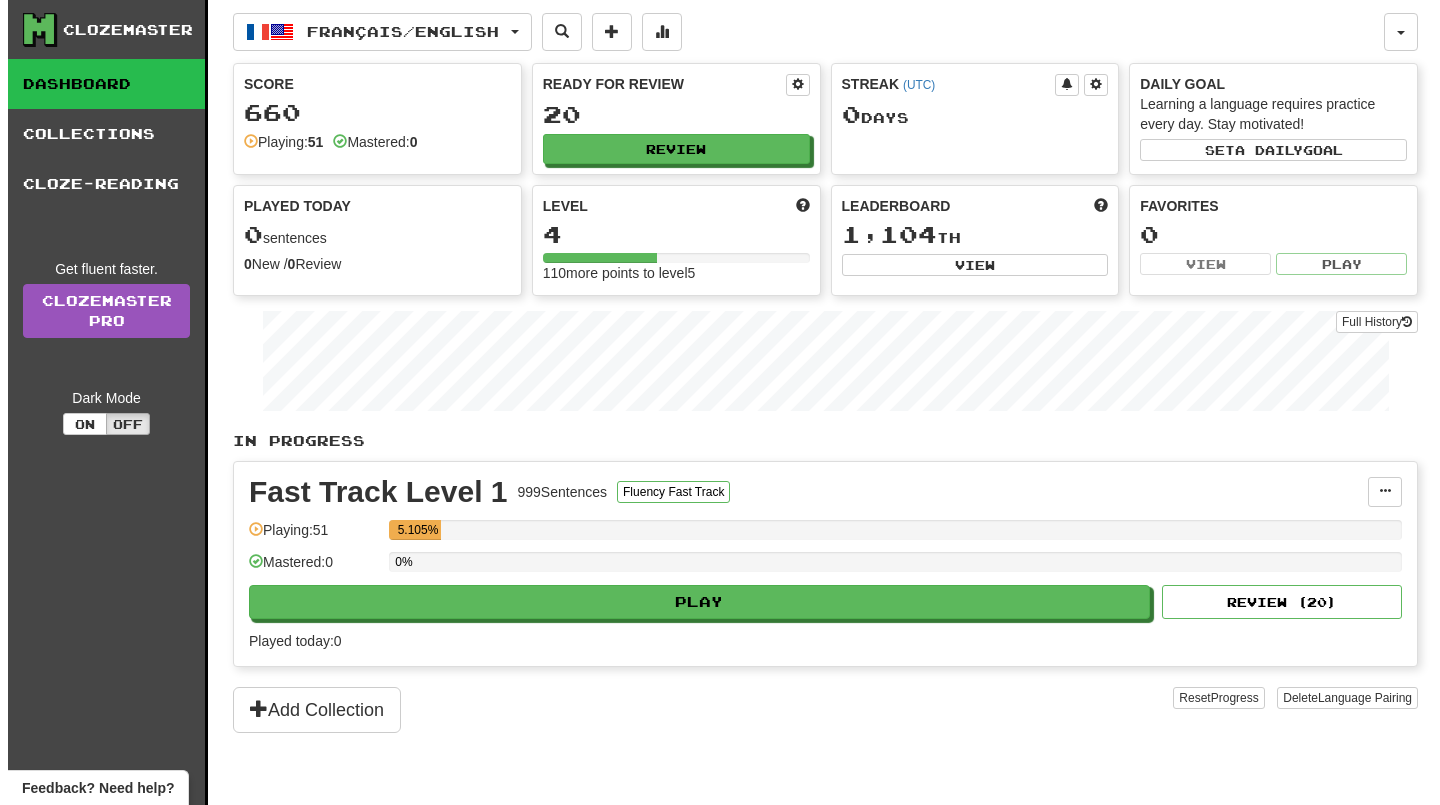 scroll, scrollTop: 0, scrollLeft: 0, axis: both 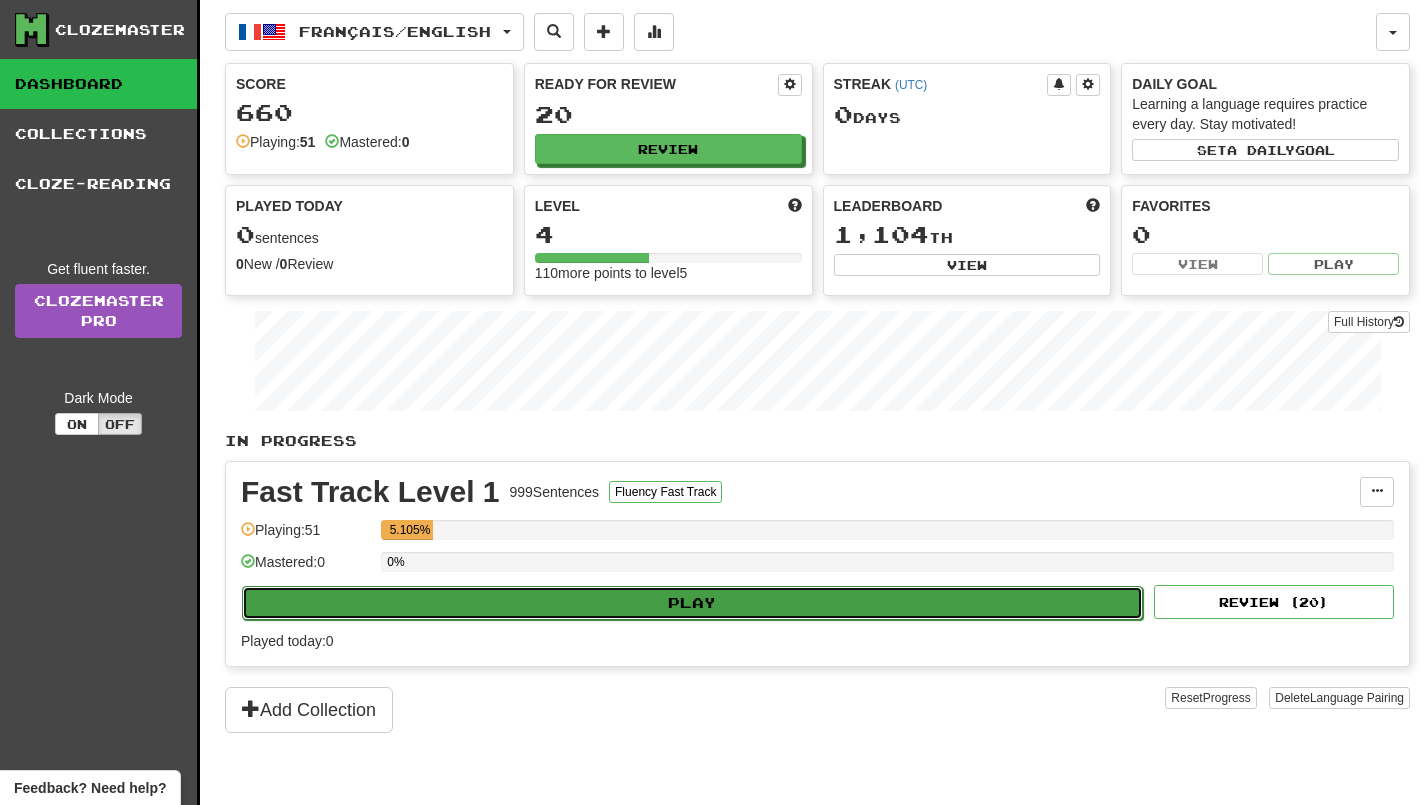 click on "Play" at bounding box center (692, 603) 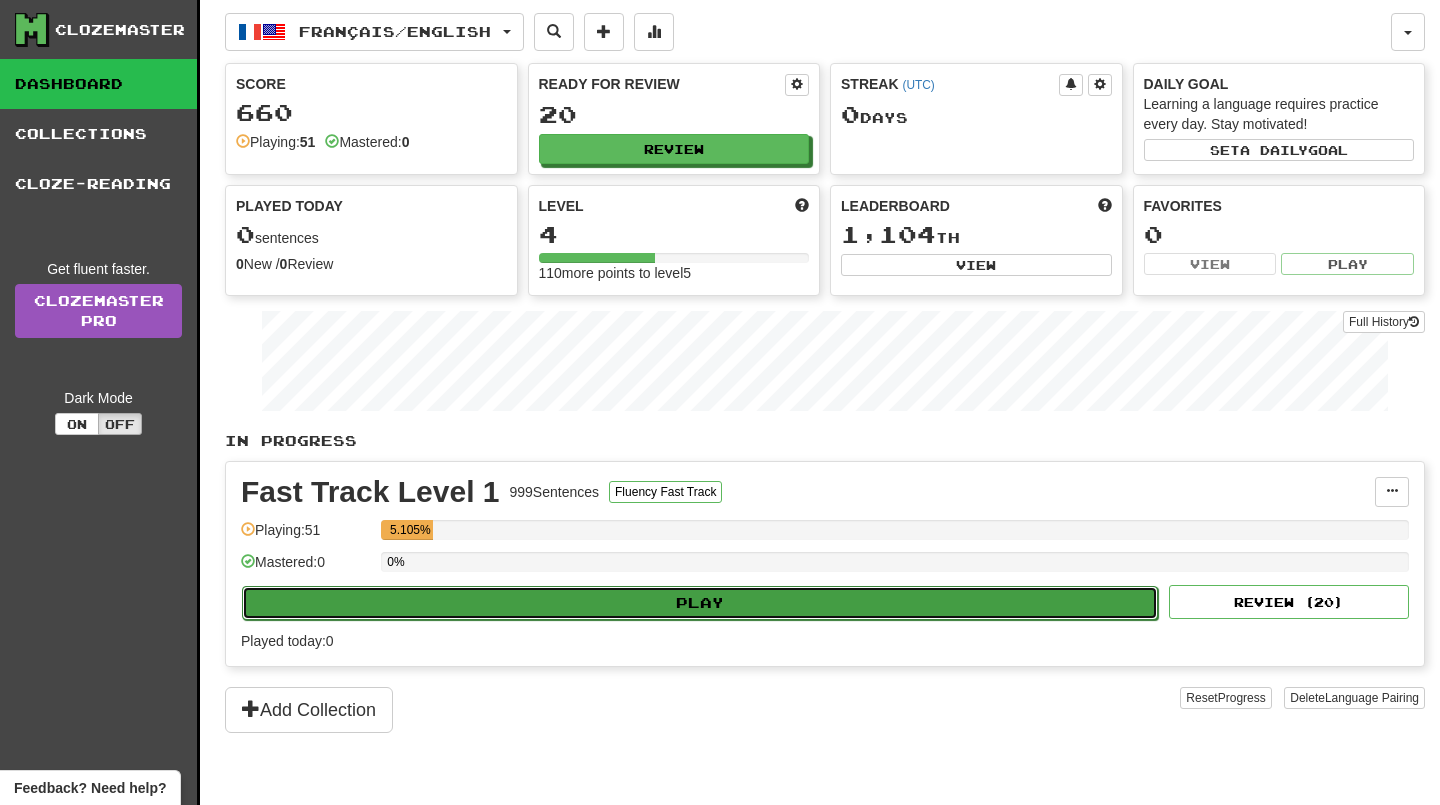 select on "**" 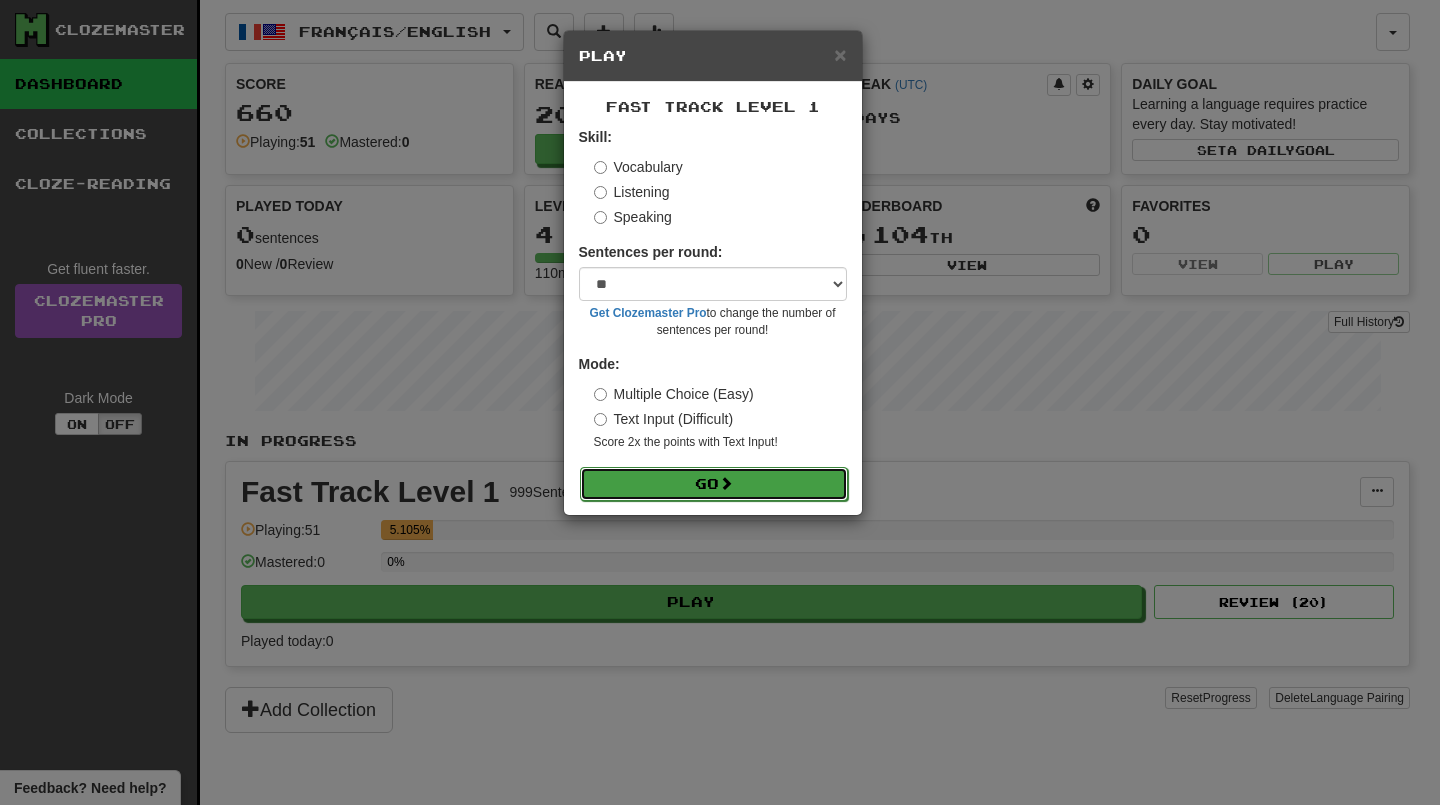 click at bounding box center [726, 483] 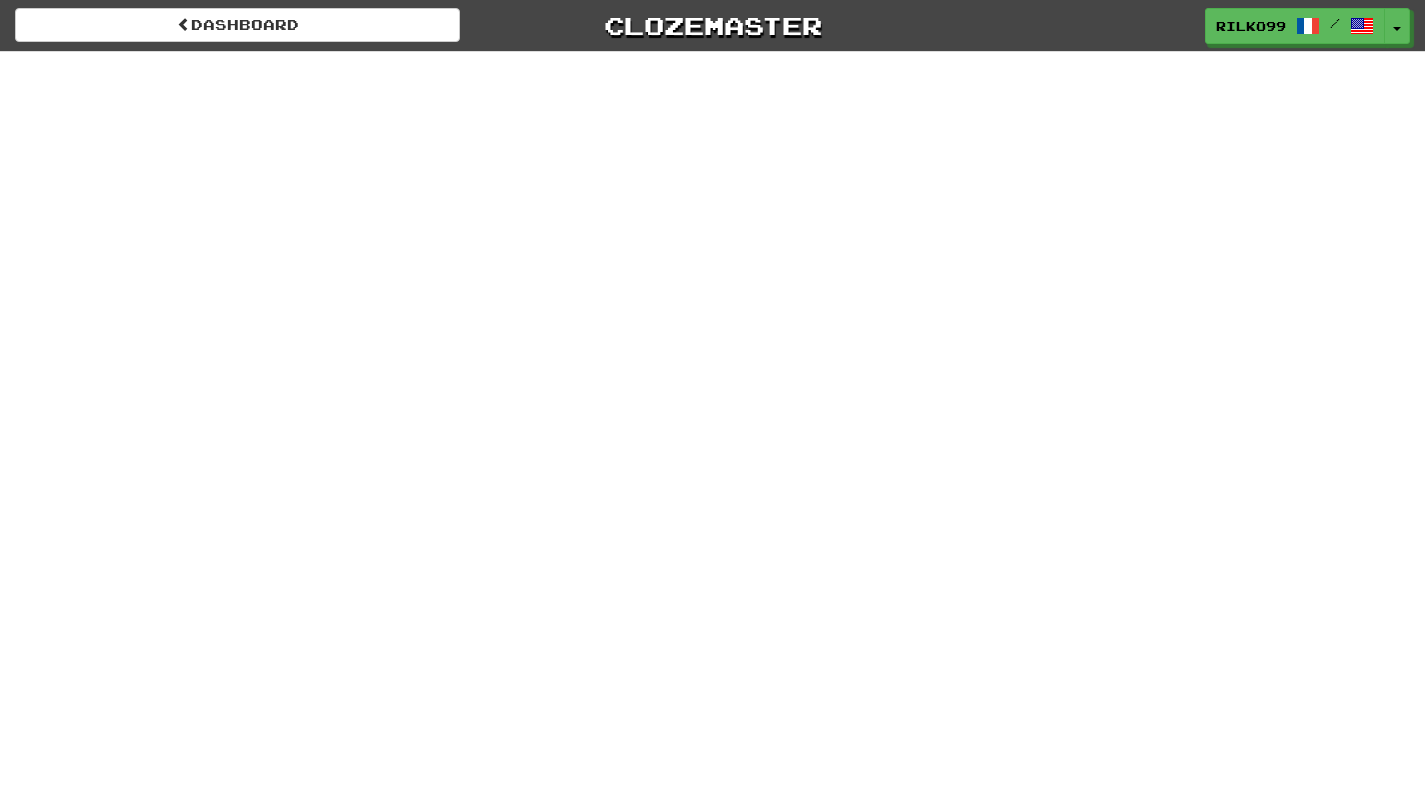 scroll, scrollTop: 0, scrollLeft: 0, axis: both 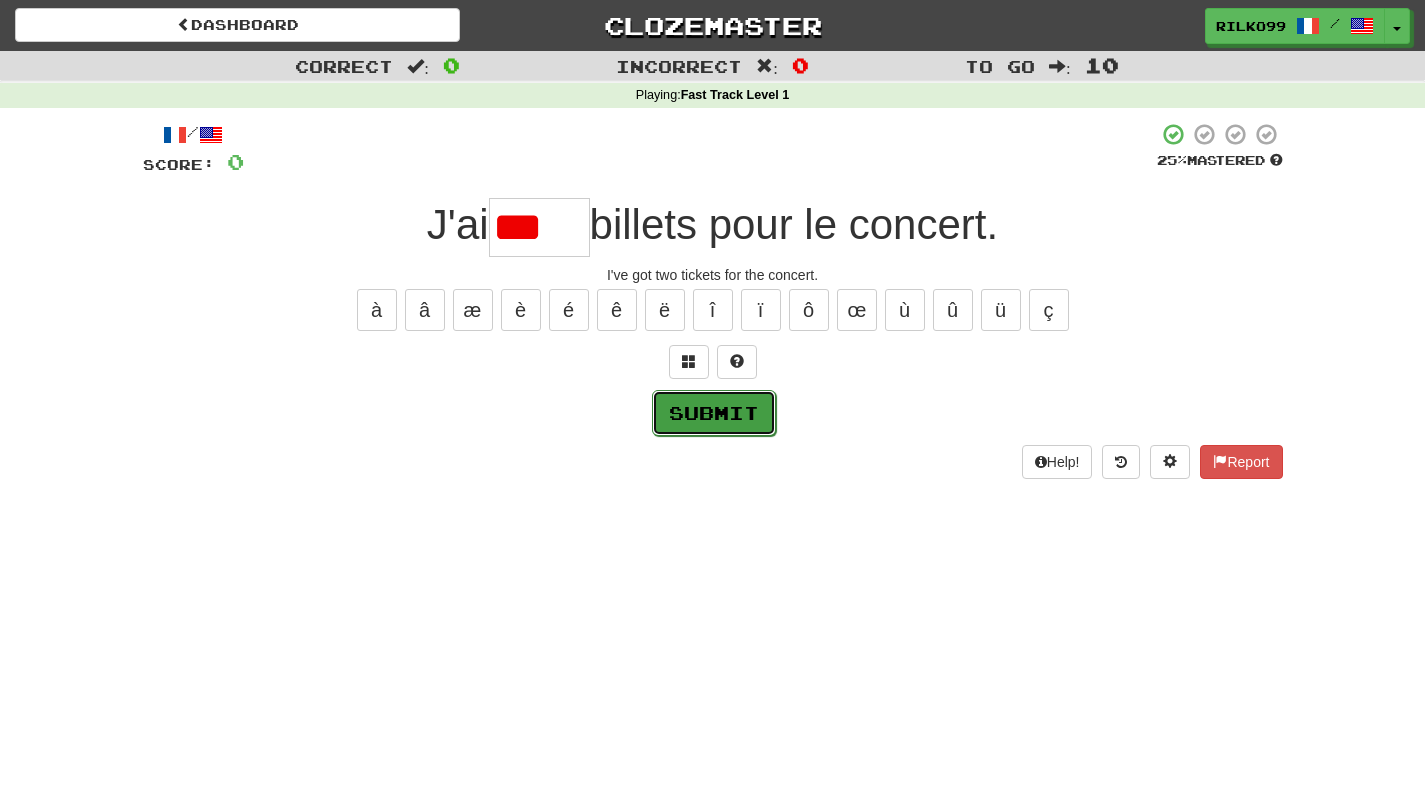 click on "Submit" at bounding box center [714, 413] 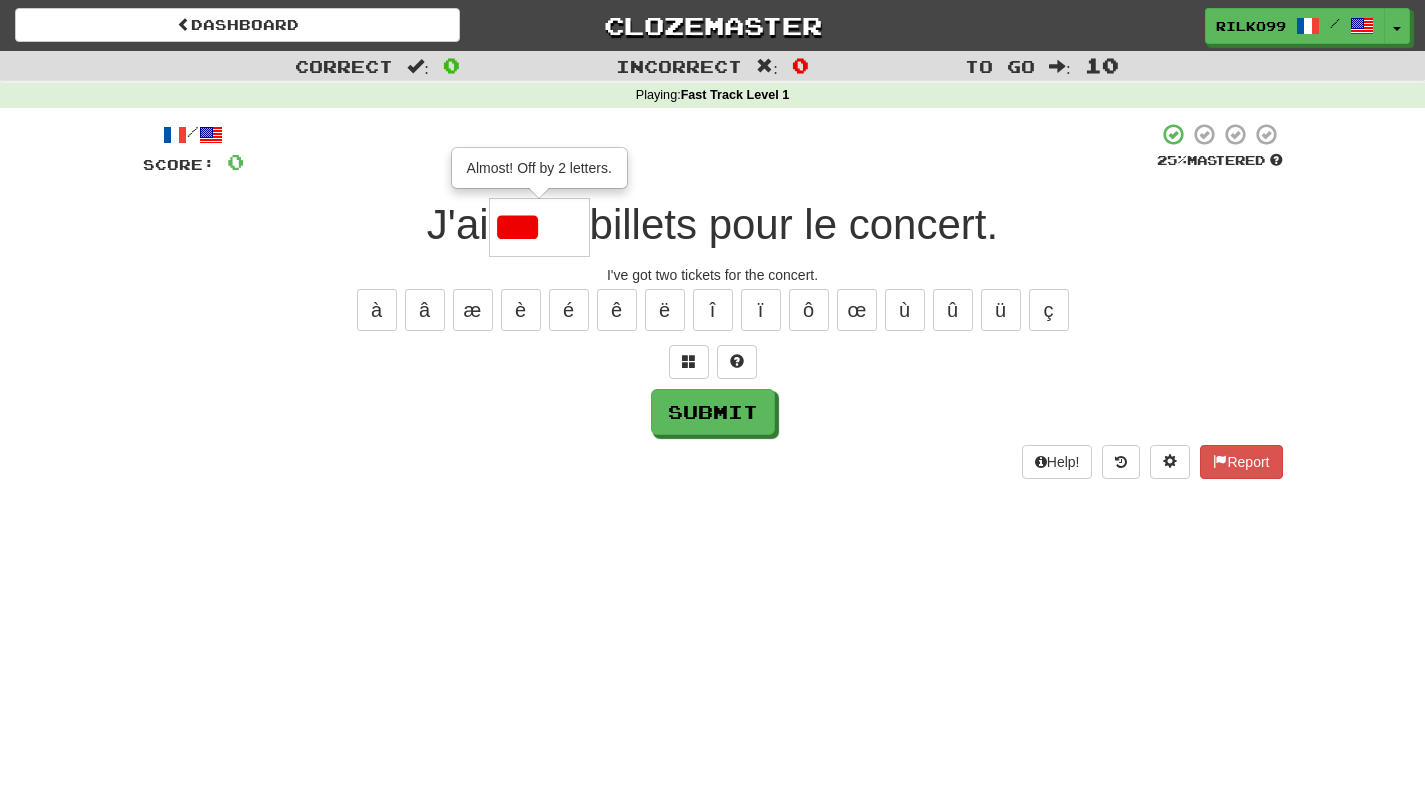 click on "***" at bounding box center [539, 227] 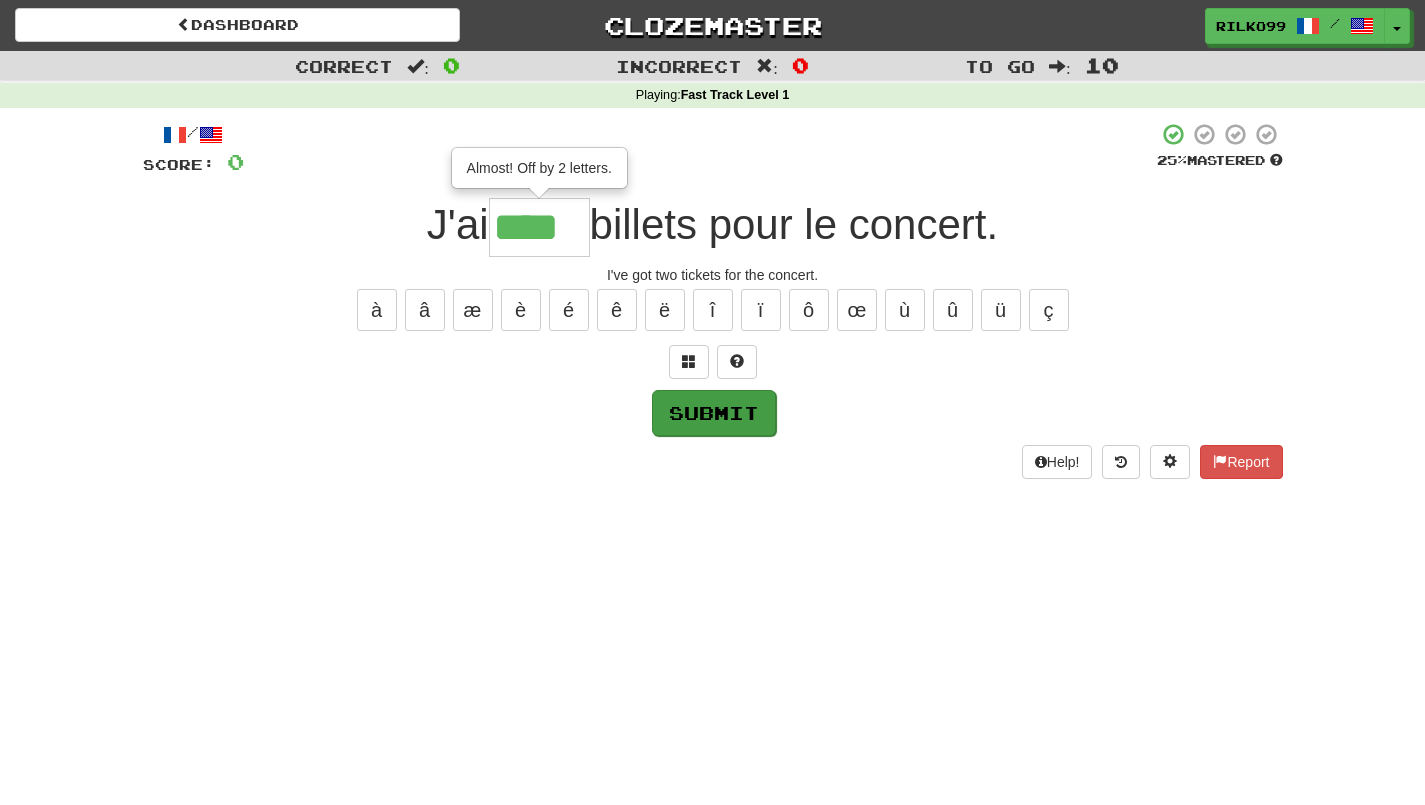 type on "****" 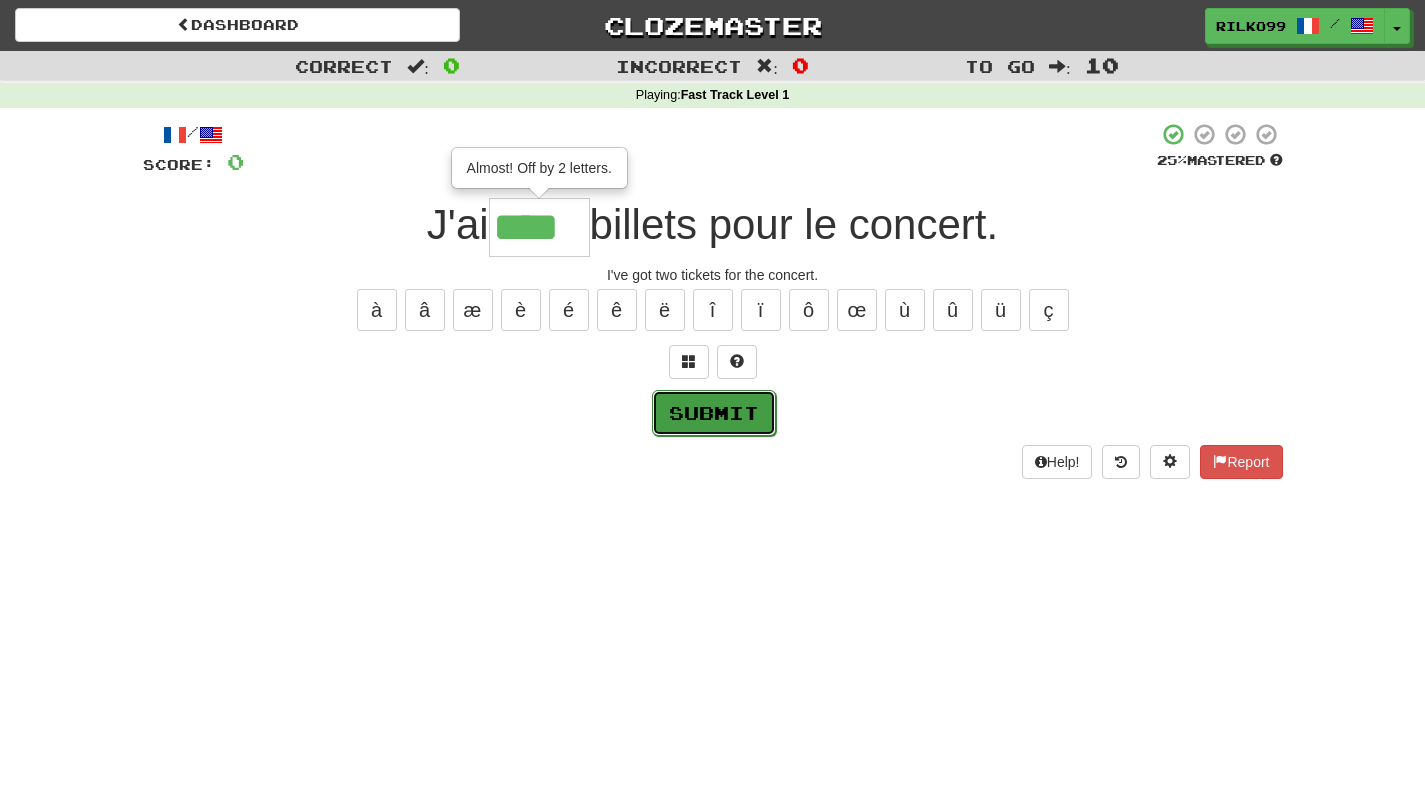 click on "Submit" at bounding box center (714, 413) 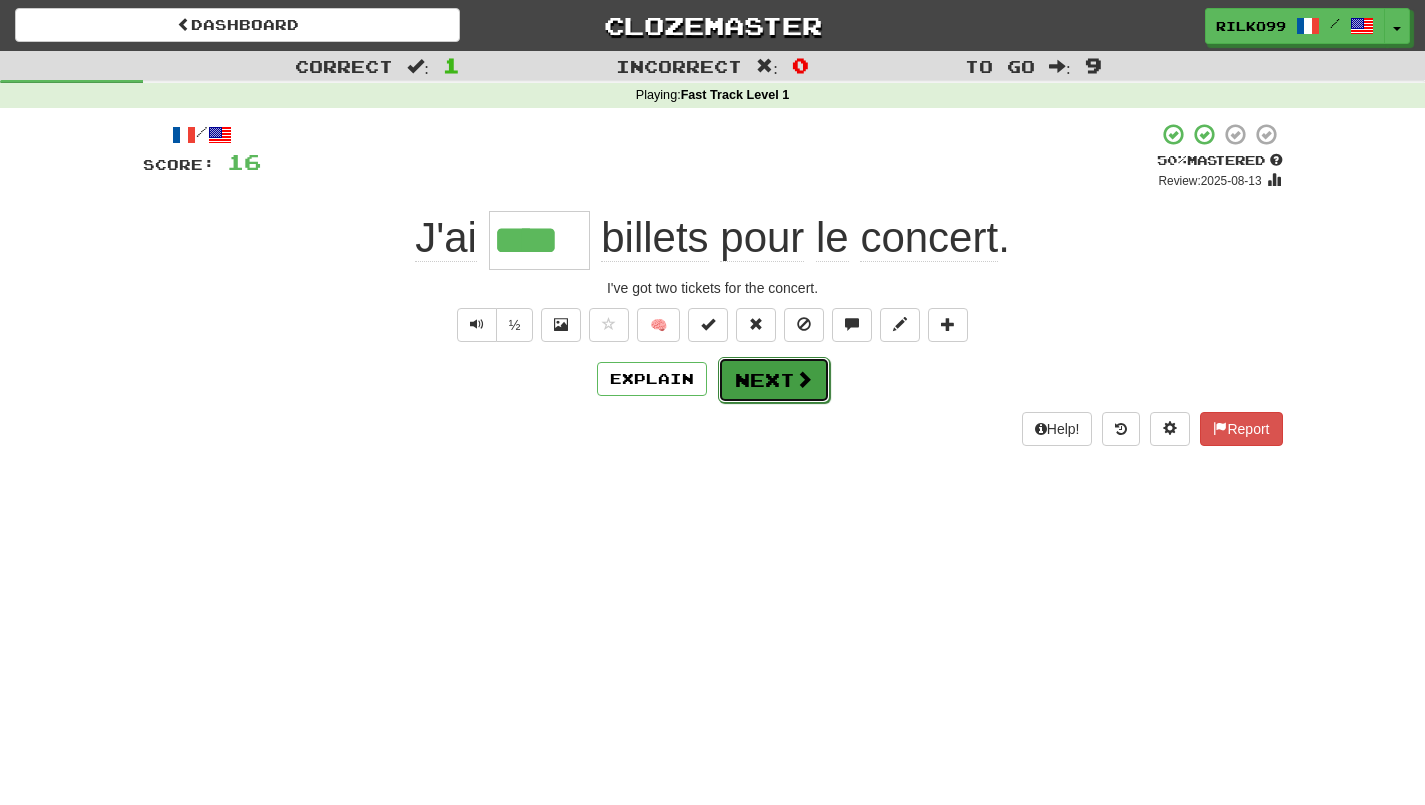click on "Next" at bounding box center (774, 380) 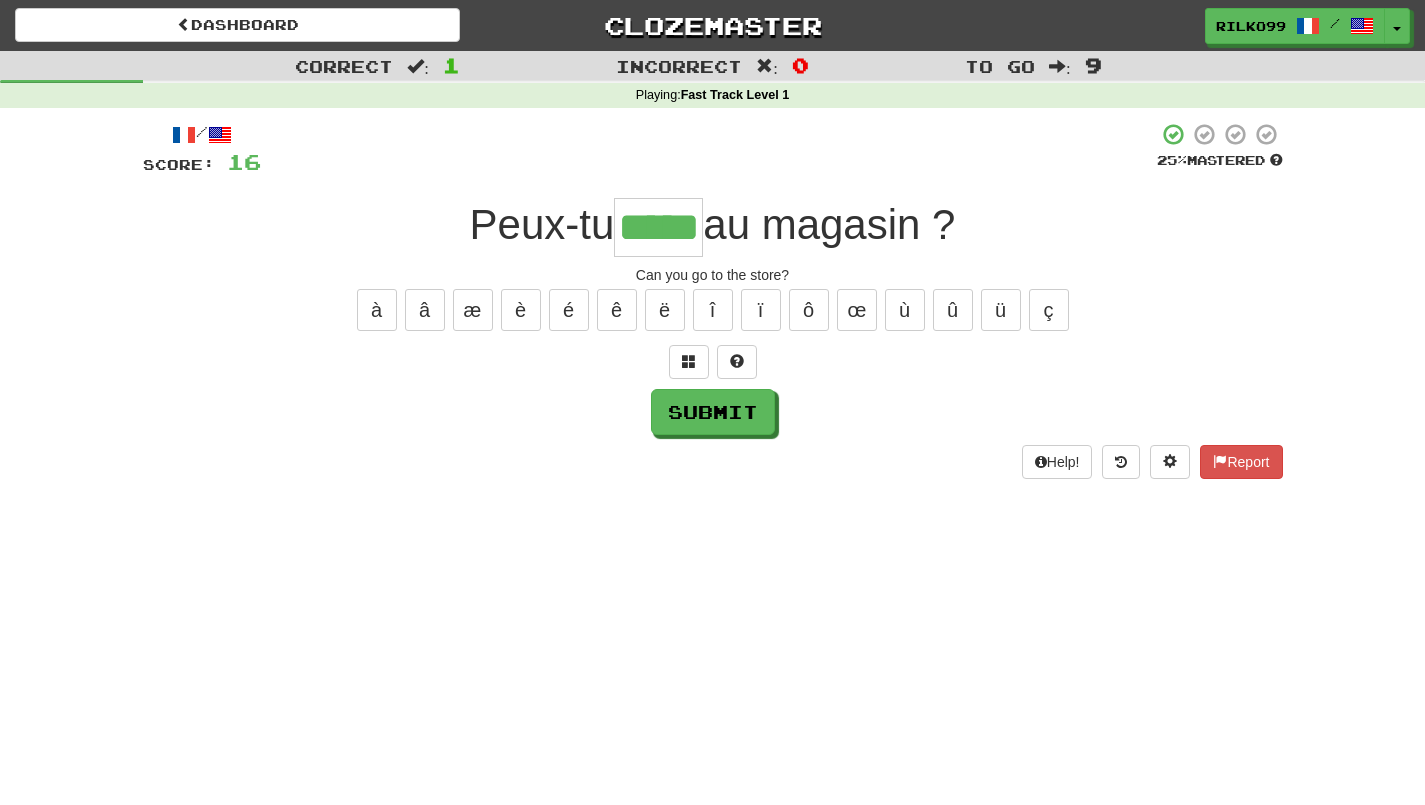 click on "*****" at bounding box center (658, 227) 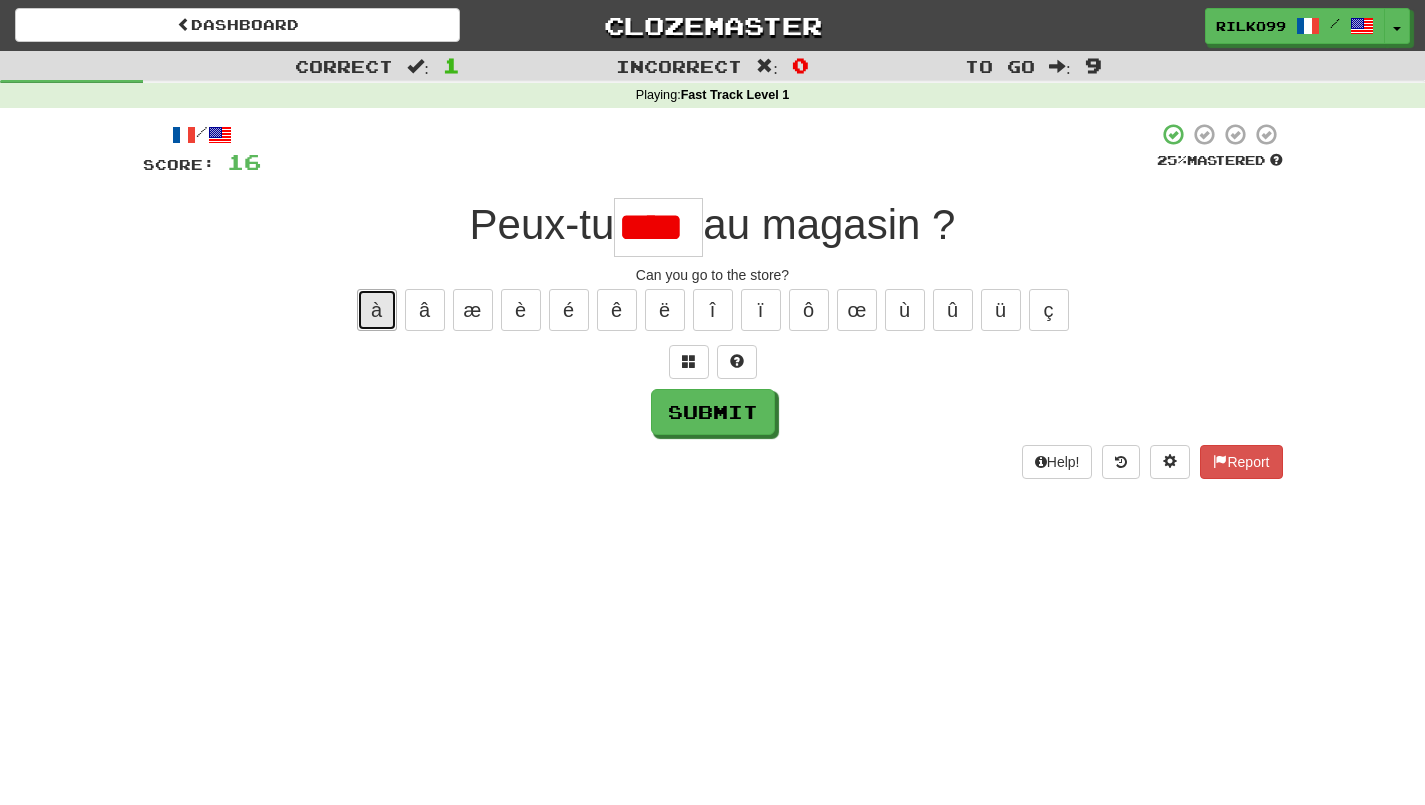 click on "à" at bounding box center (377, 310) 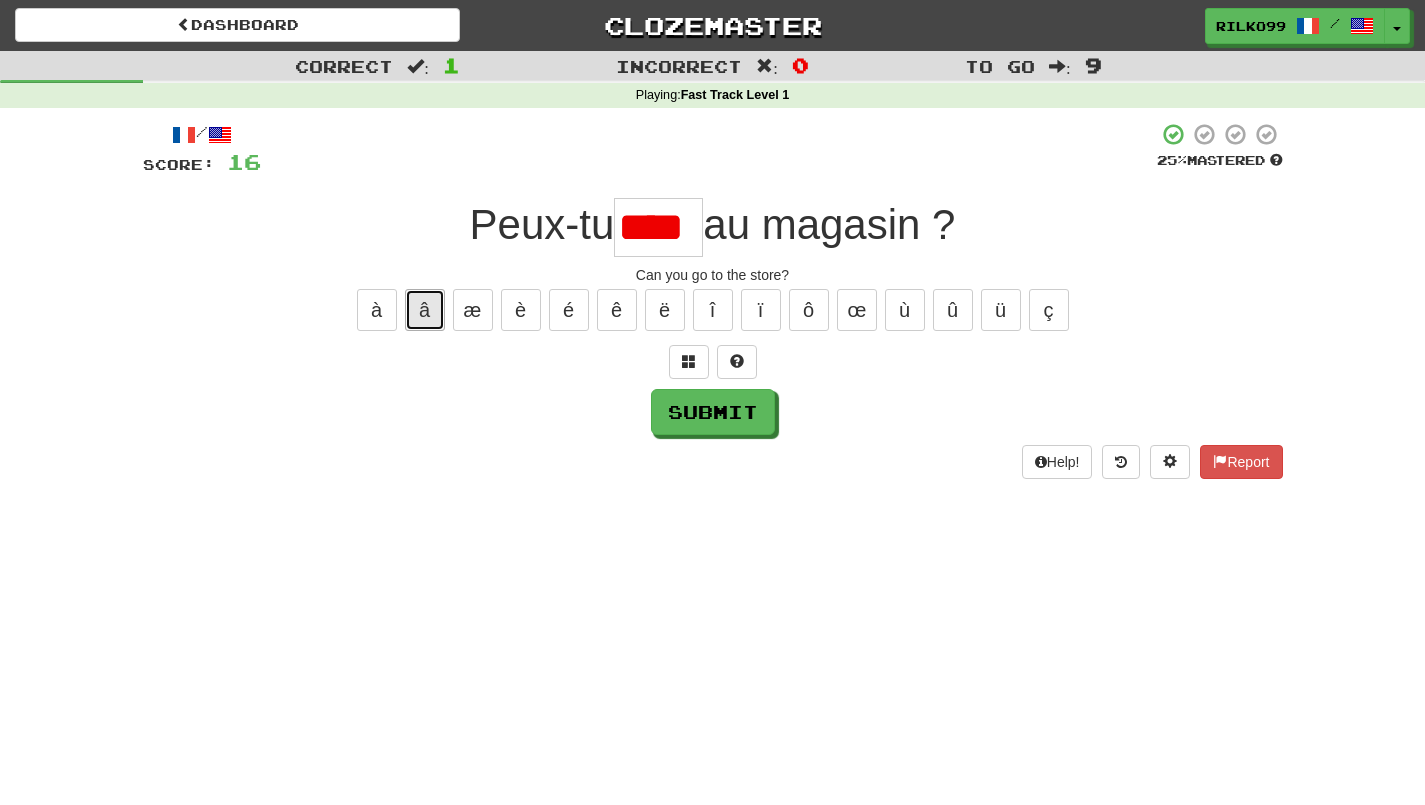 click on "â" at bounding box center [425, 310] 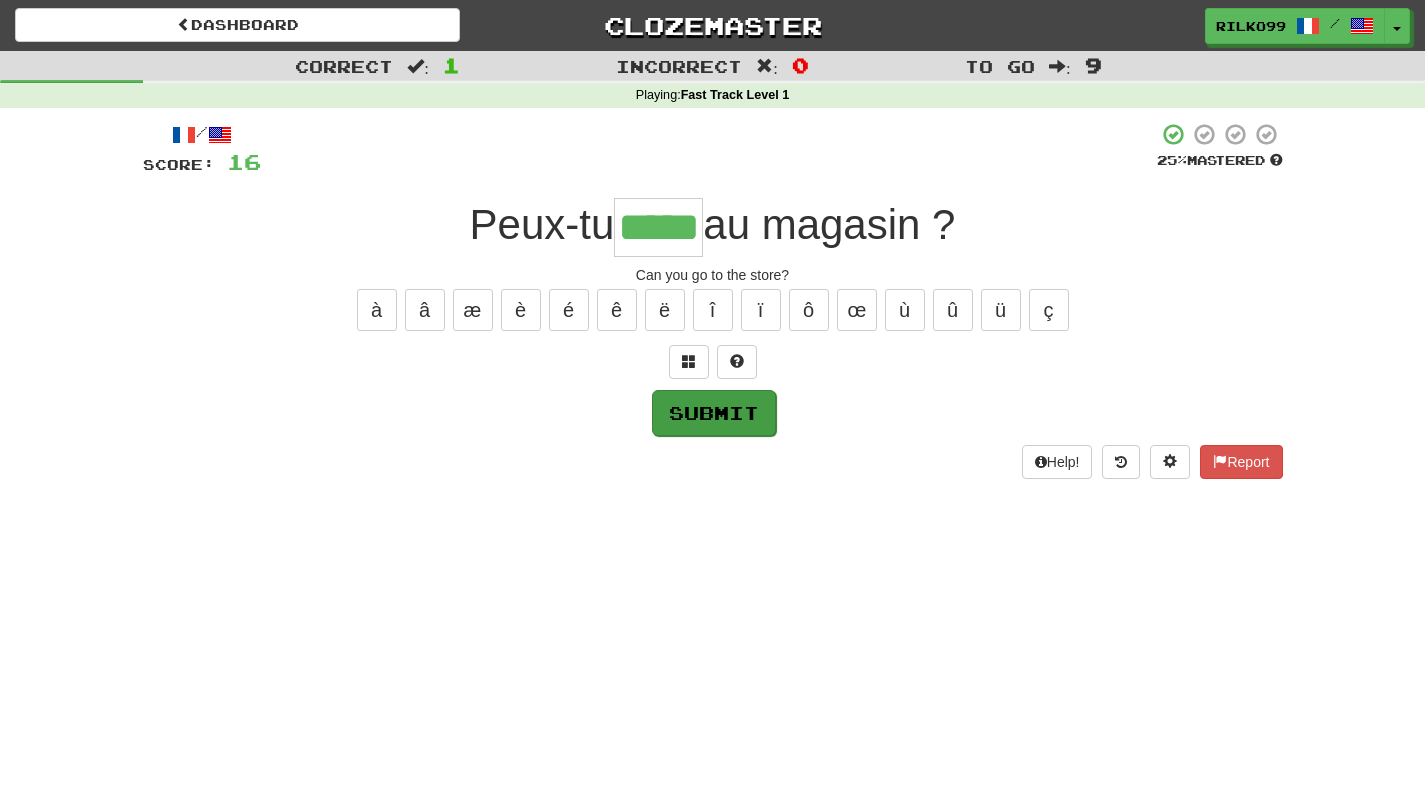 type on "*****" 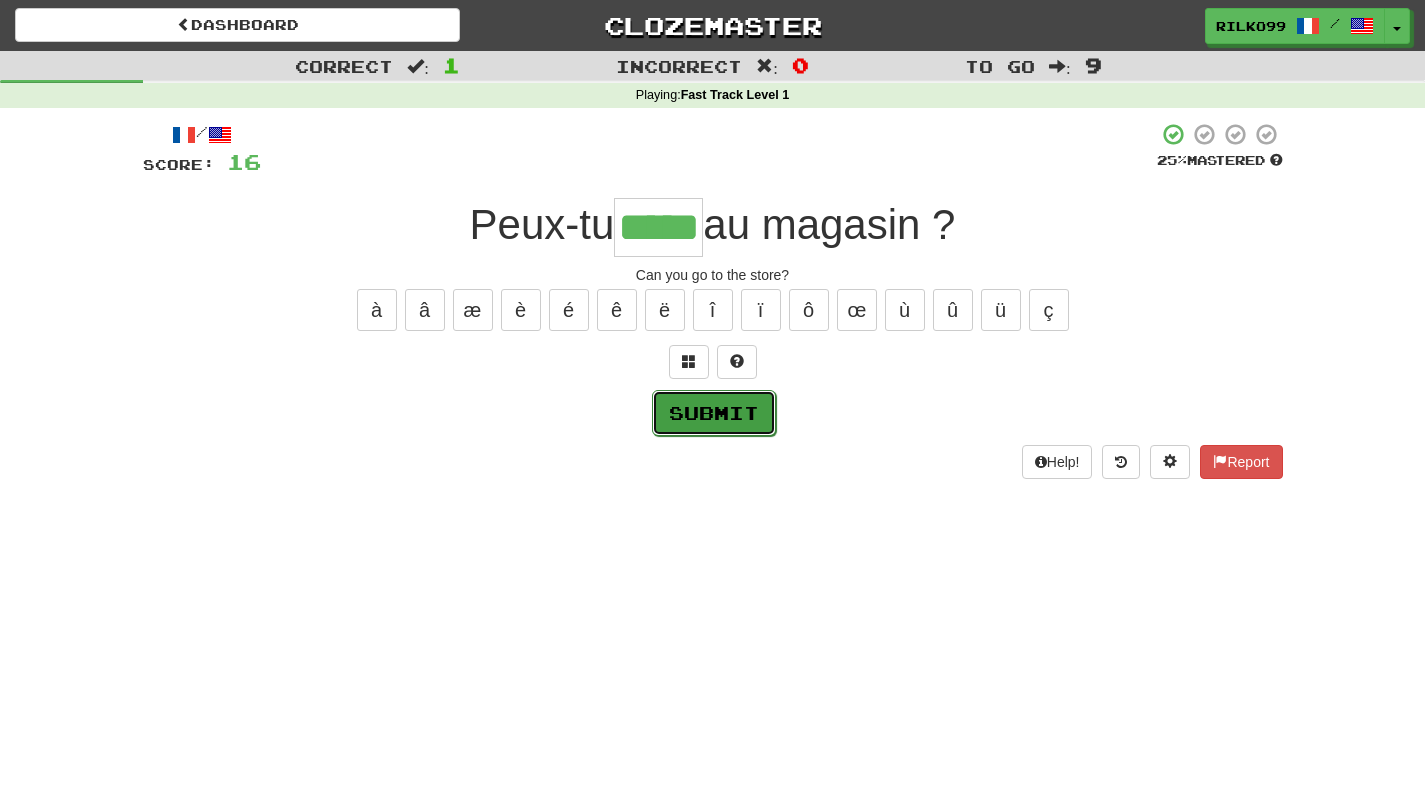 click on "Submit" at bounding box center (714, 413) 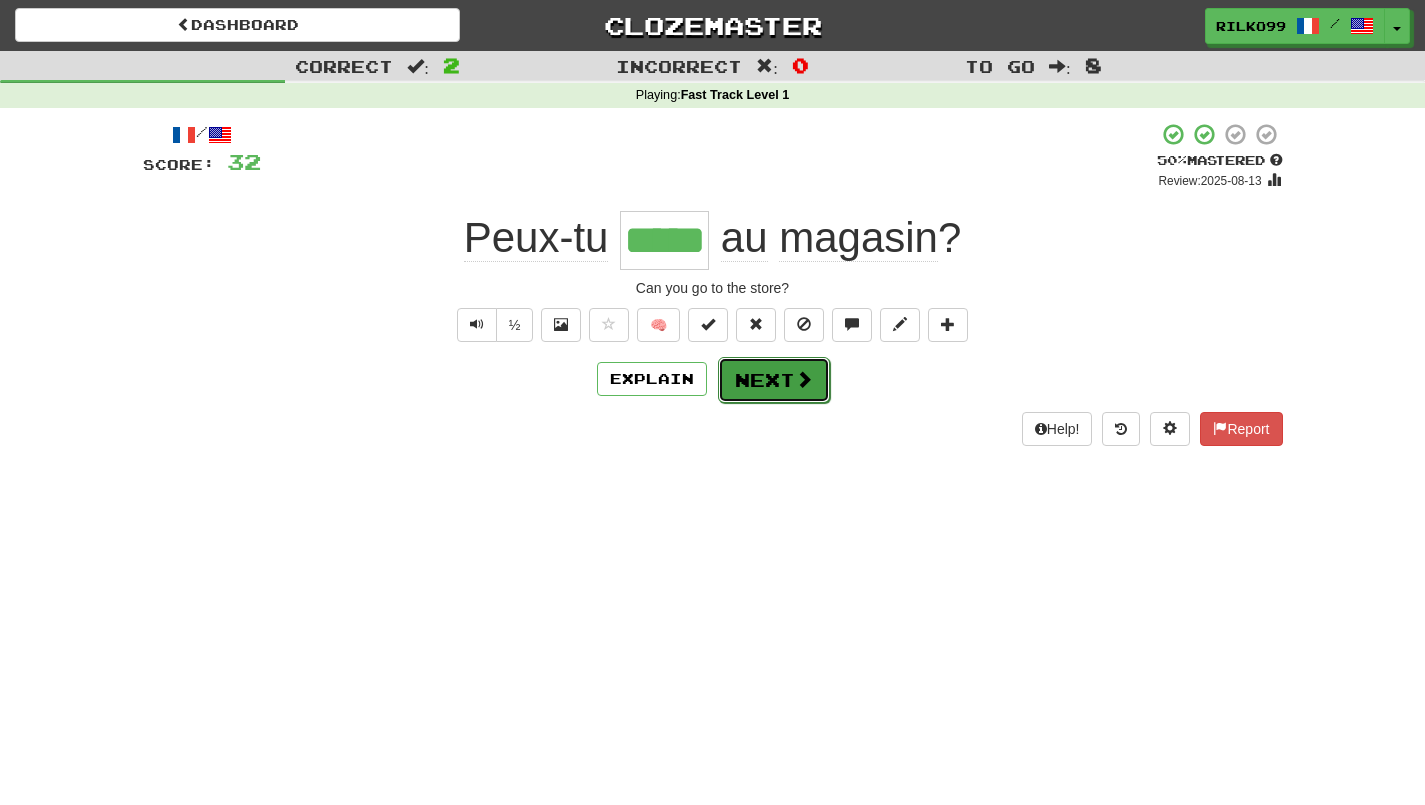 click on "Next" at bounding box center (774, 380) 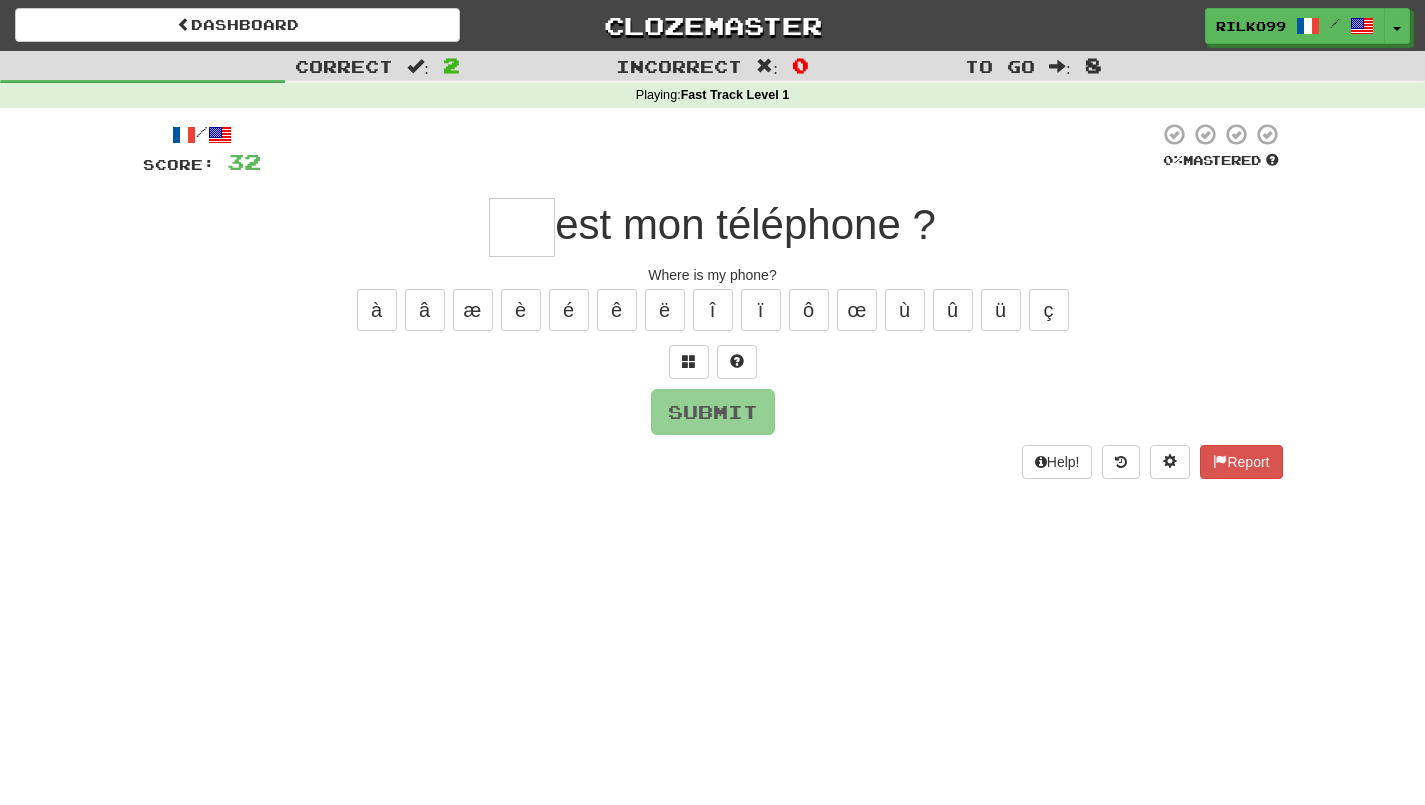 type on "*" 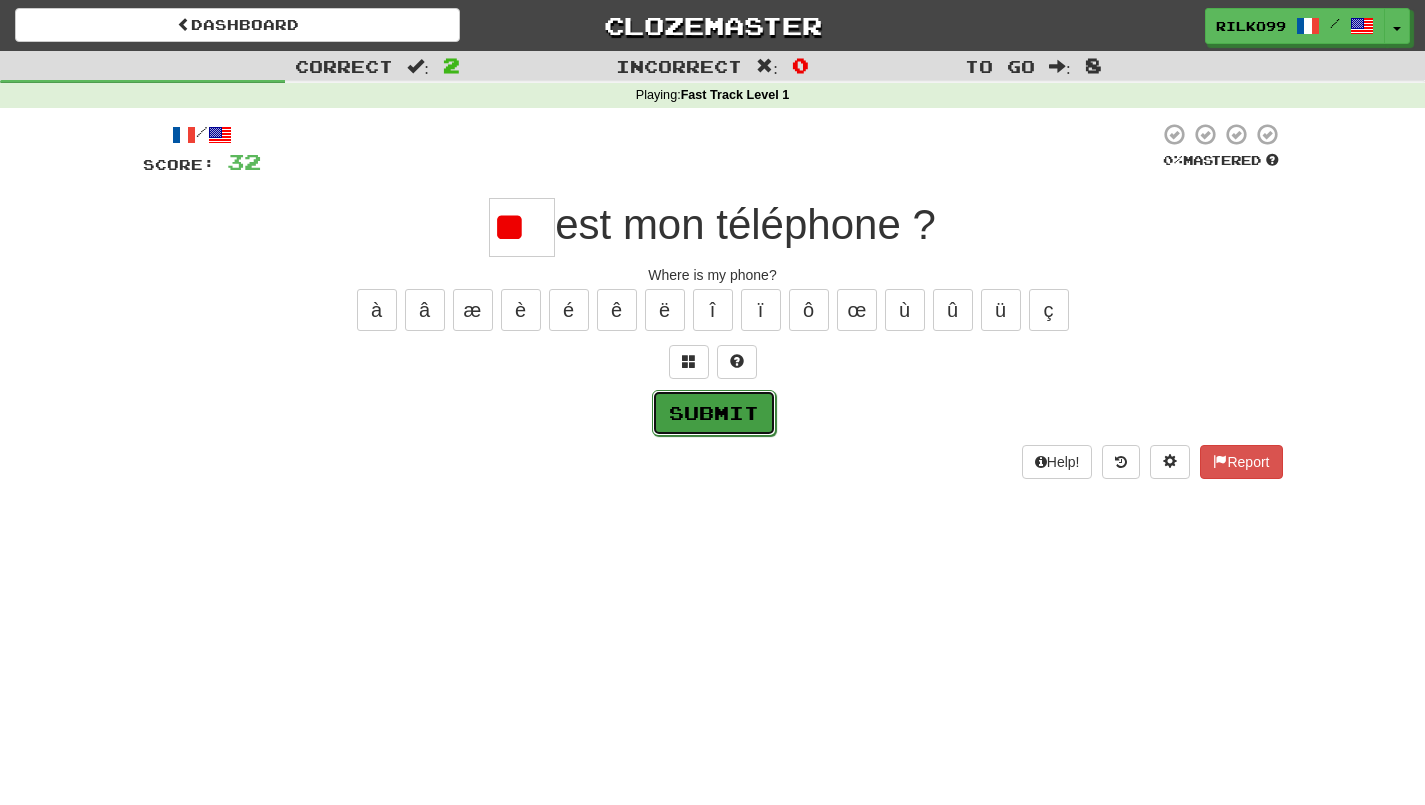click on "Submit" at bounding box center [714, 413] 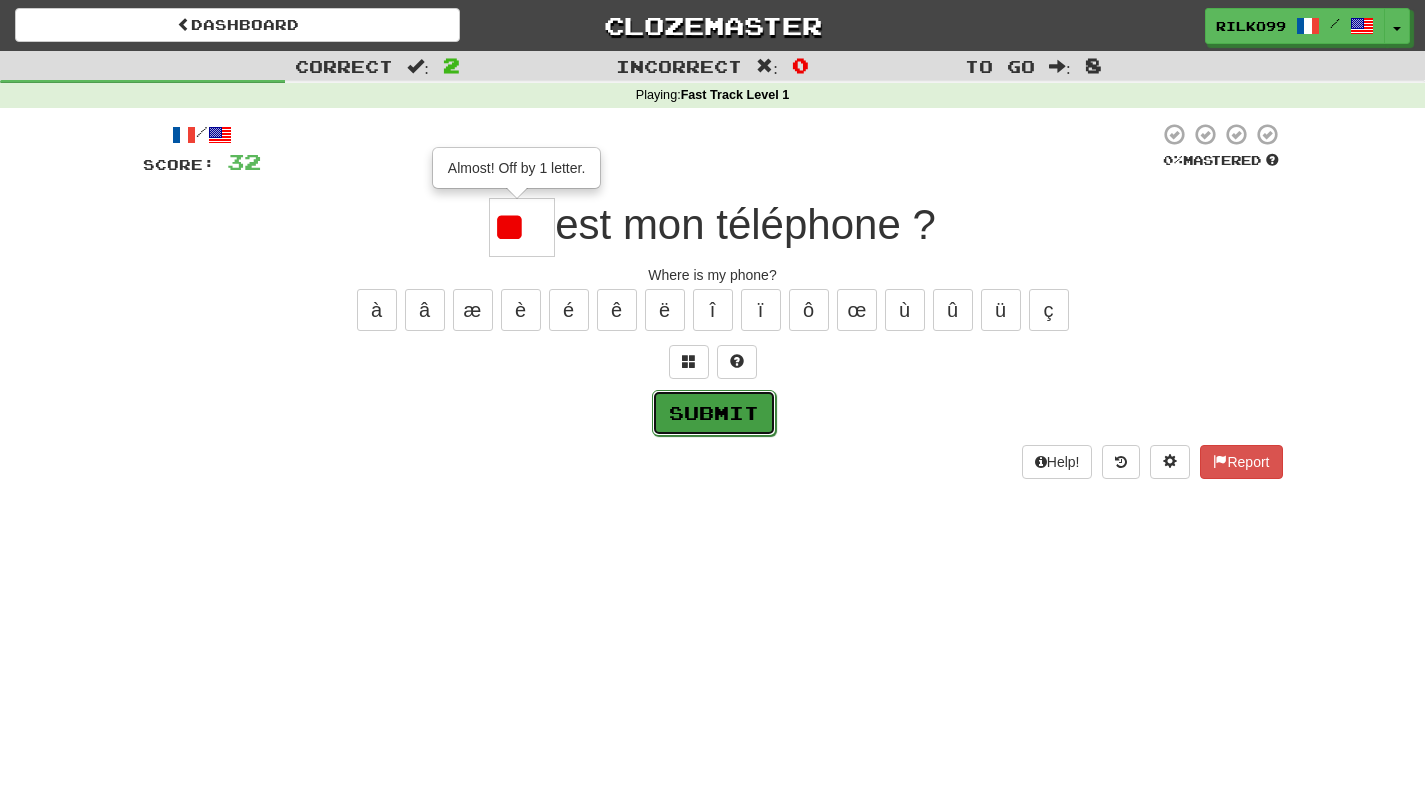 click on "Submit" at bounding box center (714, 413) 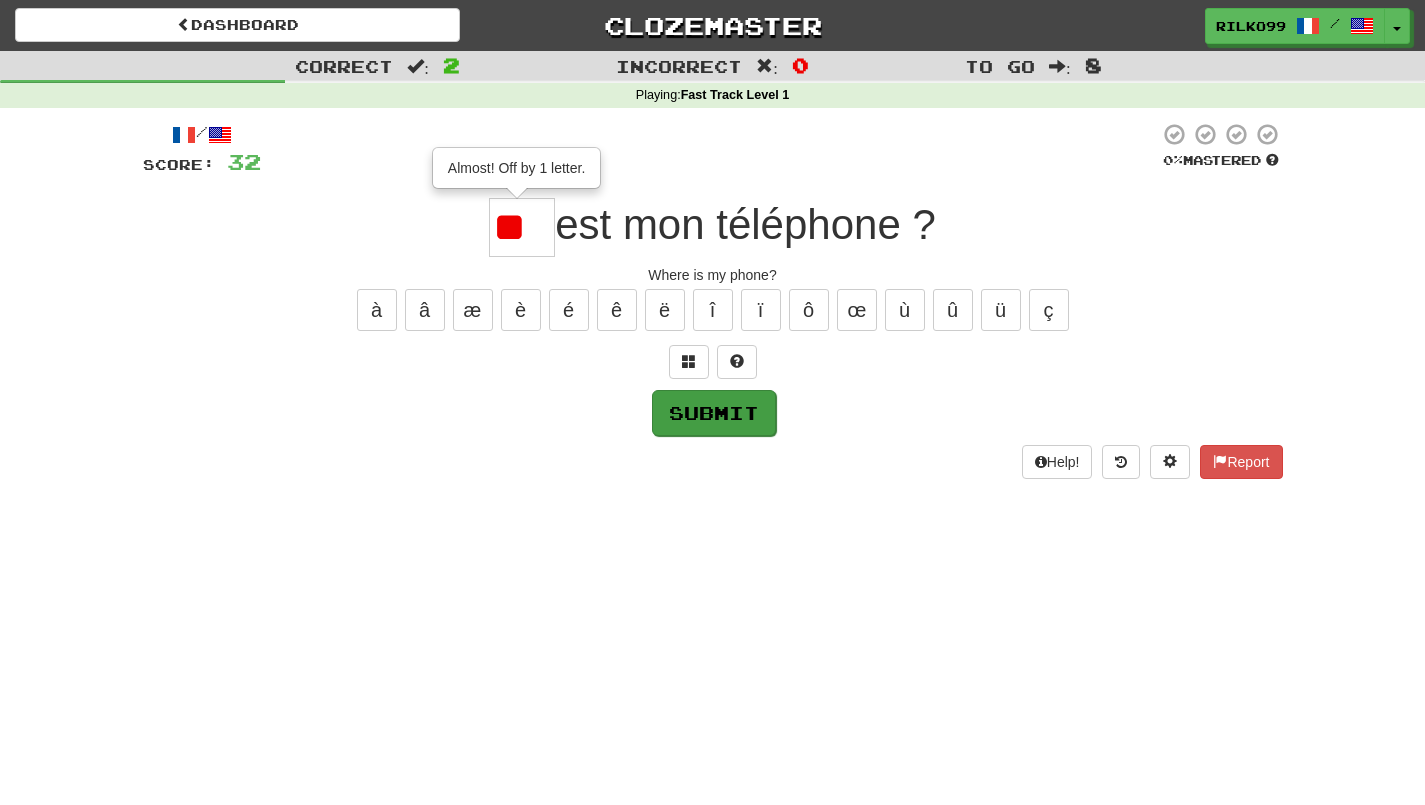 type on "**" 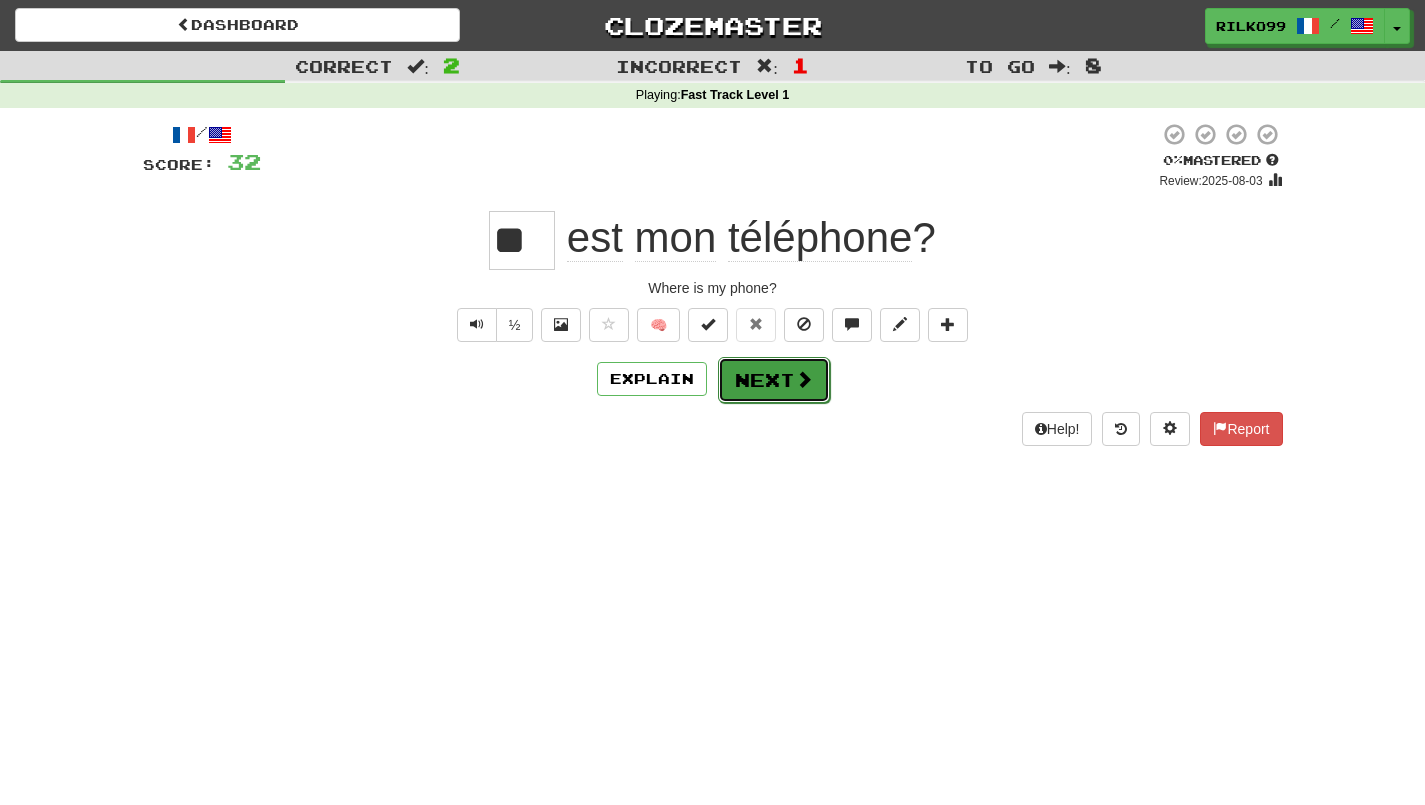 click on "Next" at bounding box center (774, 380) 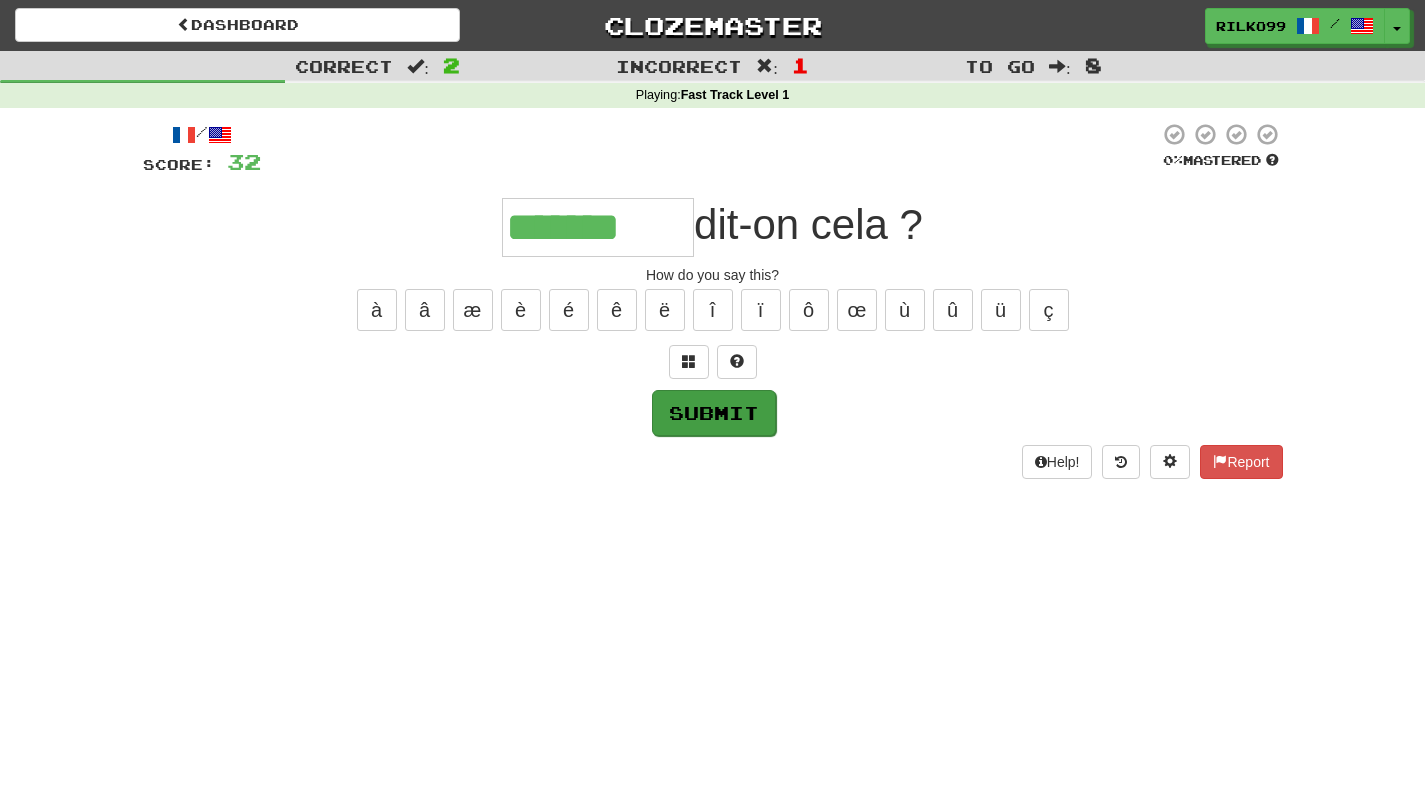 type on "*******" 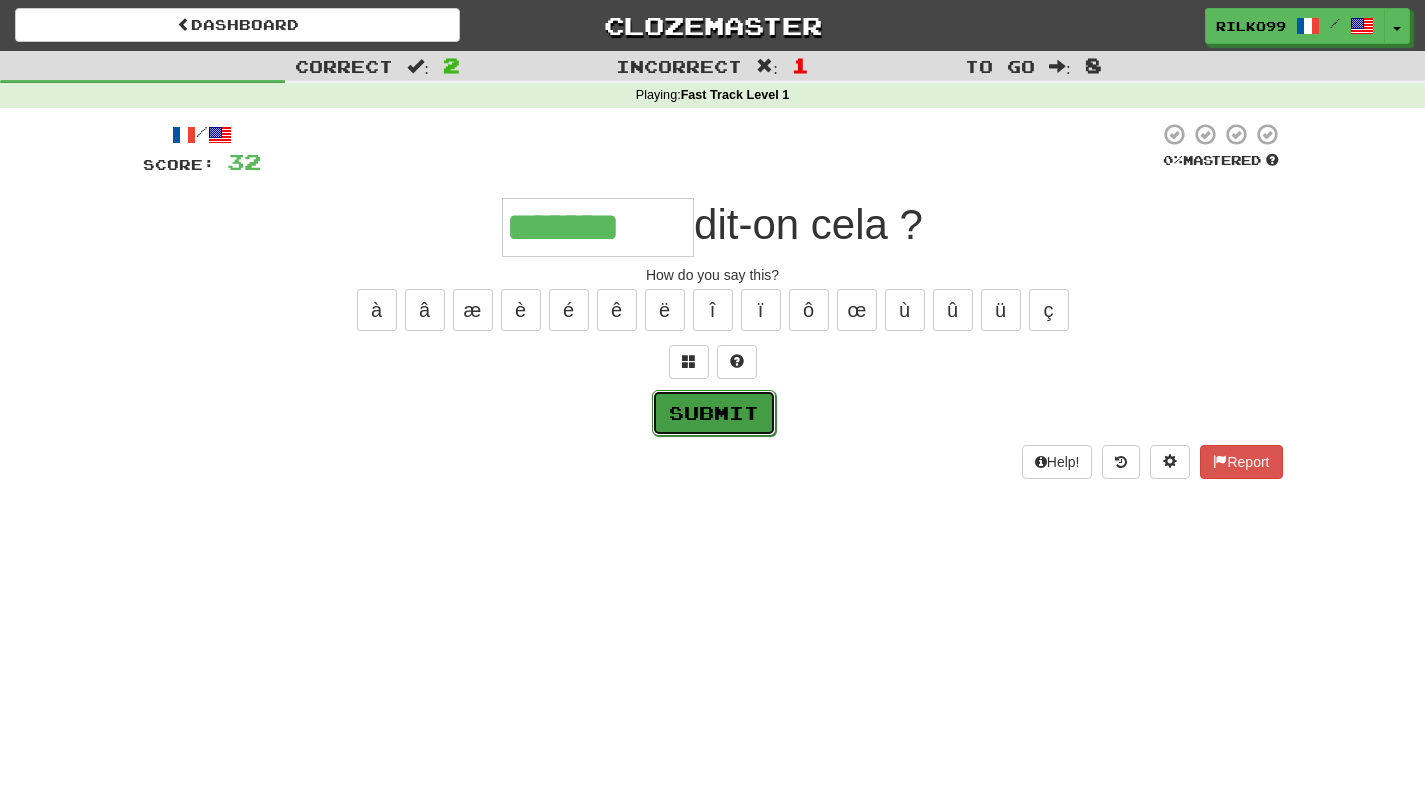 click on "Submit" at bounding box center [714, 413] 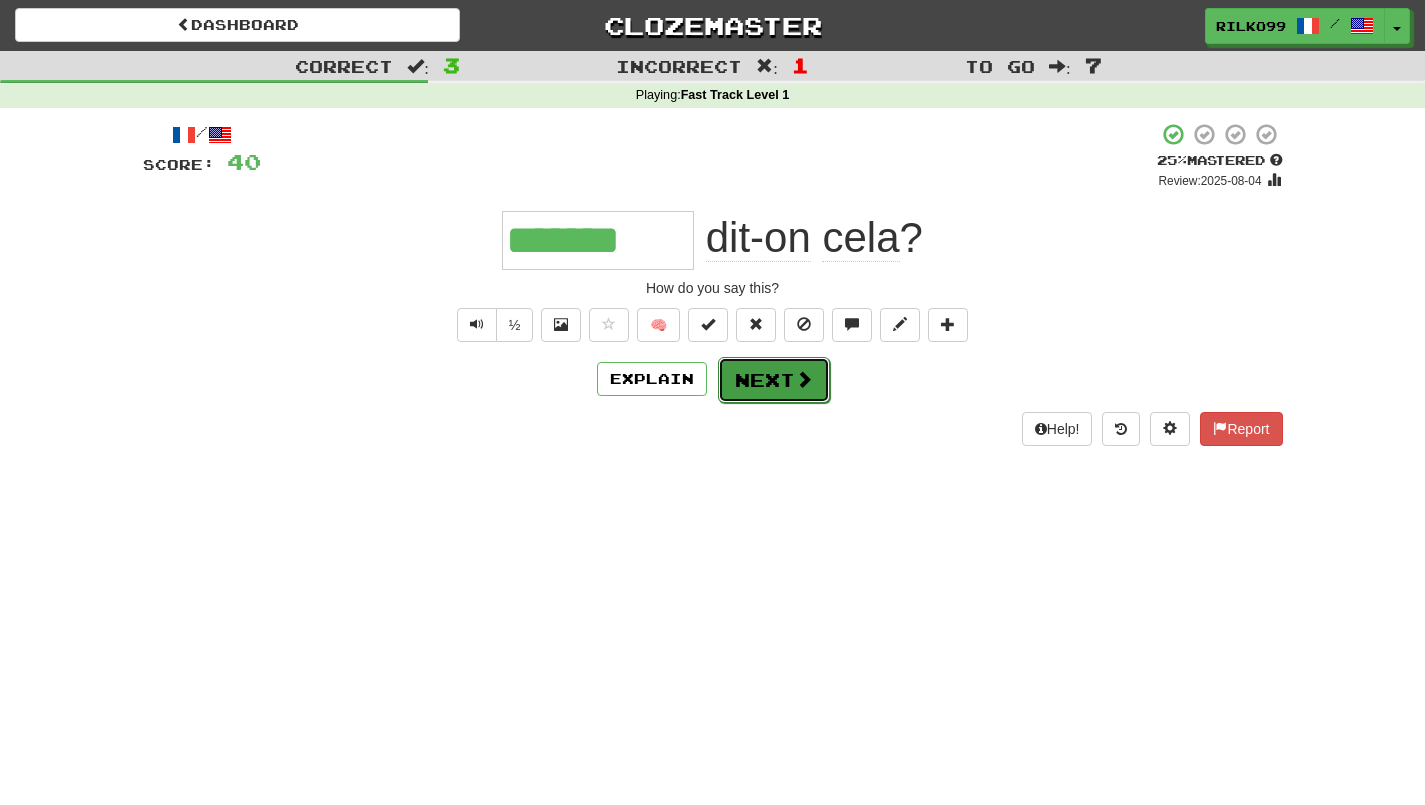 click on "Next" at bounding box center (774, 380) 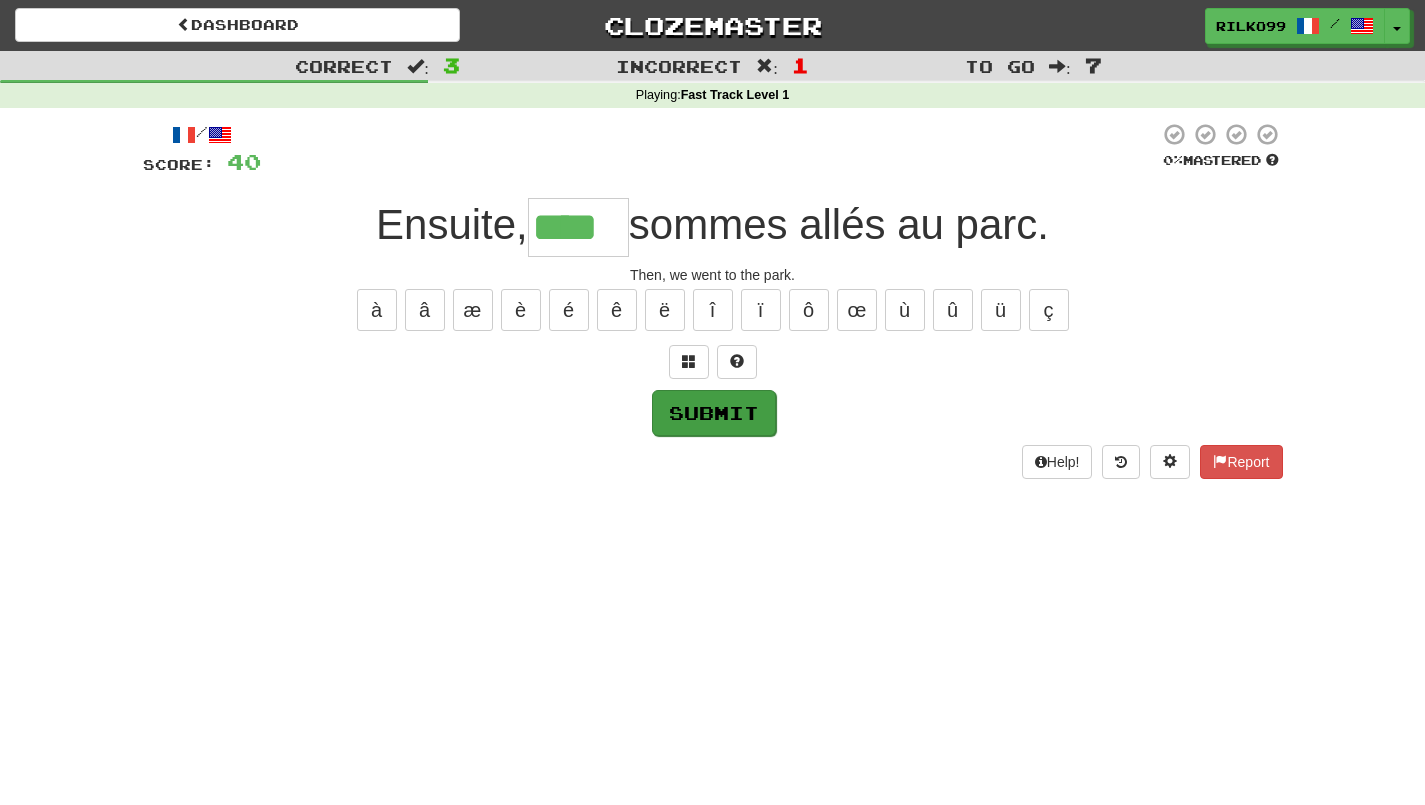type on "****" 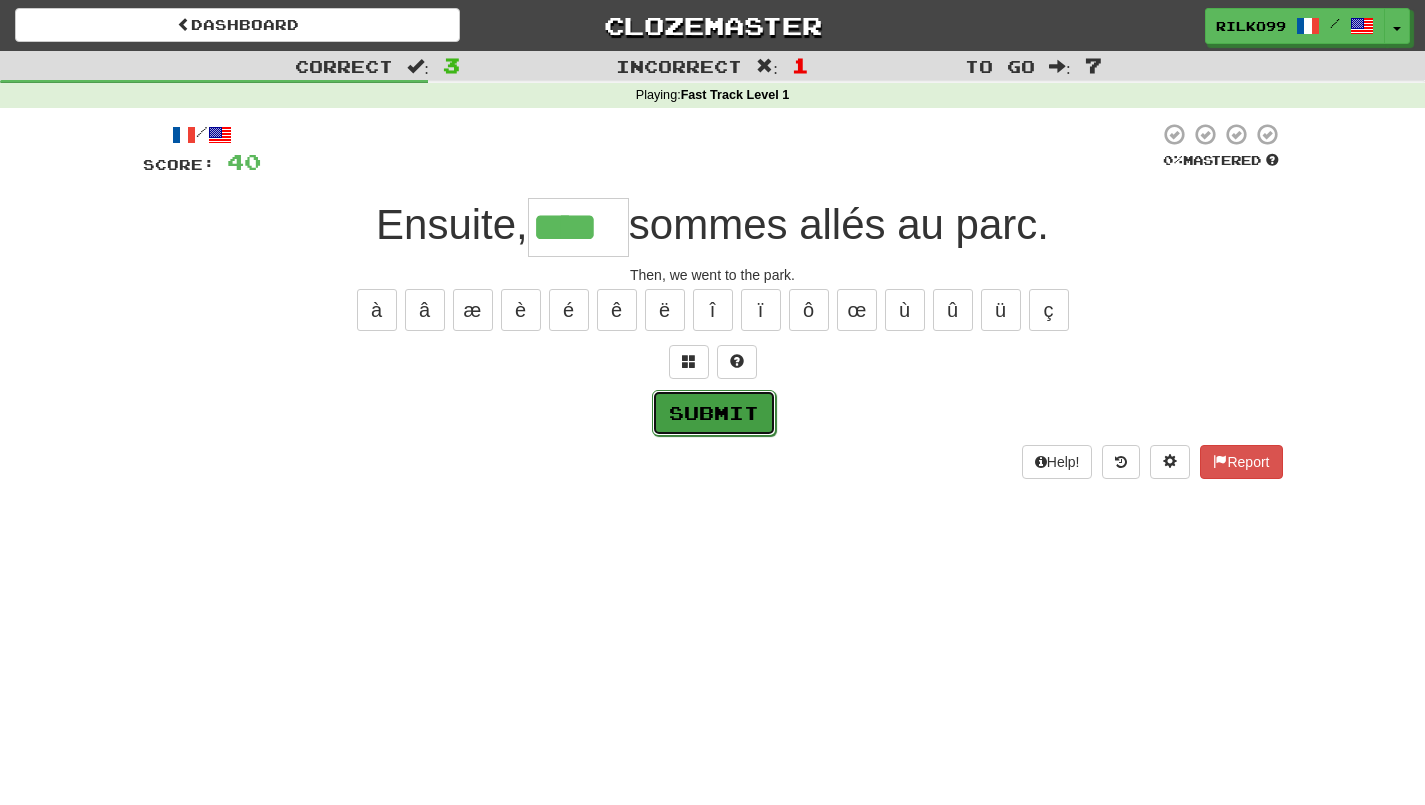 click on "Submit" at bounding box center (714, 413) 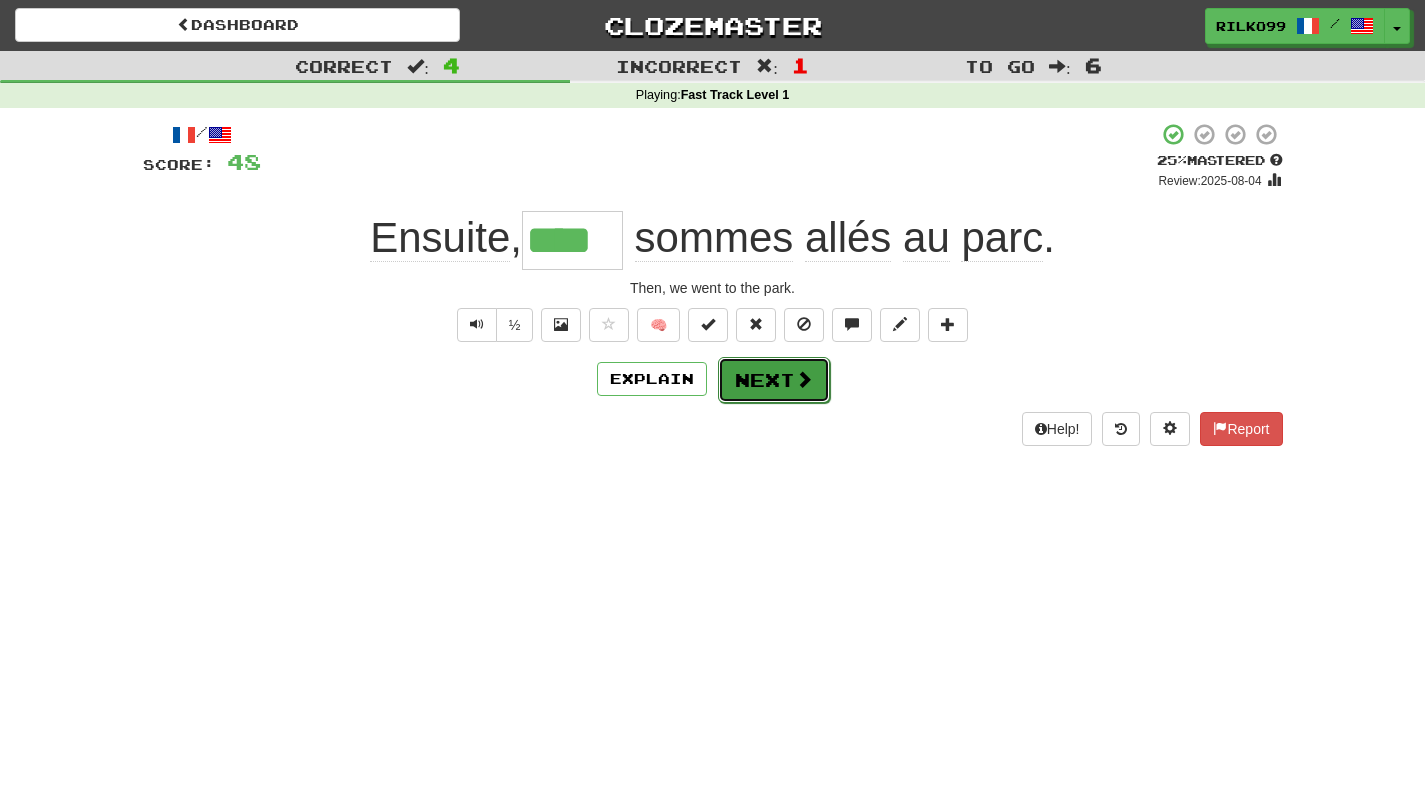 click on "Next" at bounding box center (774, 380) 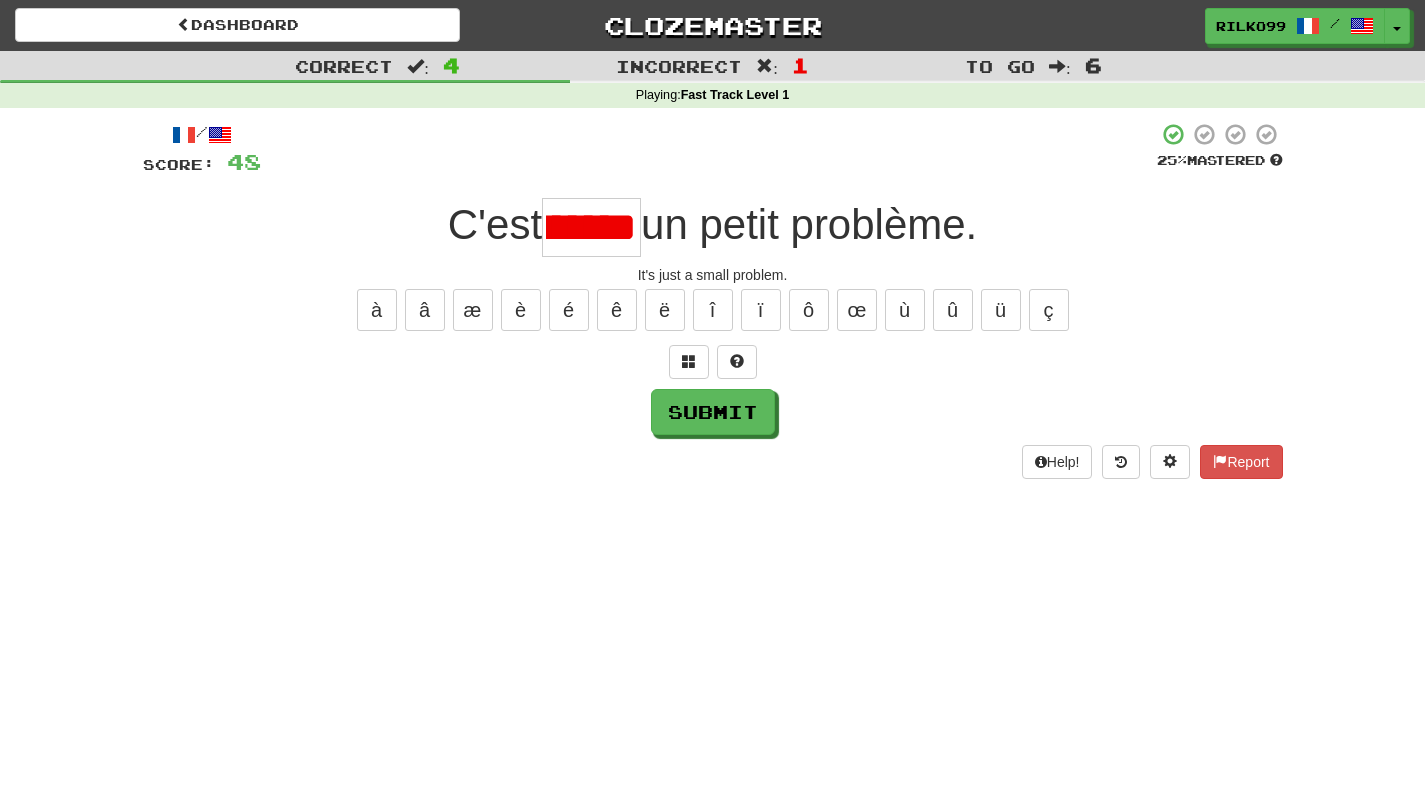 scroll, scrollTop: 0, scrollLeft: 79, axis: horizontal 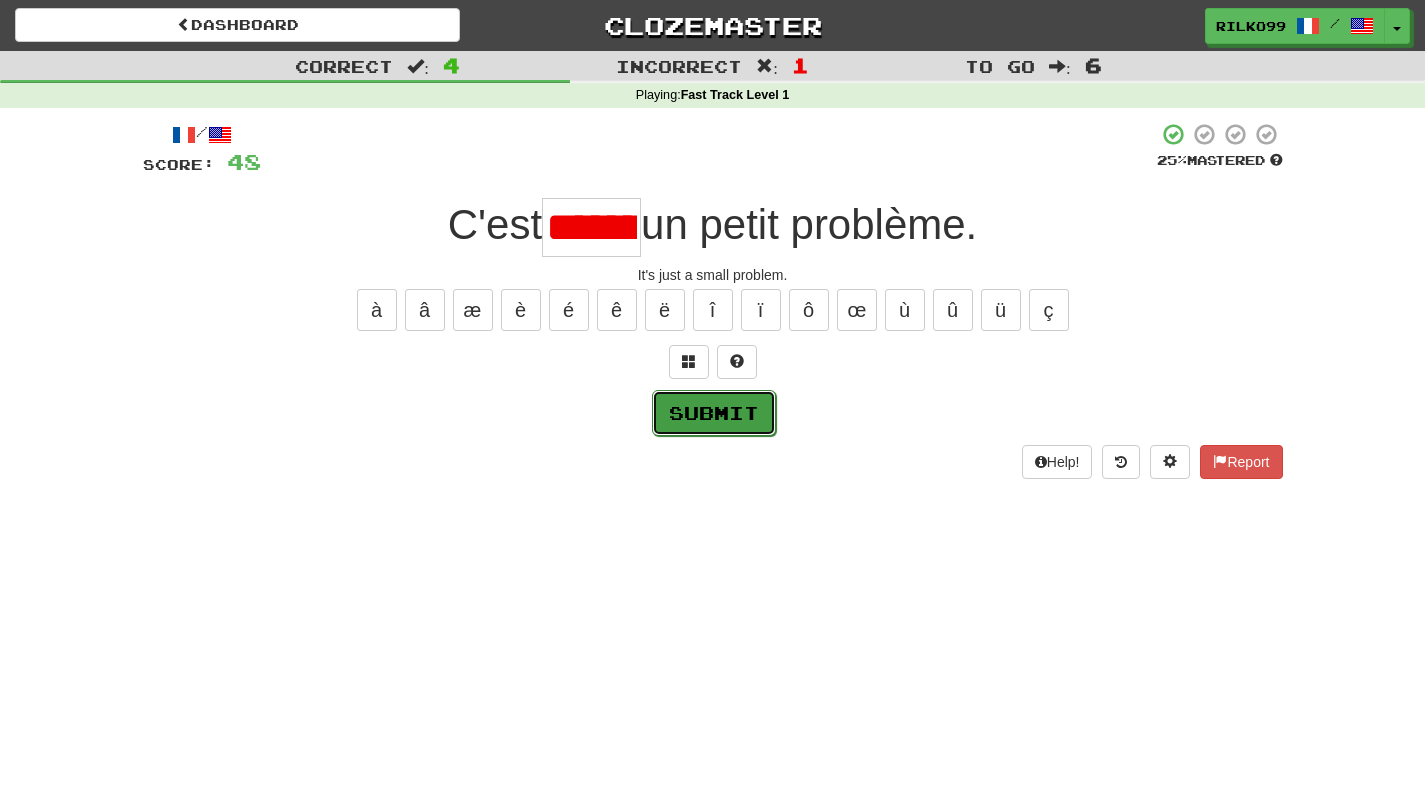 click on "Submit" at bounding box center [714, 413] 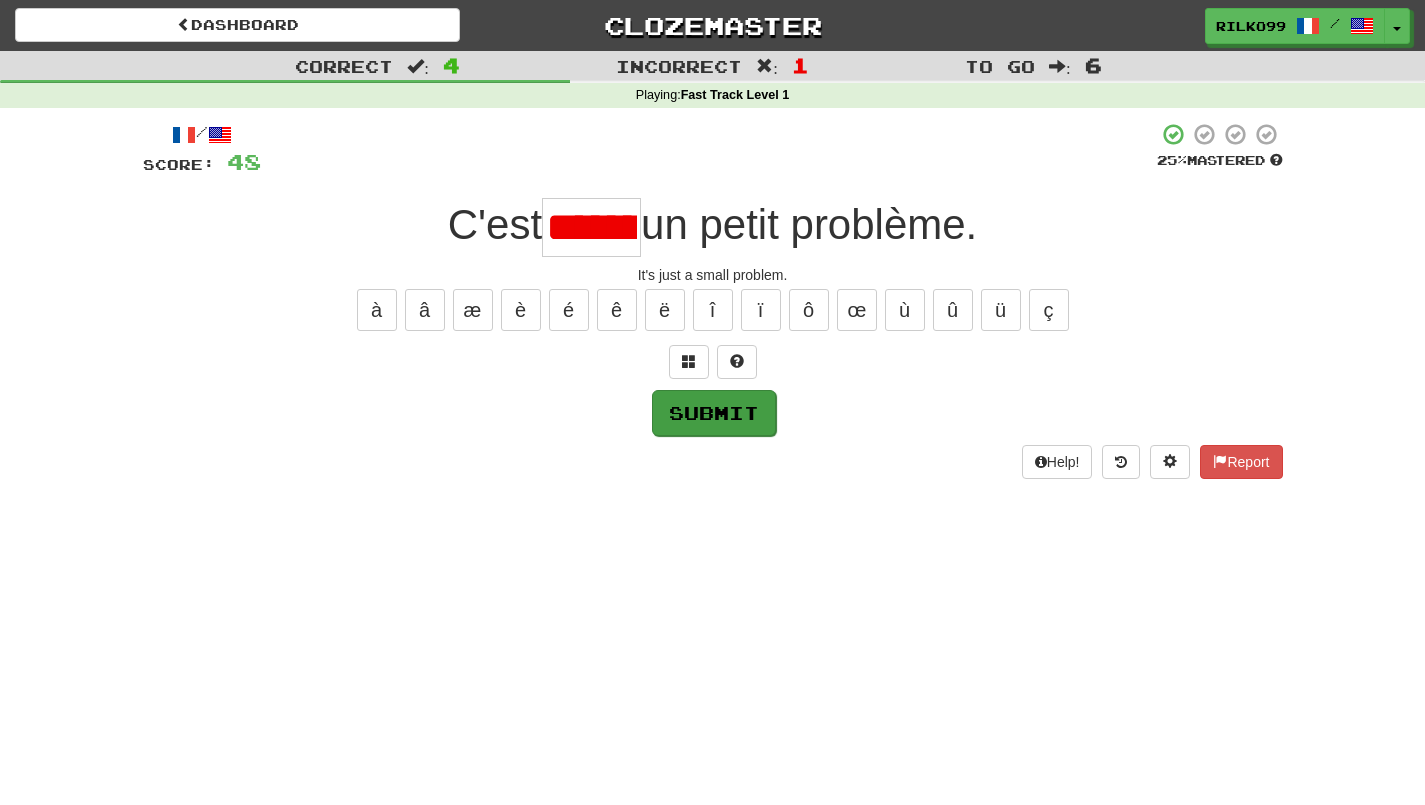 type on "*****" 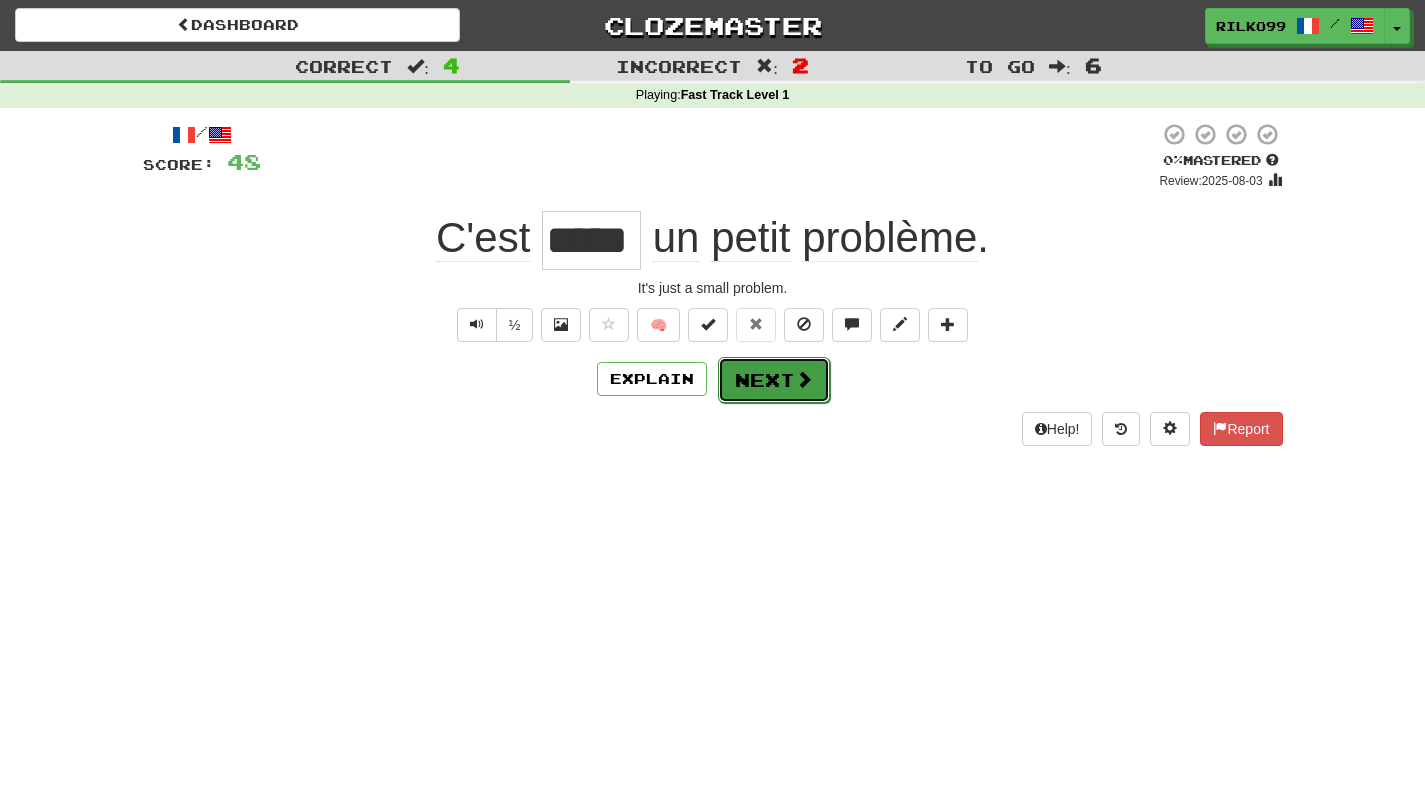 click on "Next" at bounding box center [774, 380] 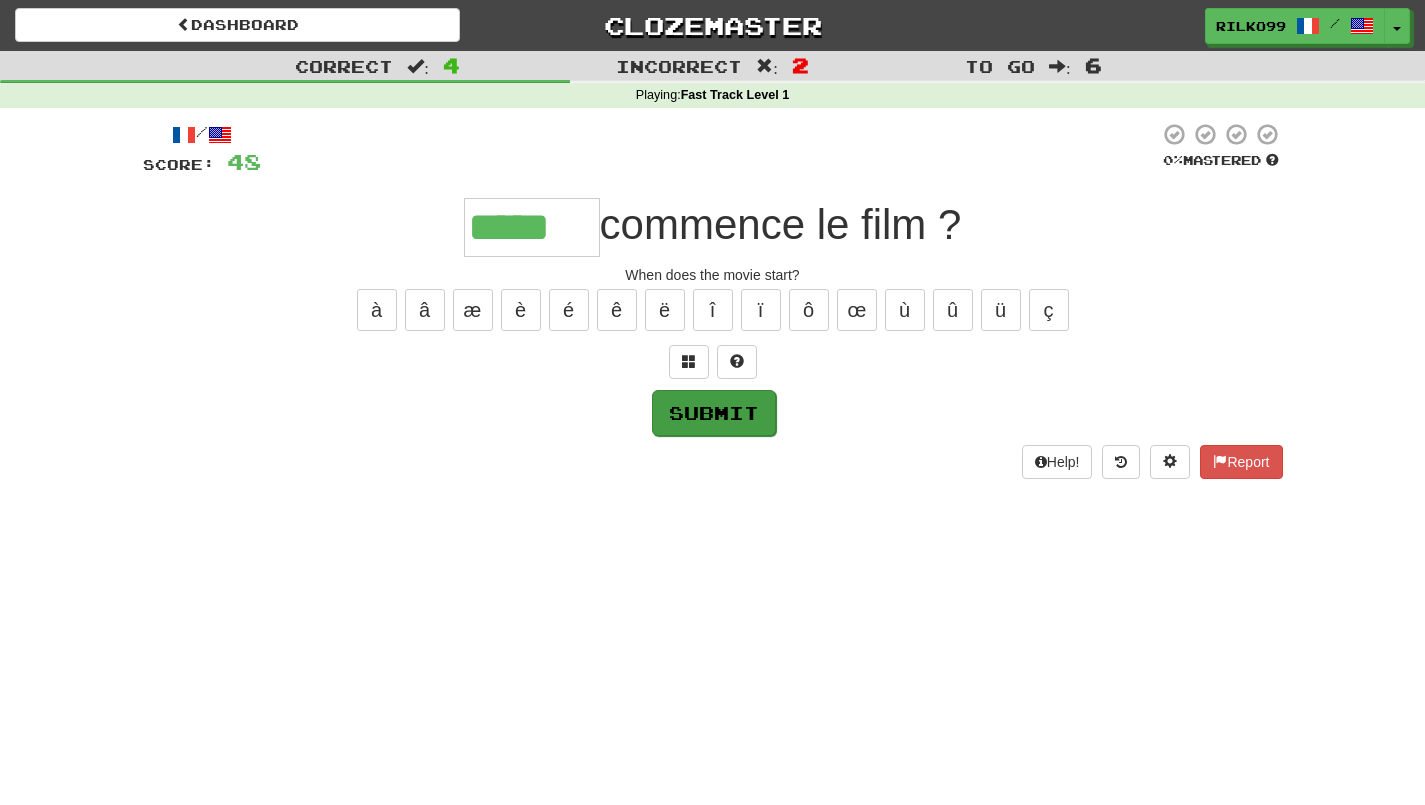 type on "*****" 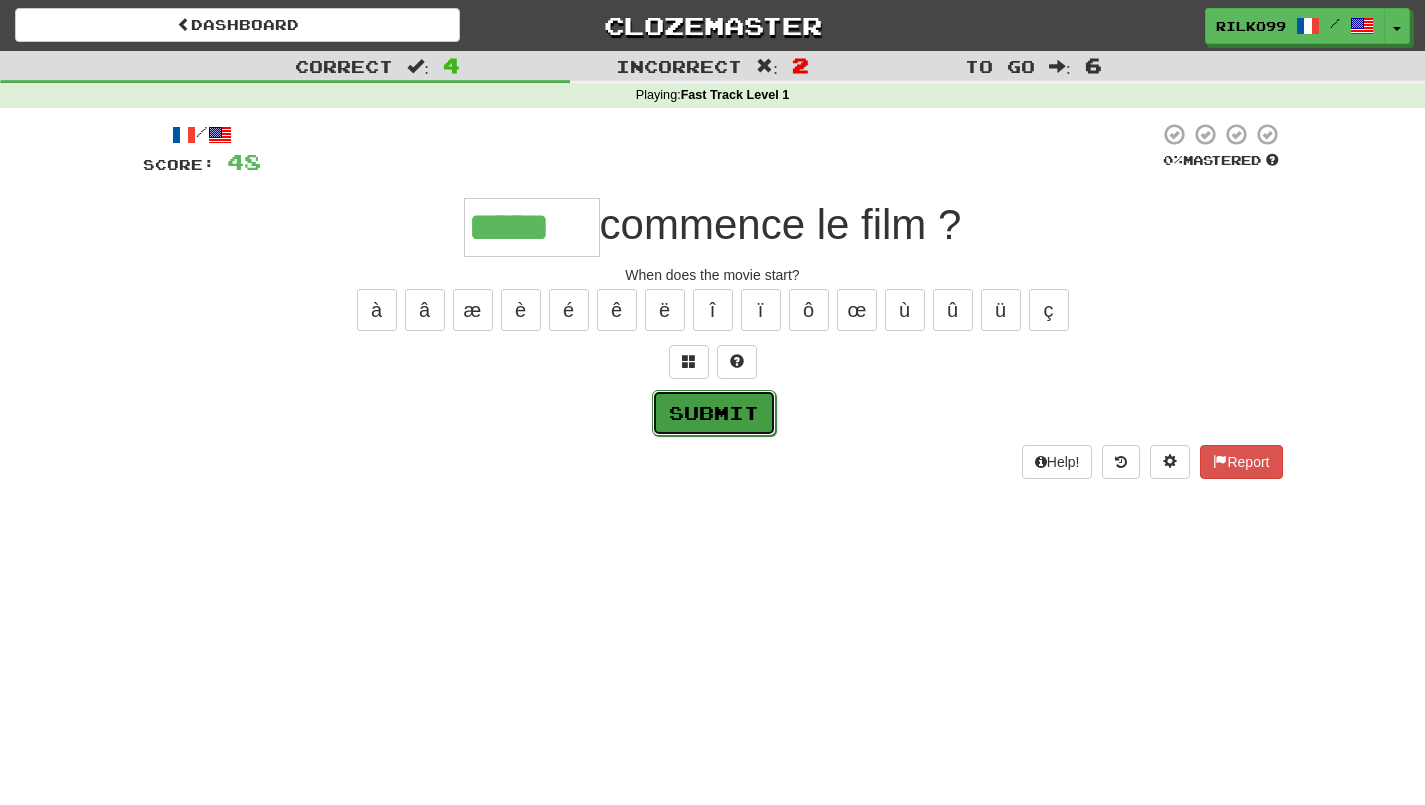 click on "Submit" at bounding box center (714, 413) 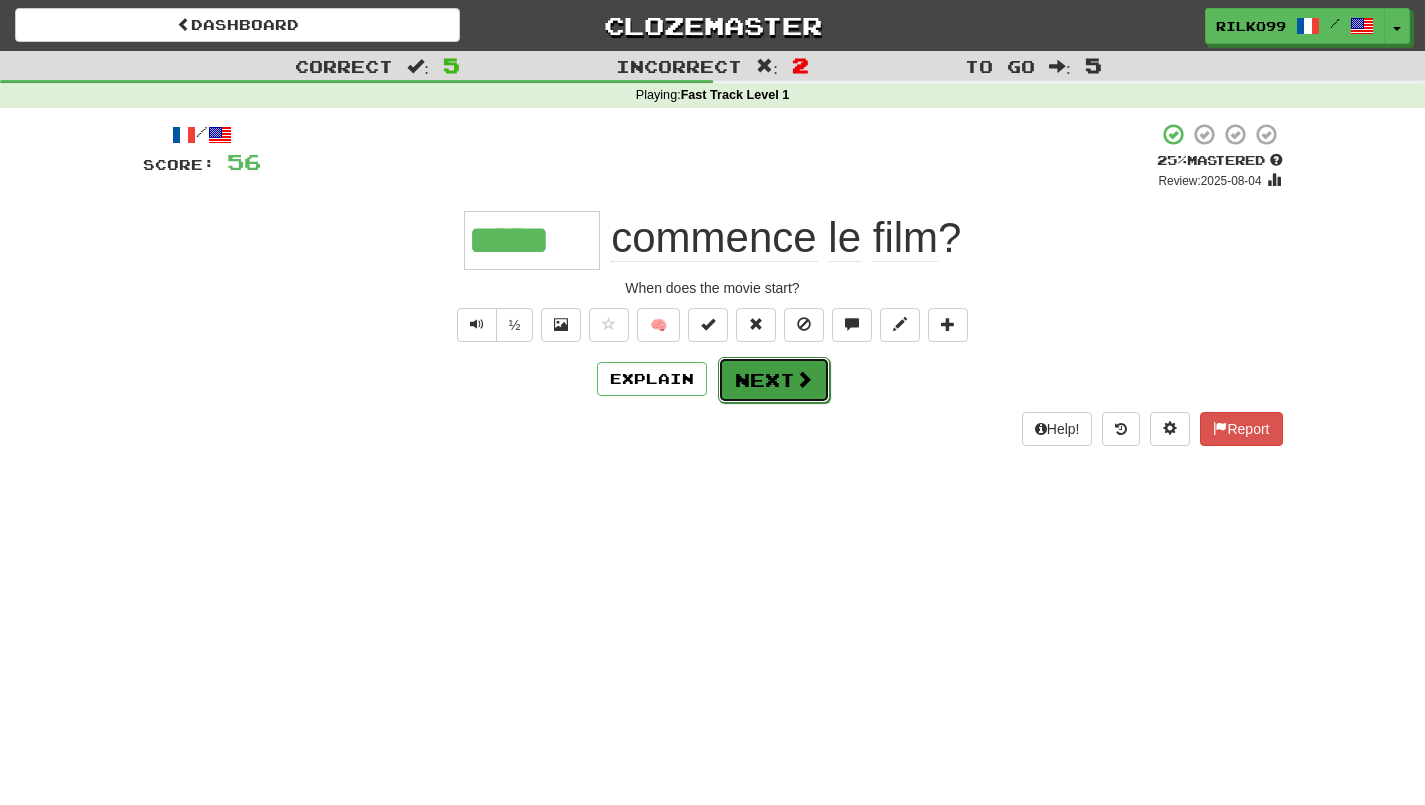 click on "Next" at bounding box center [774, 380] 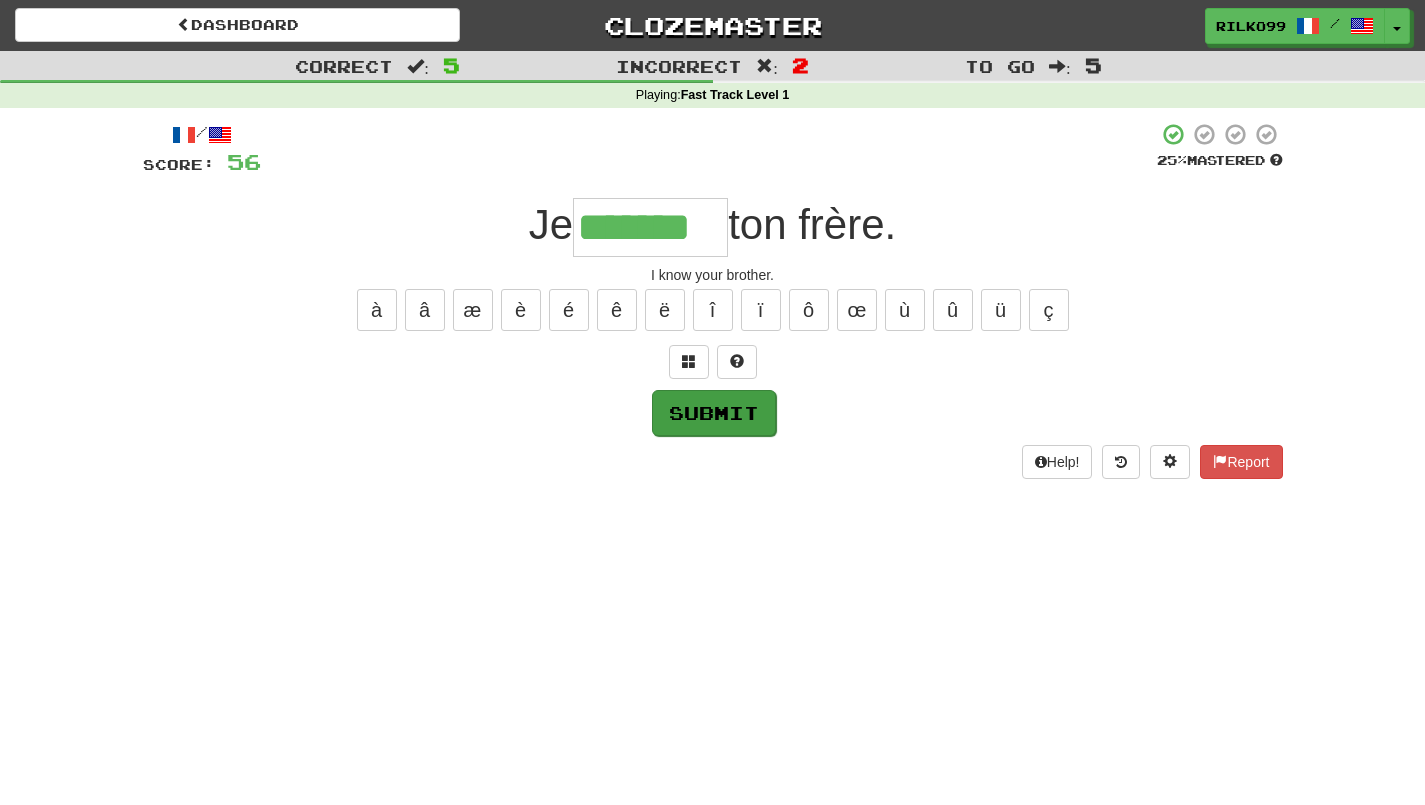 type on "*******" 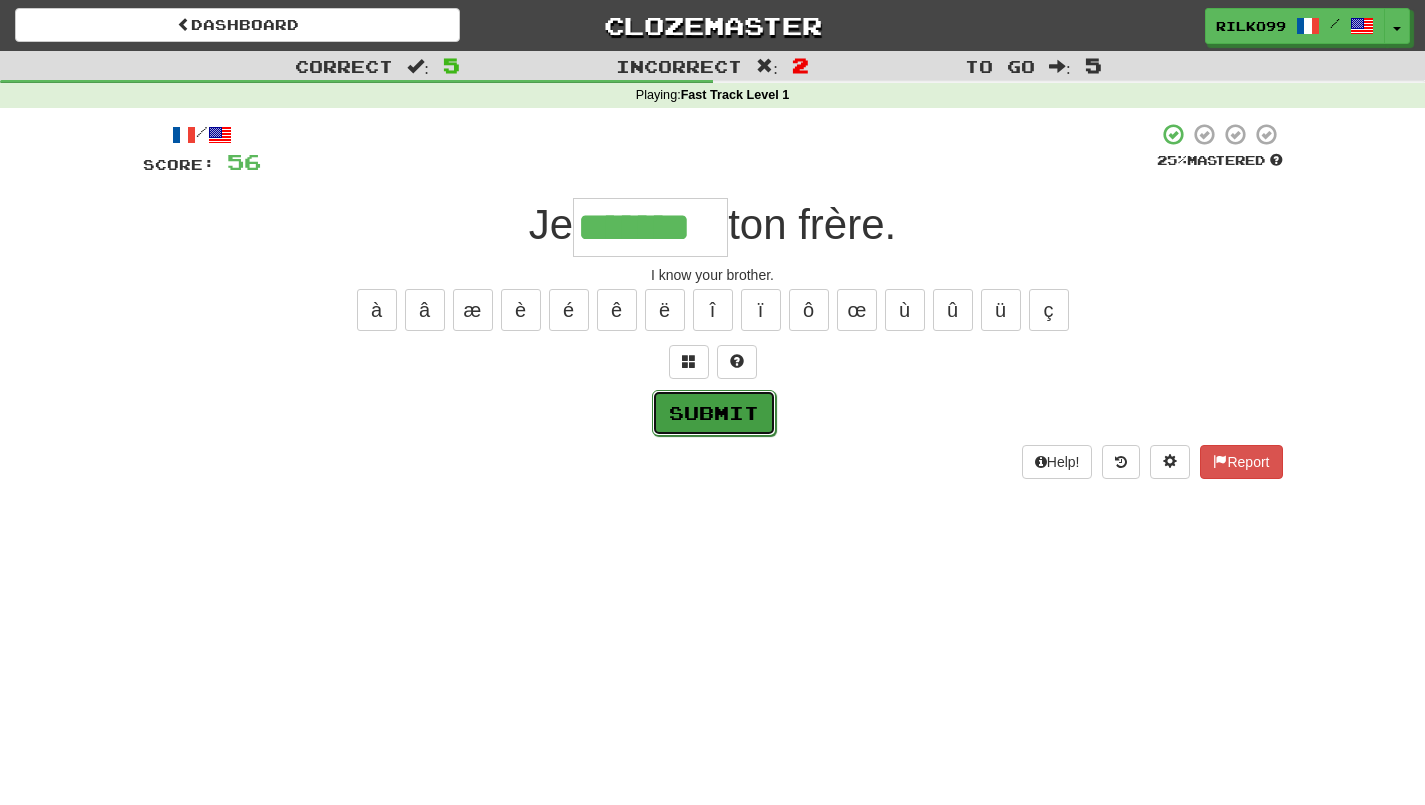 click on "Submit" at bounding box center [714, 413] 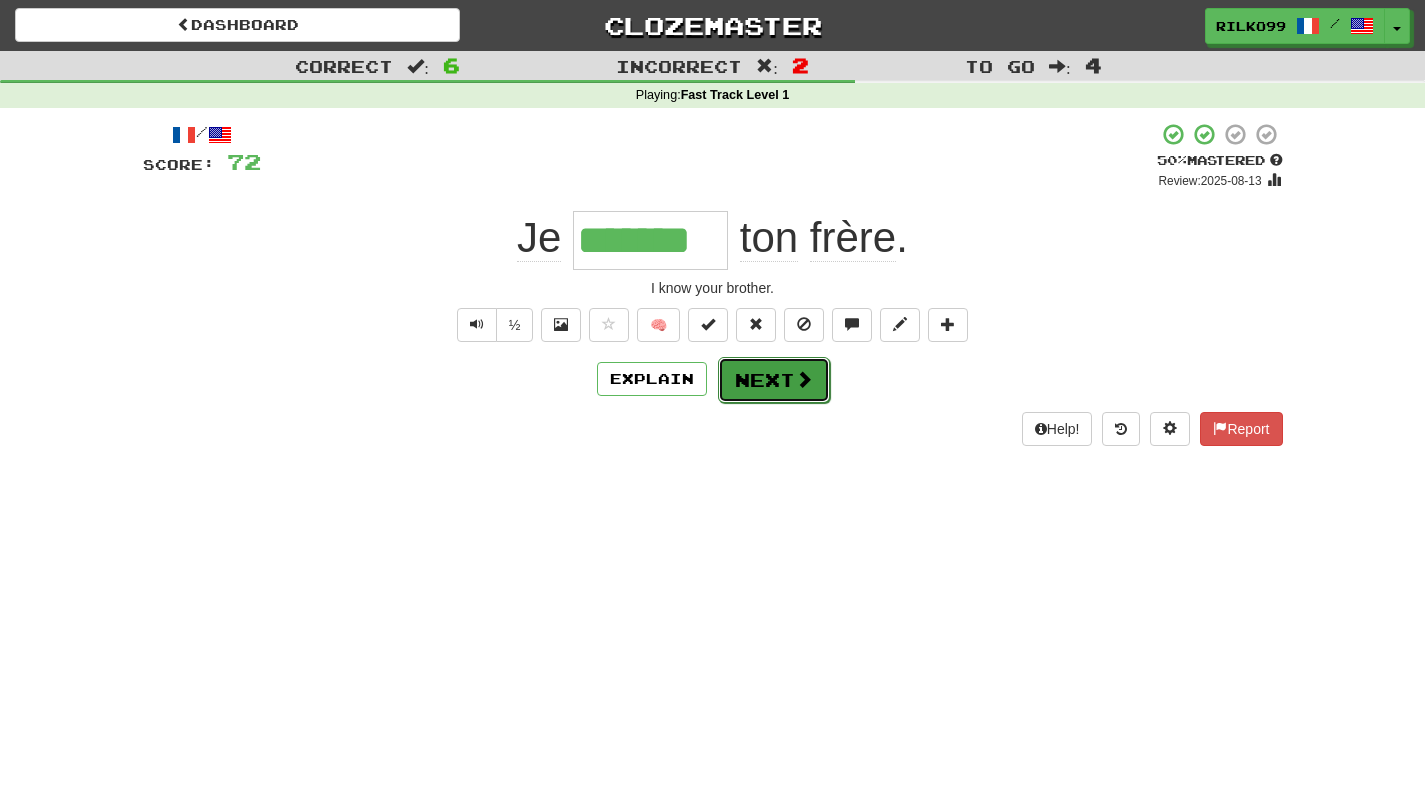 click on "Next" at bounding box center [774, 380] 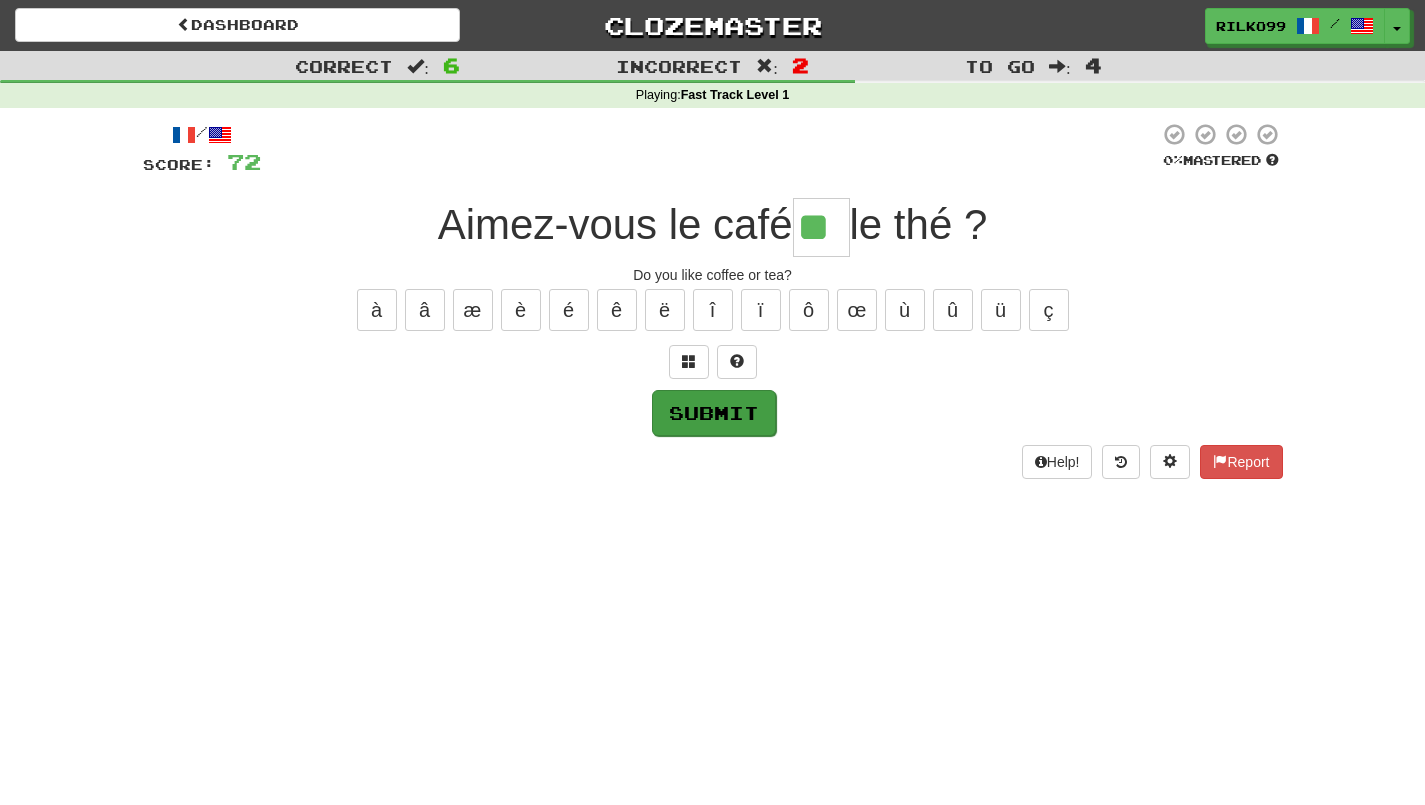 type on "**" 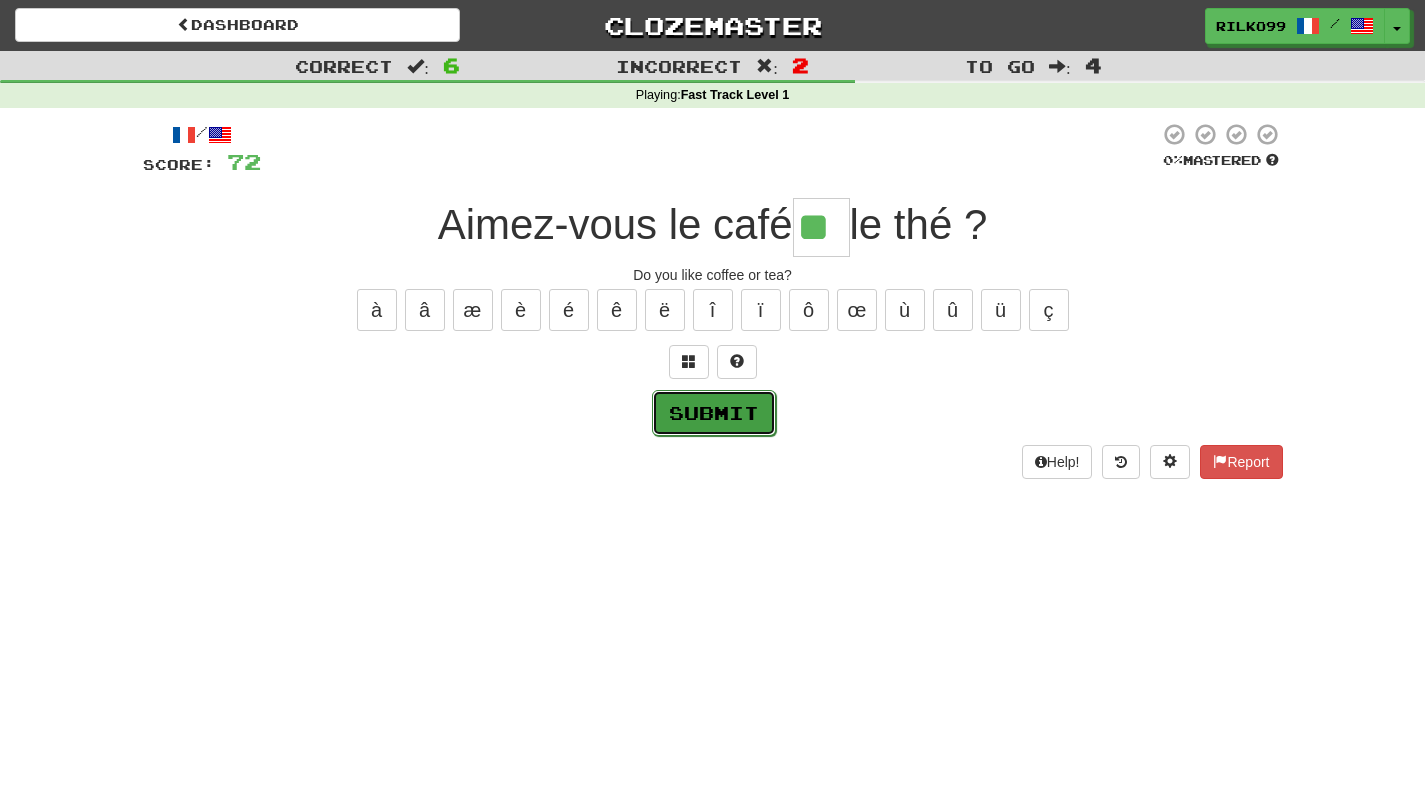click on "Submit" at bounding box center (714, 413) 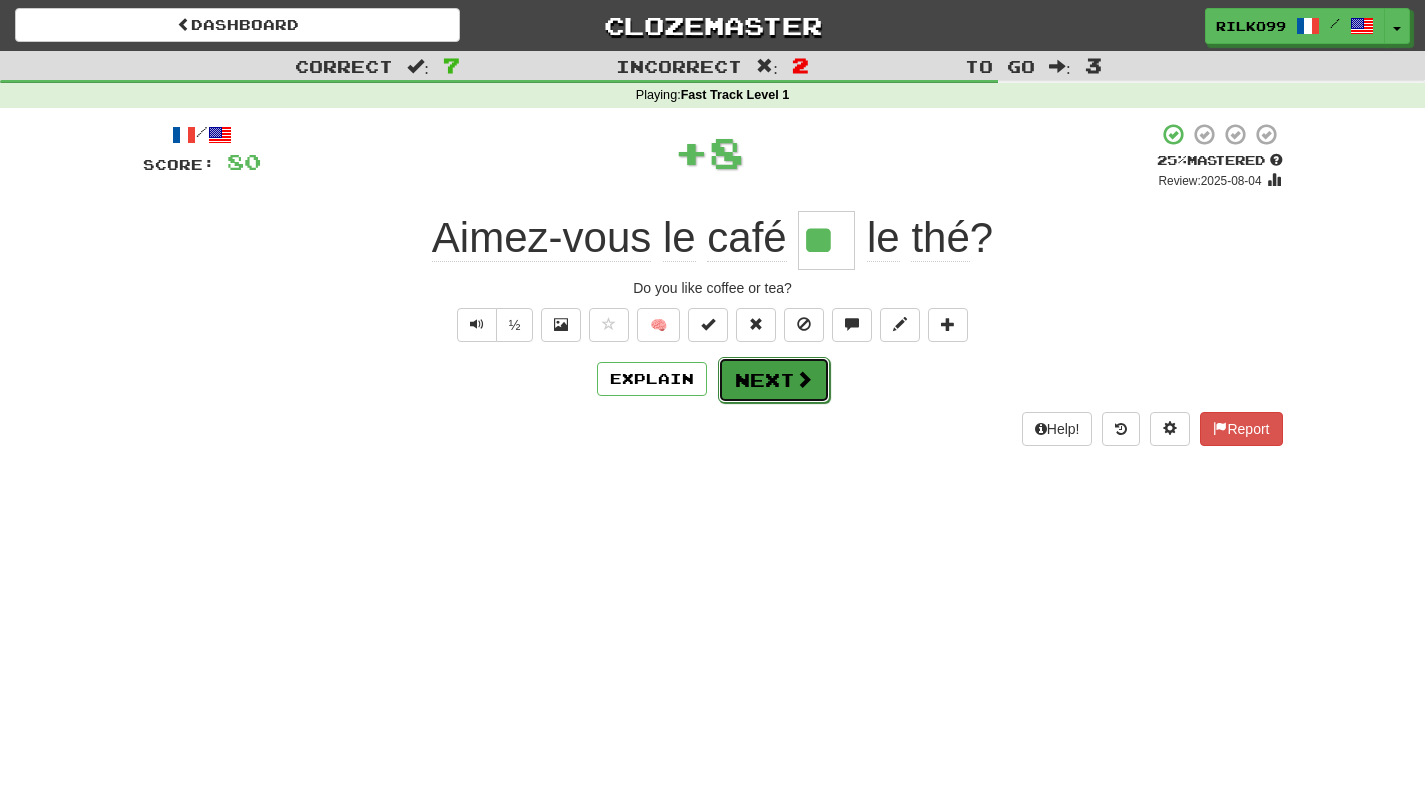 click on "Next" at bounding box center (774, 380) 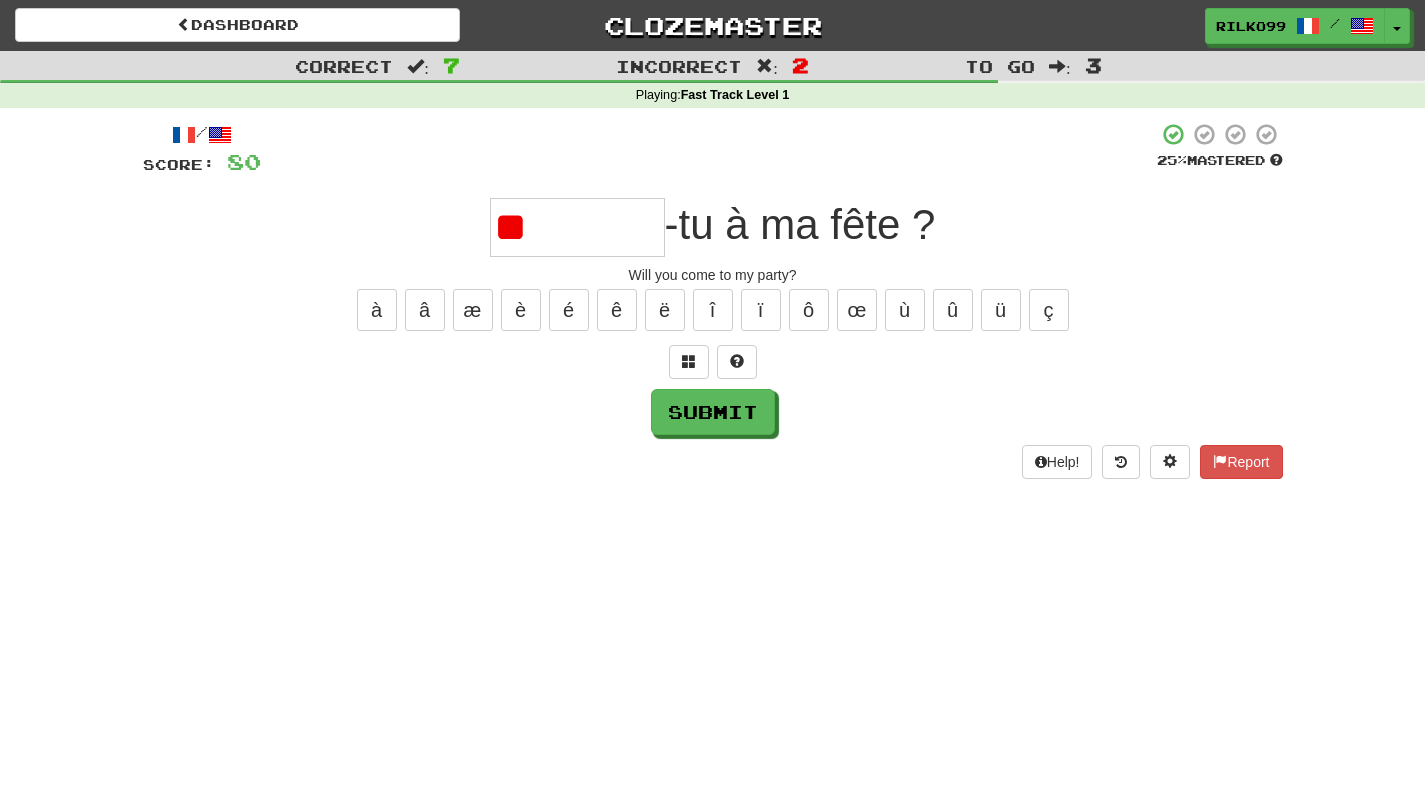 type on "*" 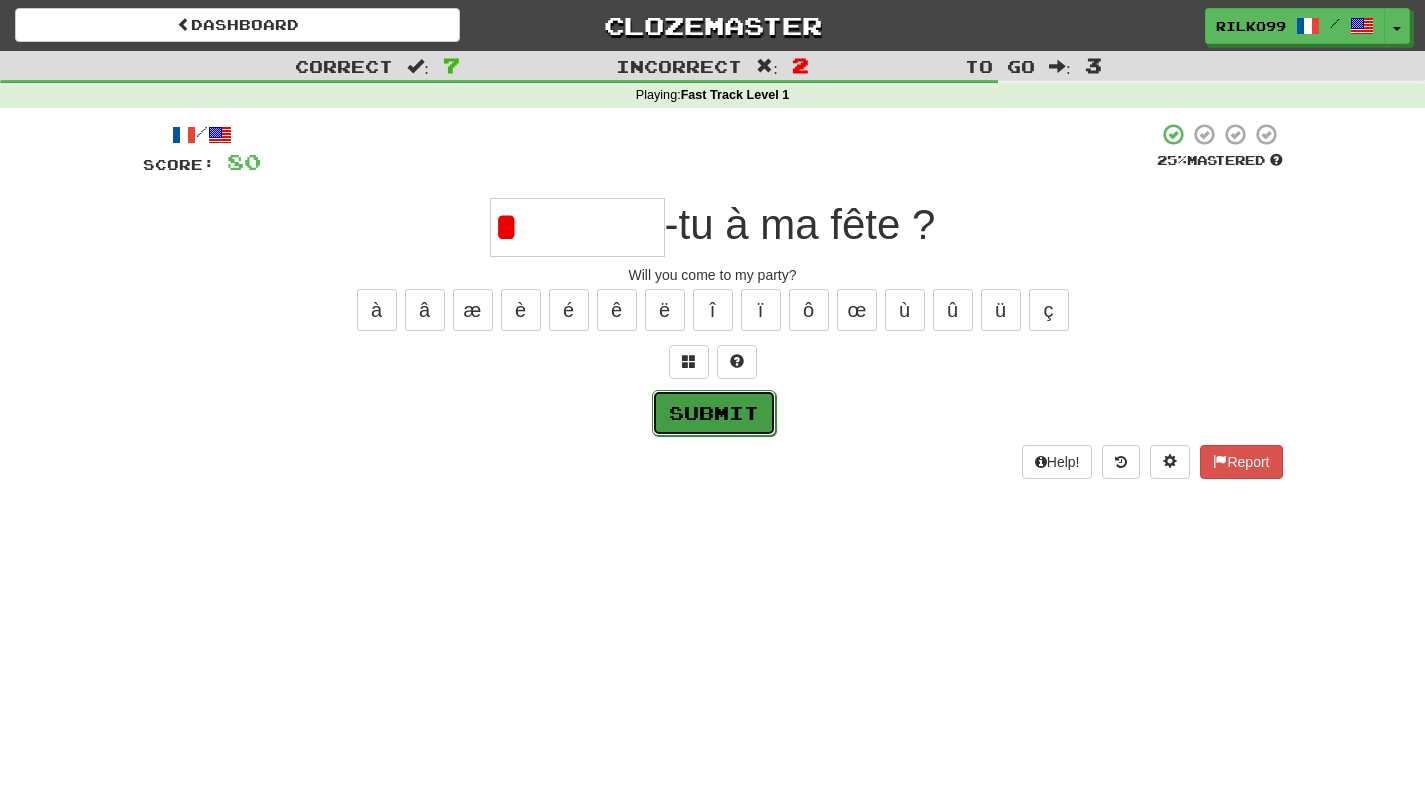 click on "Submit" at bounding box center [714, 413] 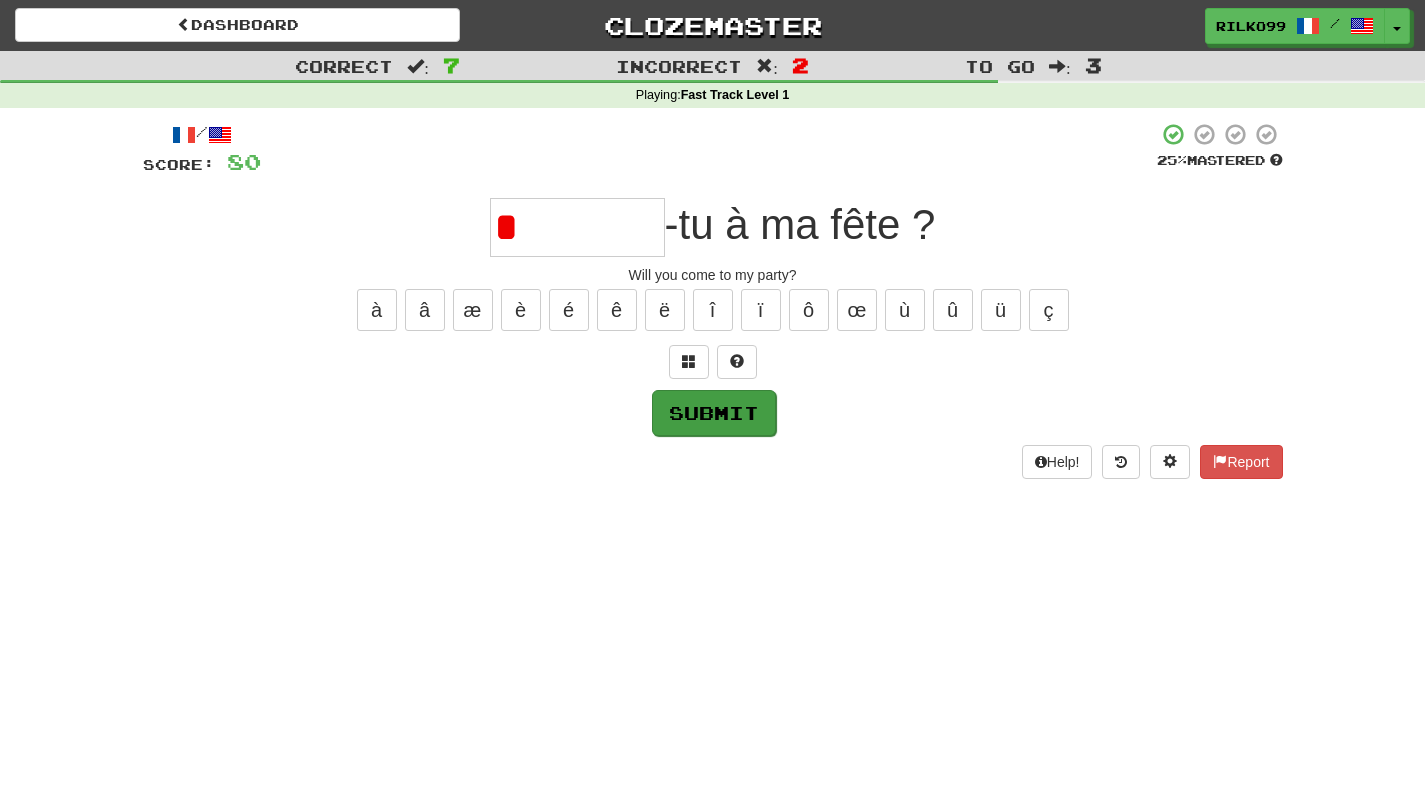 type on "********" 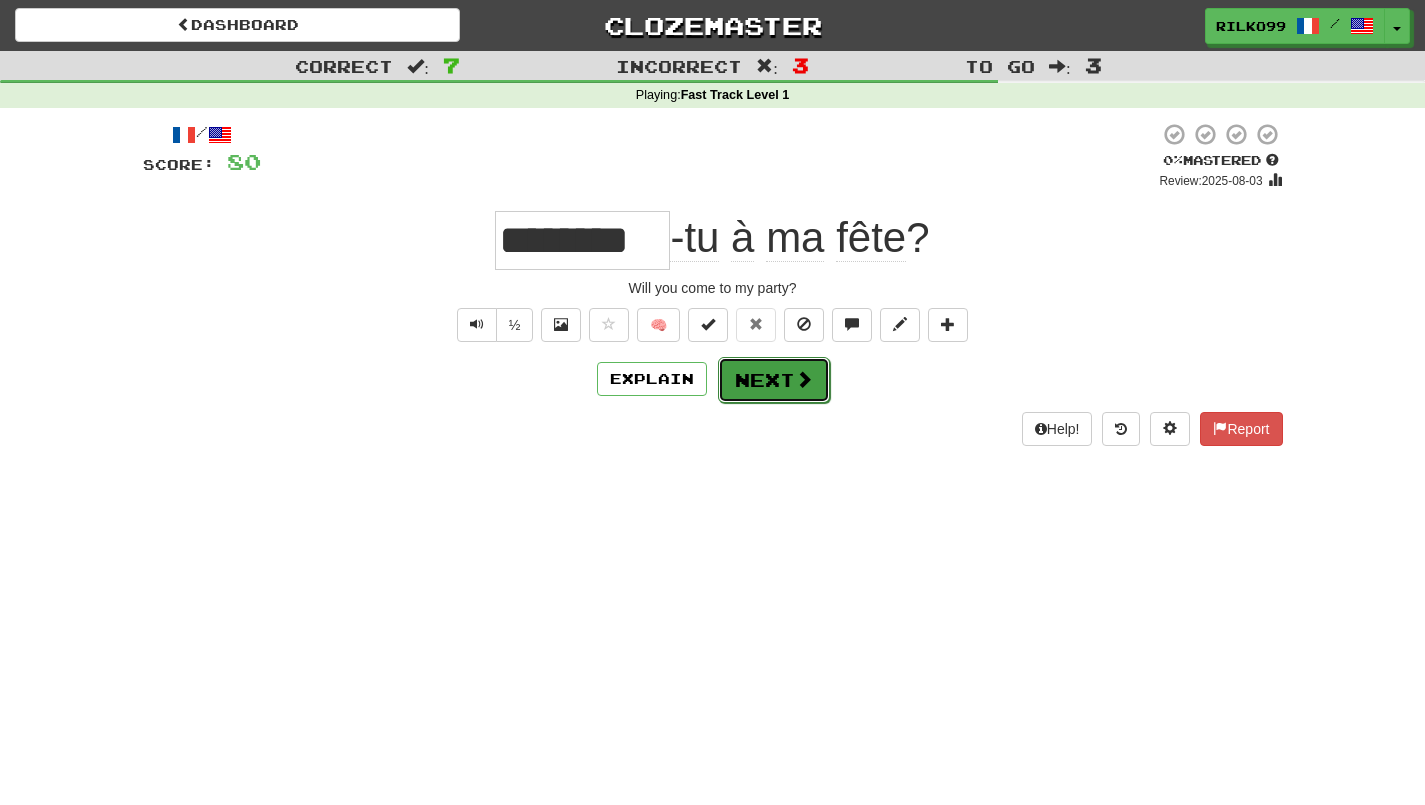 click on "Next" at bounding box center [774, 380] 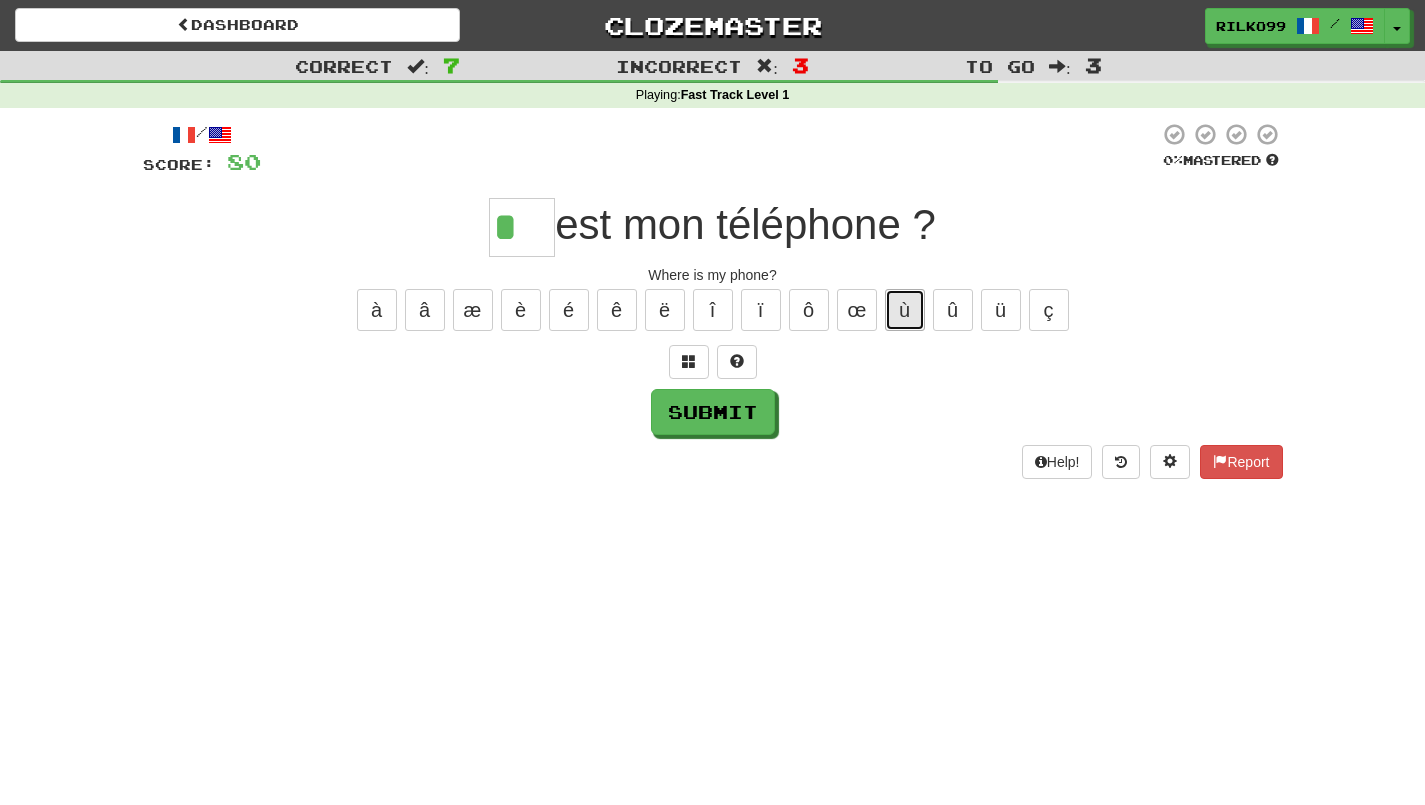 click on "ù" at bounding box center (905, 310) 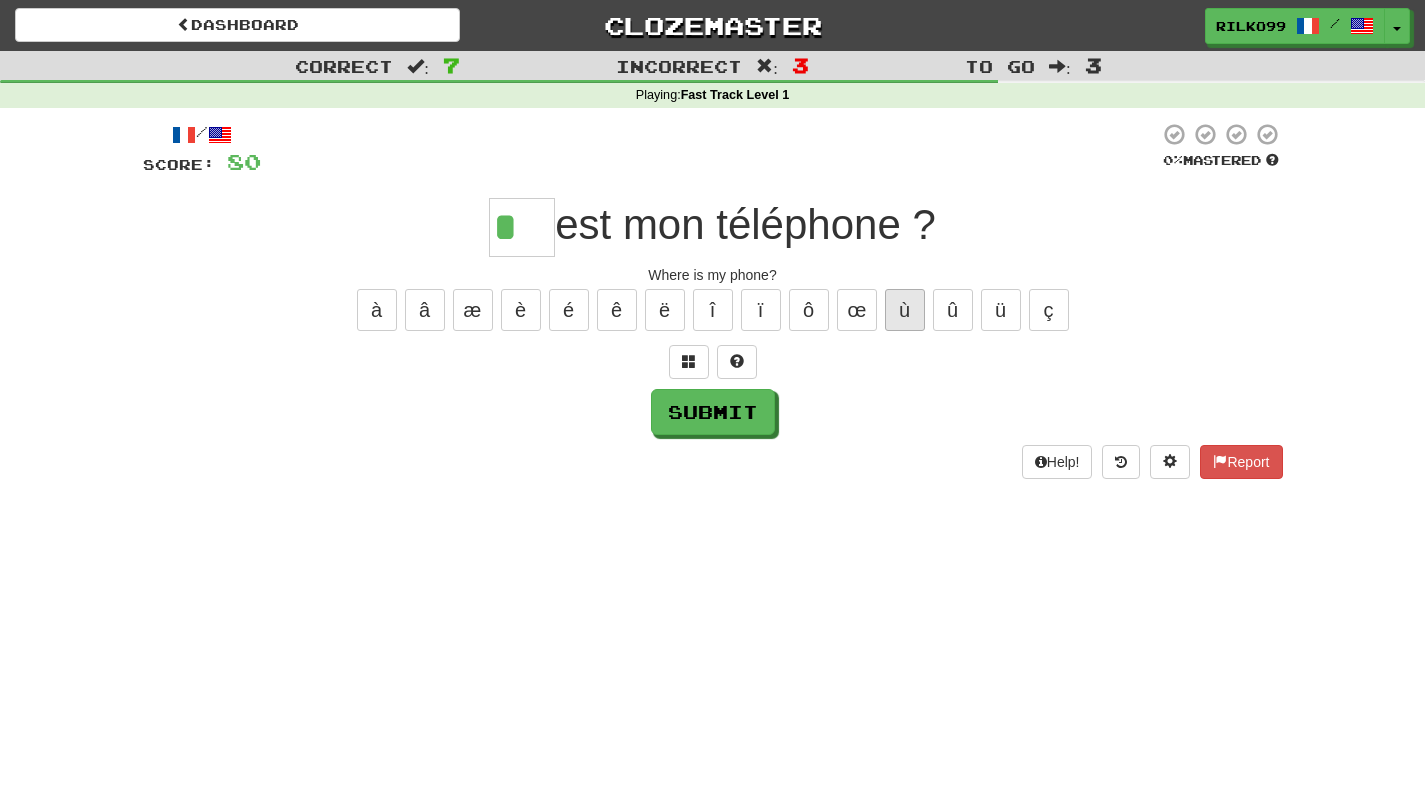 type on "**" 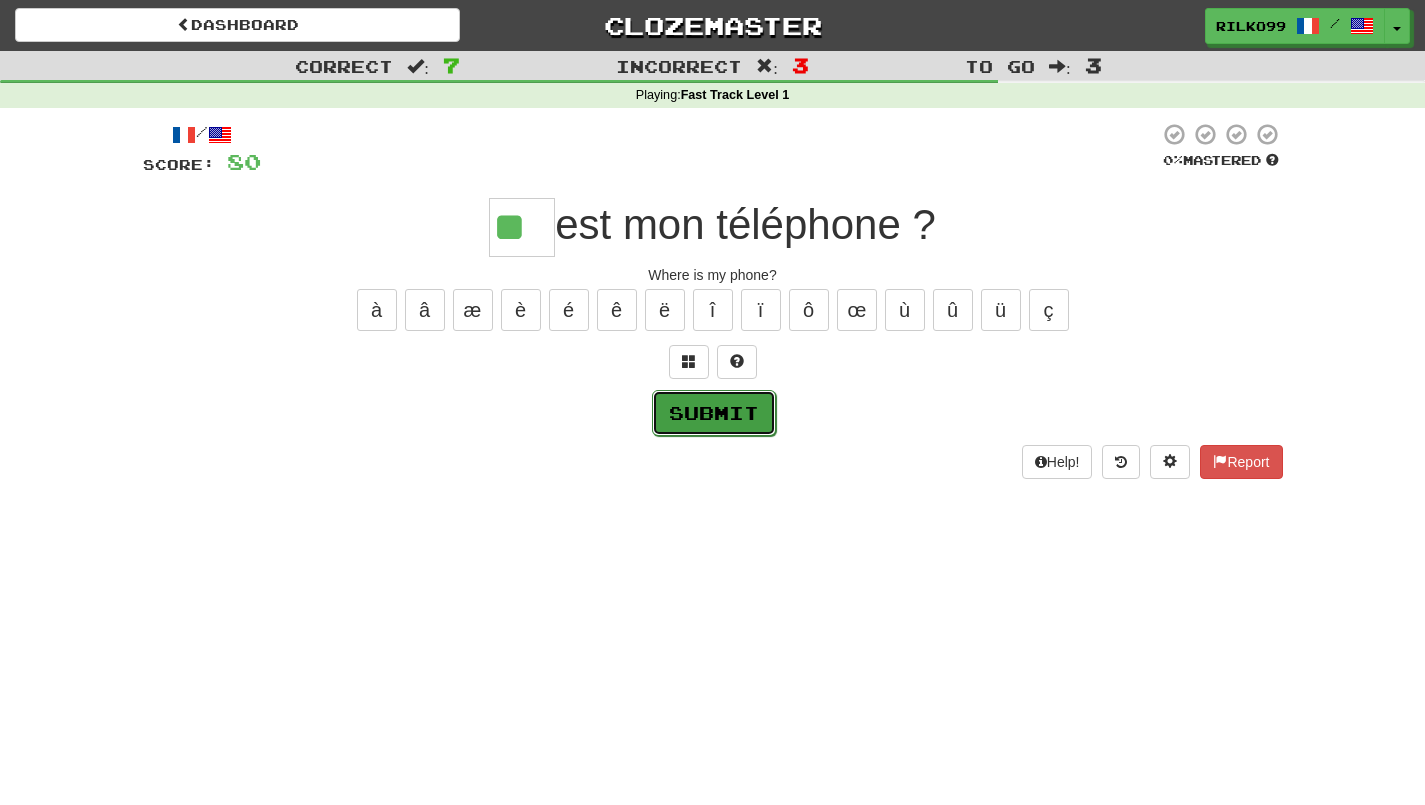 click on "Submit" at bounding box center [714, 413] 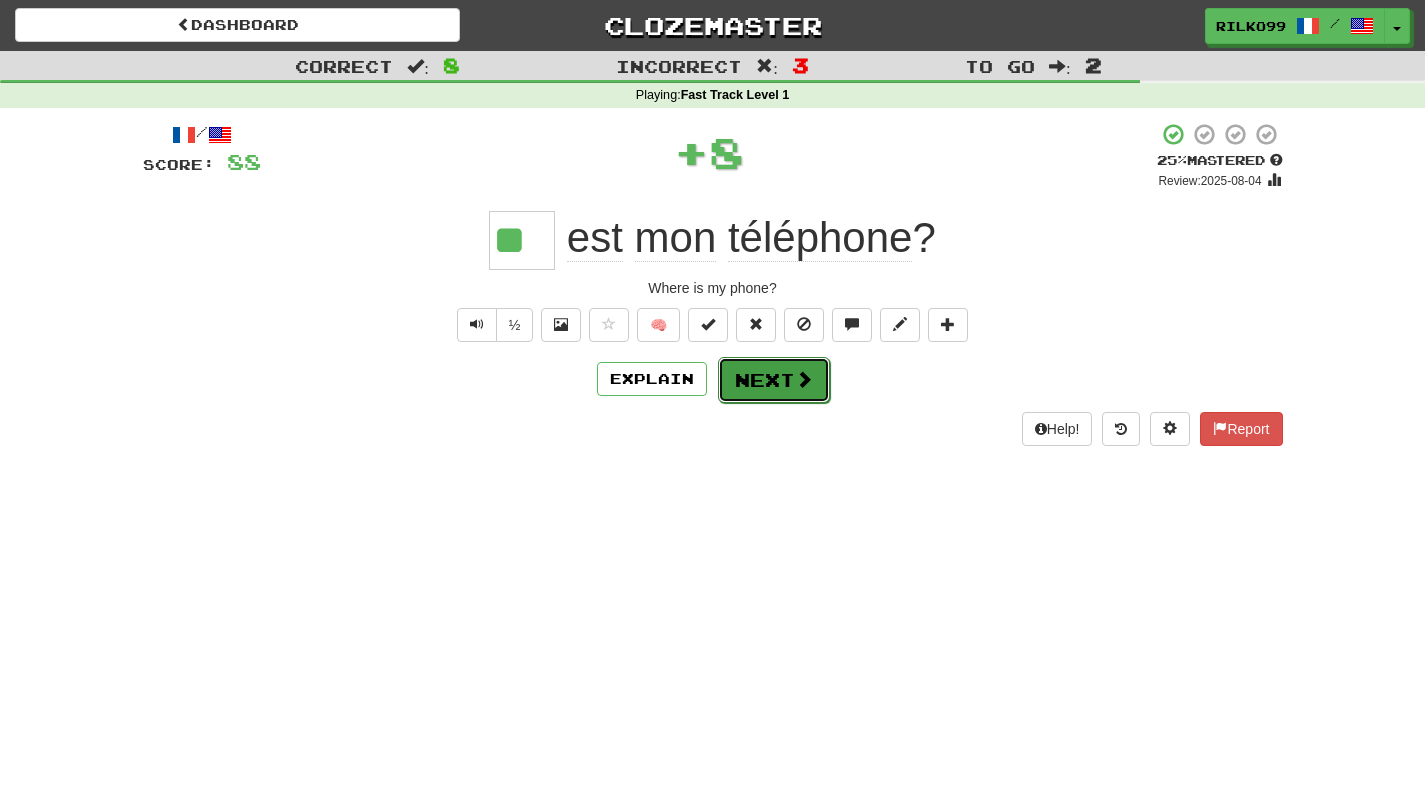 click on "Next" at bounding box center (774, 380) 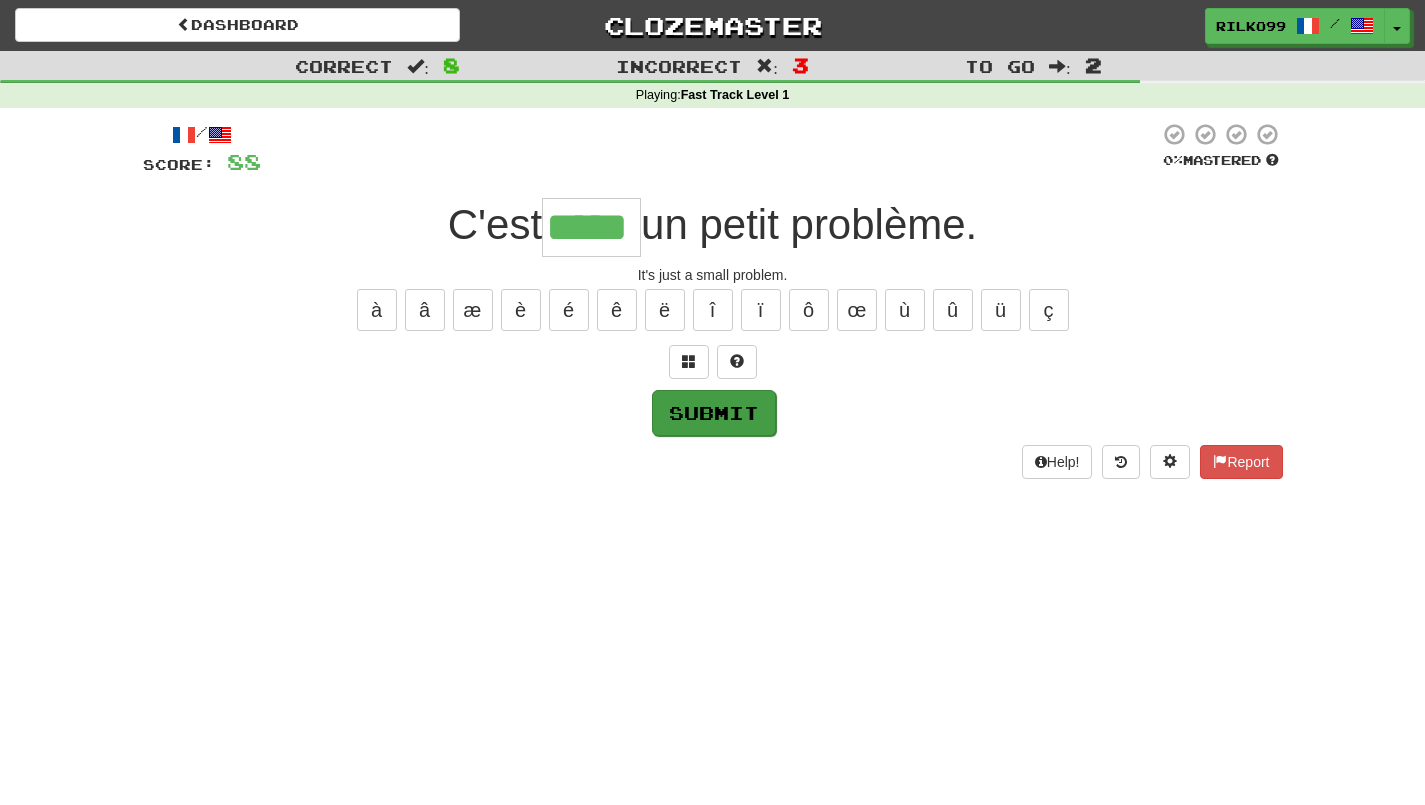 type on "*****" 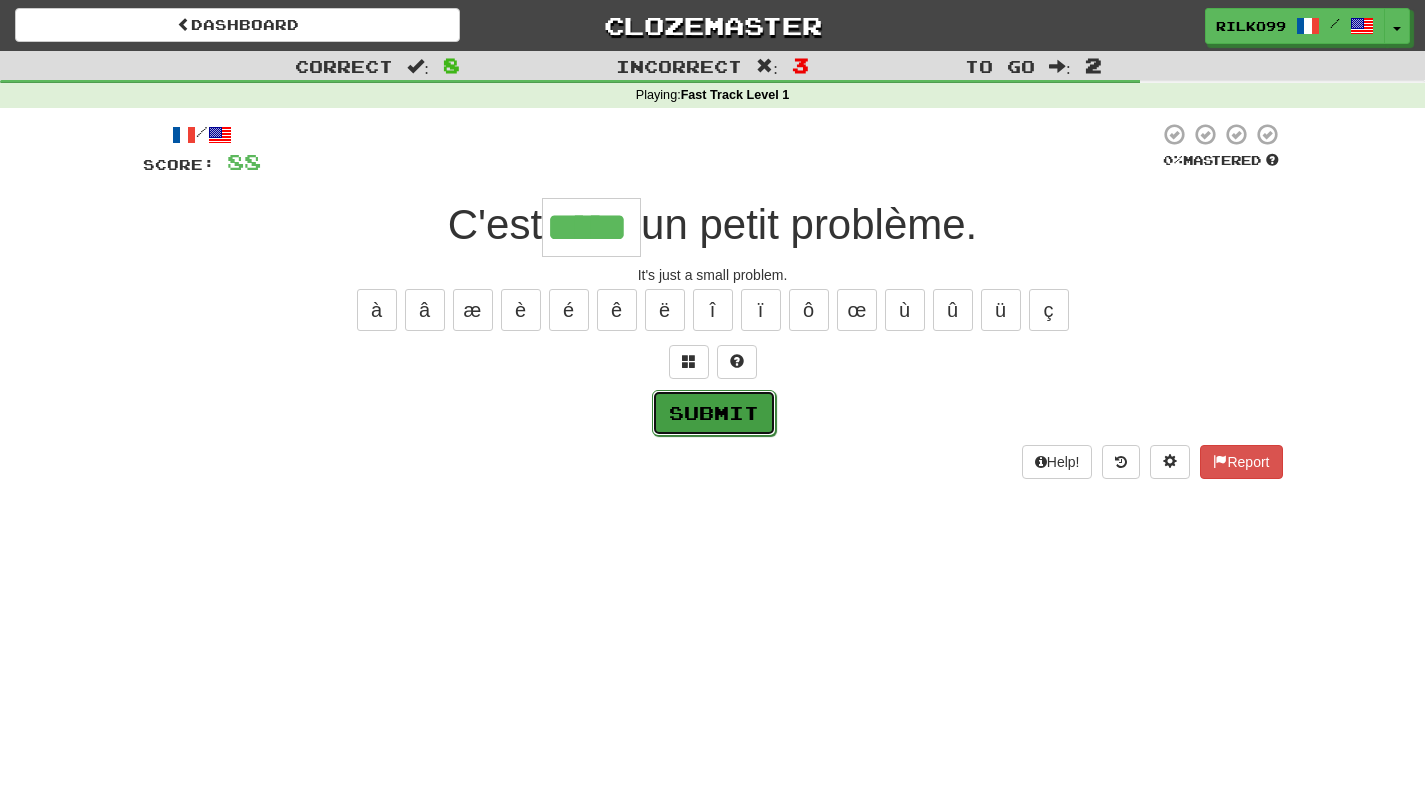 click on "Submit" at bounding box center [714, 413] 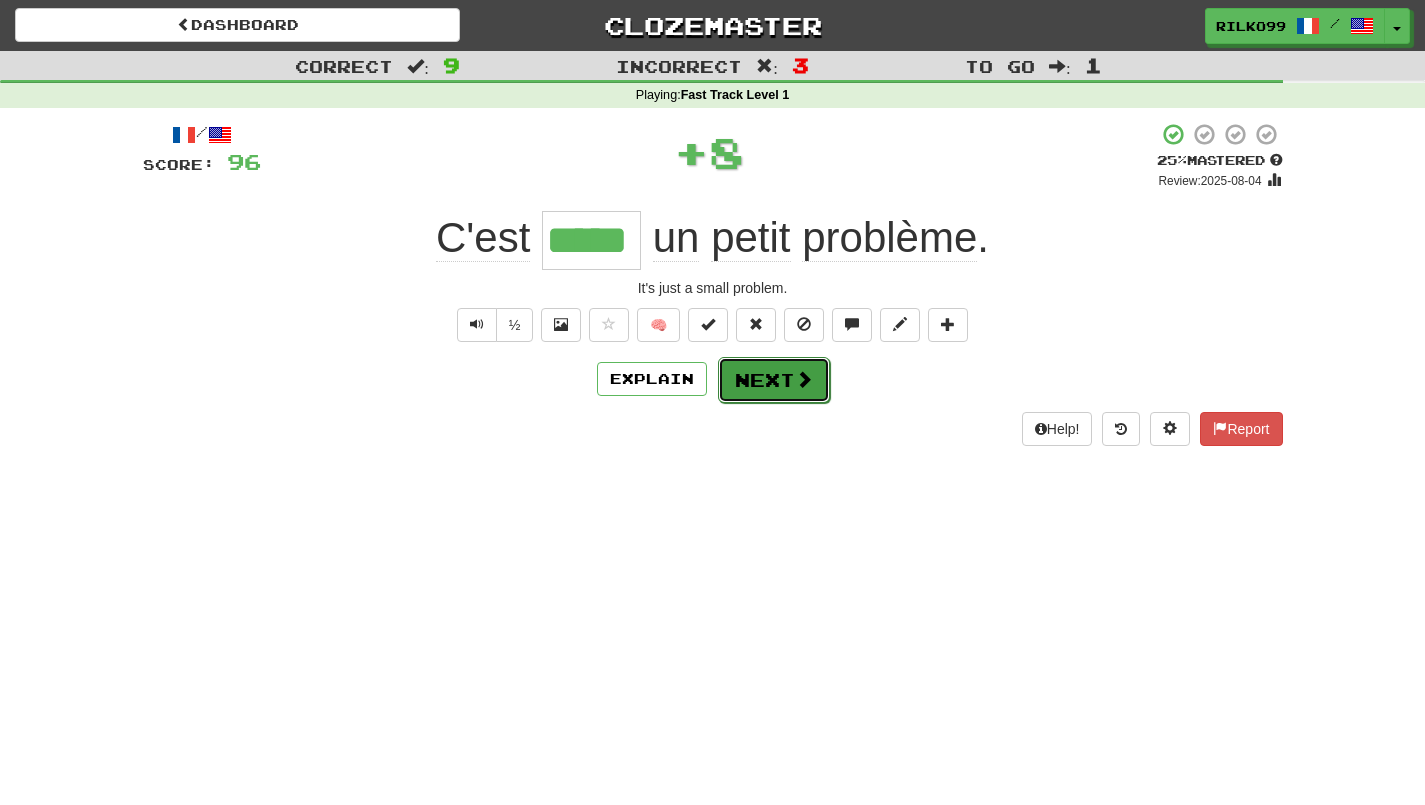 click on "Next" at bounding box center (774, 380) 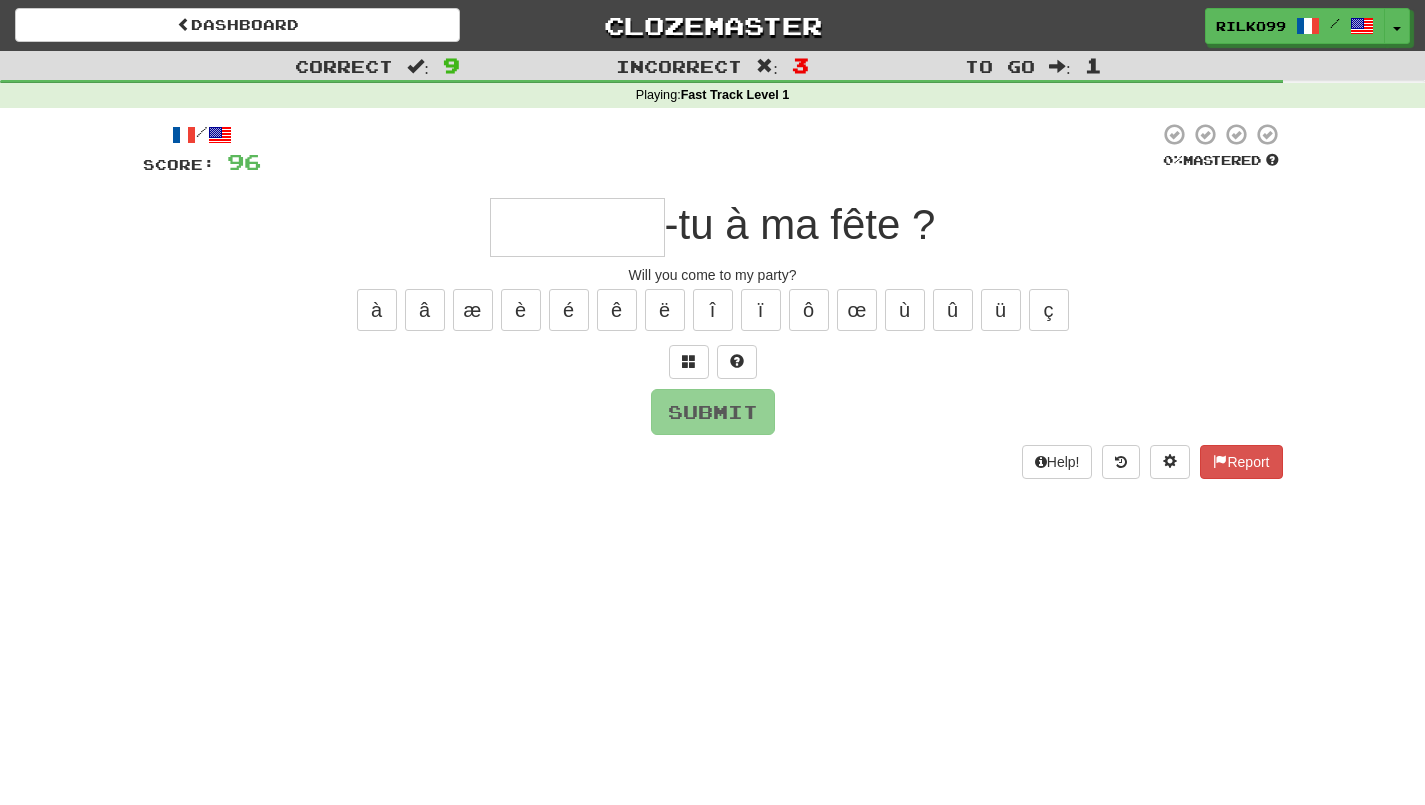click at bounding box center (577, 227) 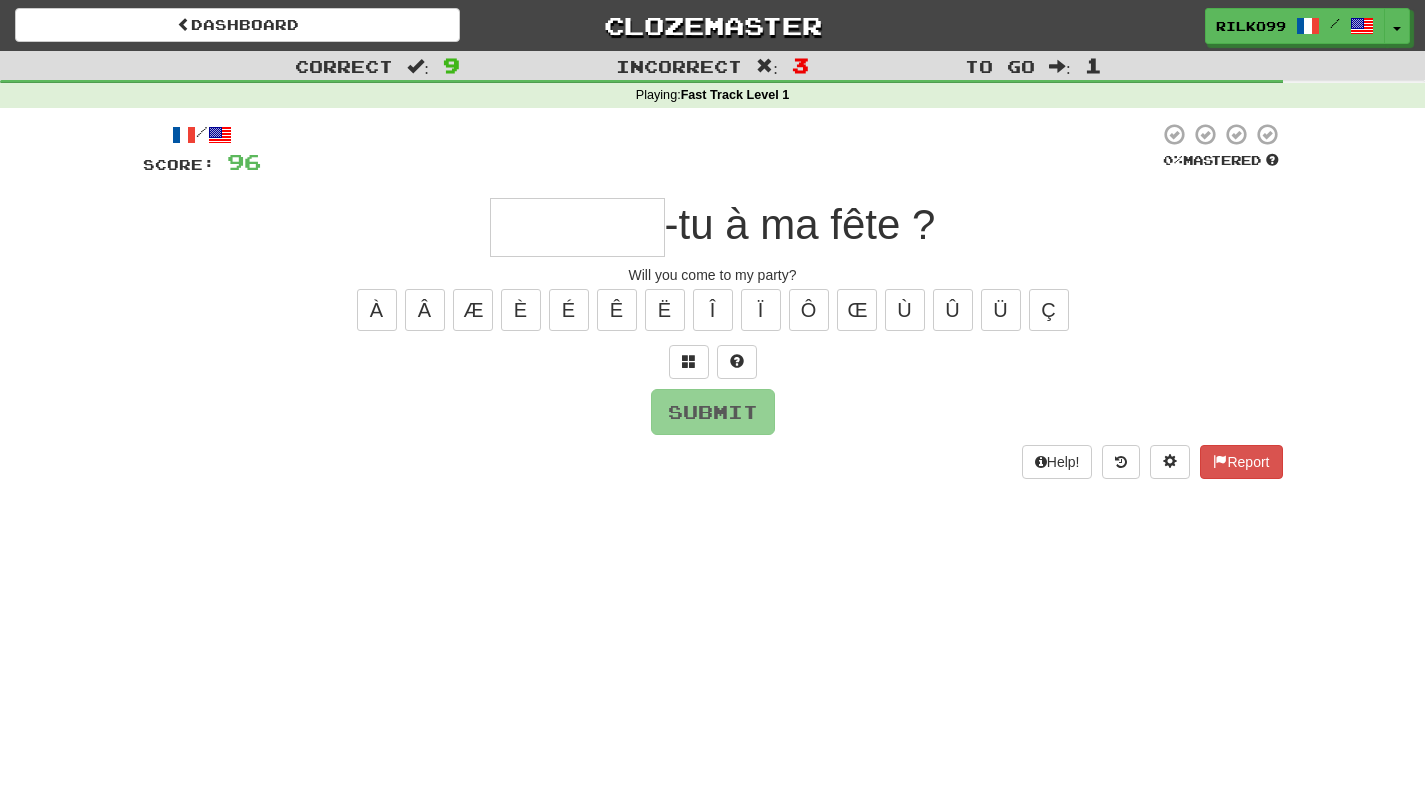 type on "*" 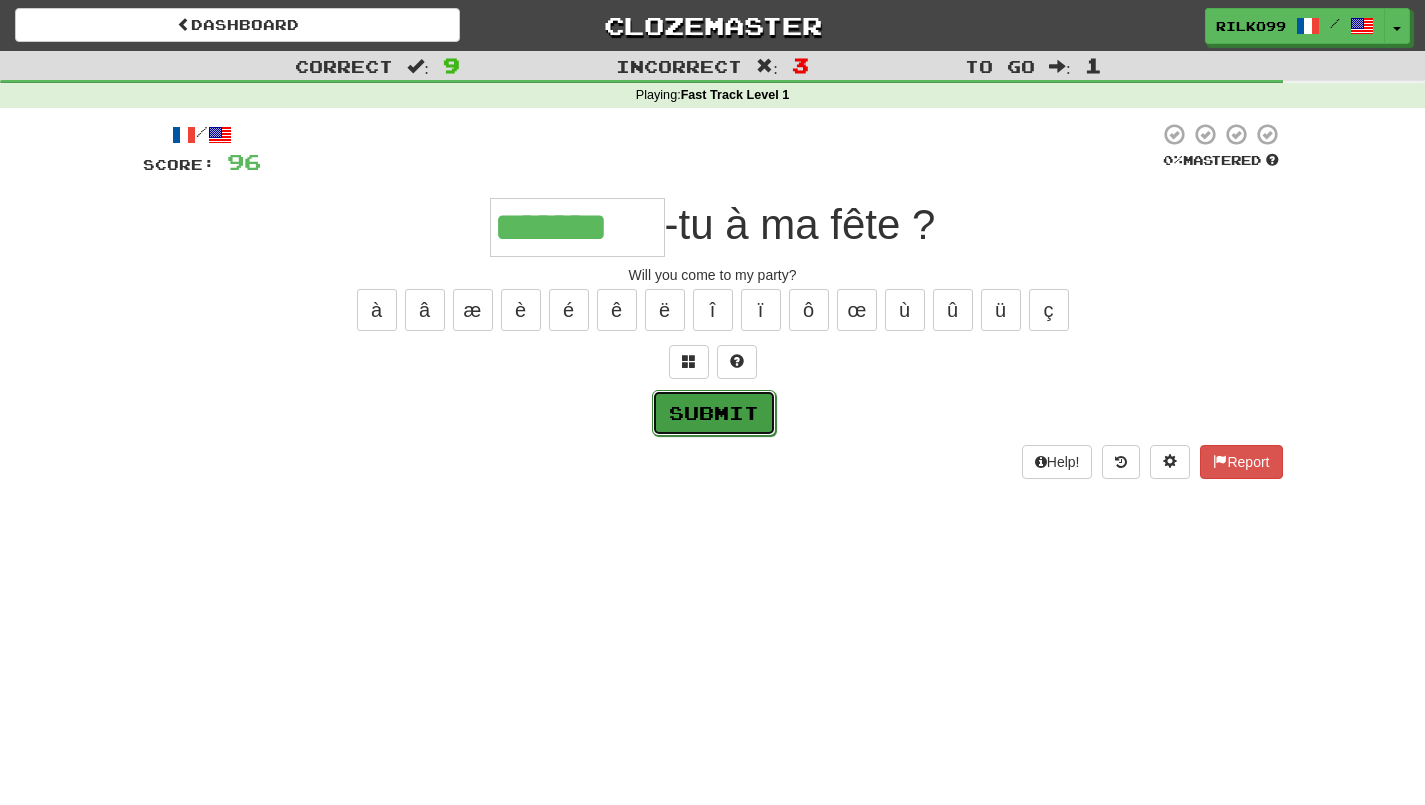 click on "Submit" at bounding box center (714, 413) 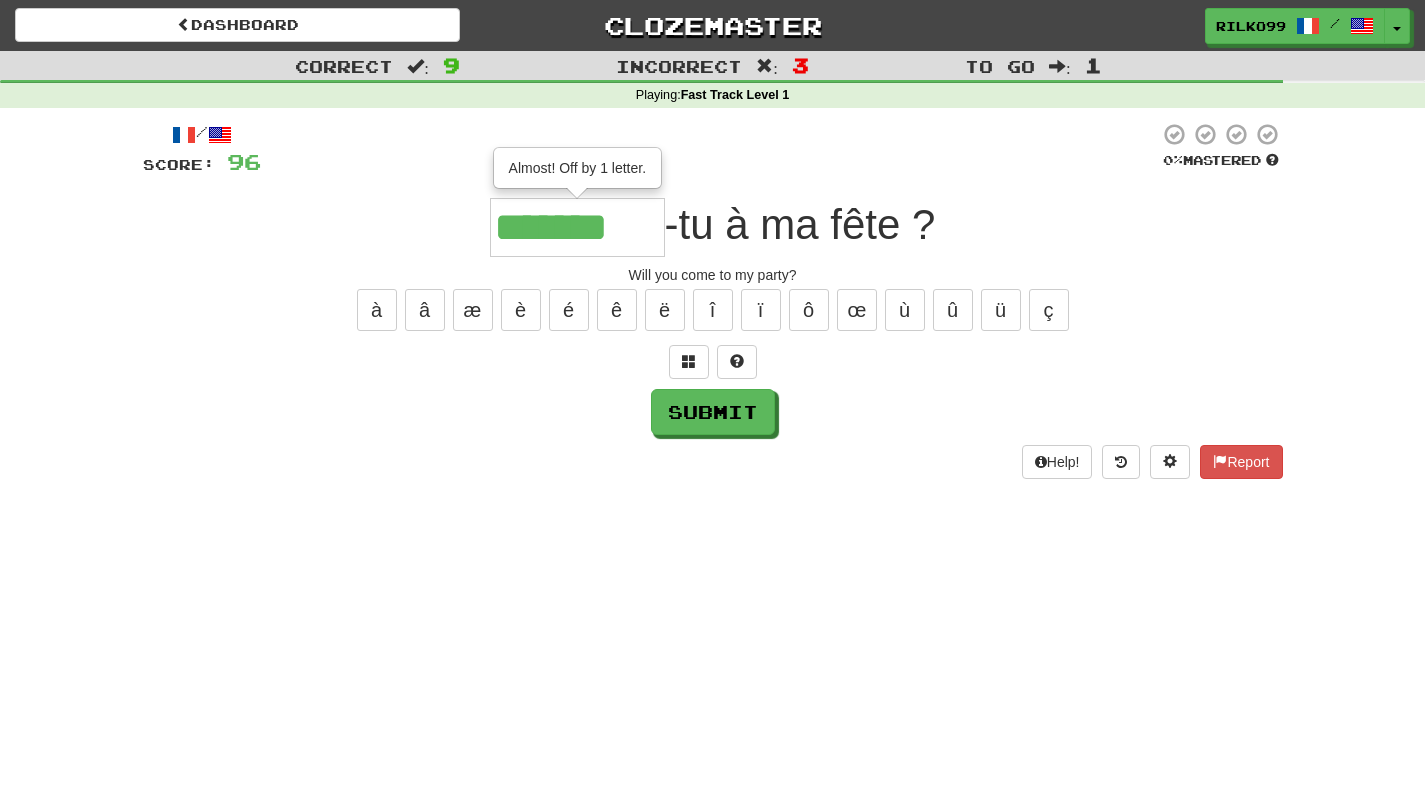 click on "*******" at bounding box center (577, 227) 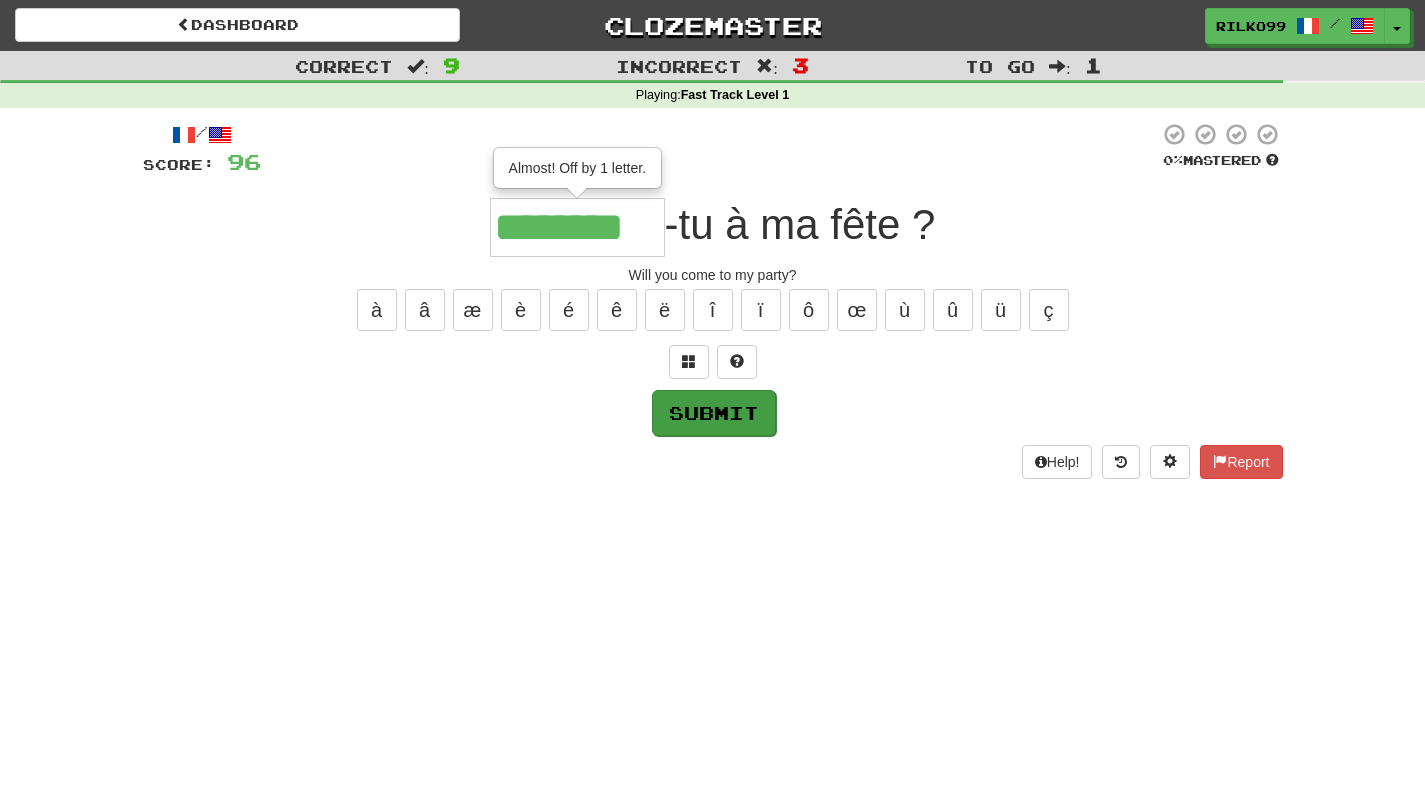 type on "********" 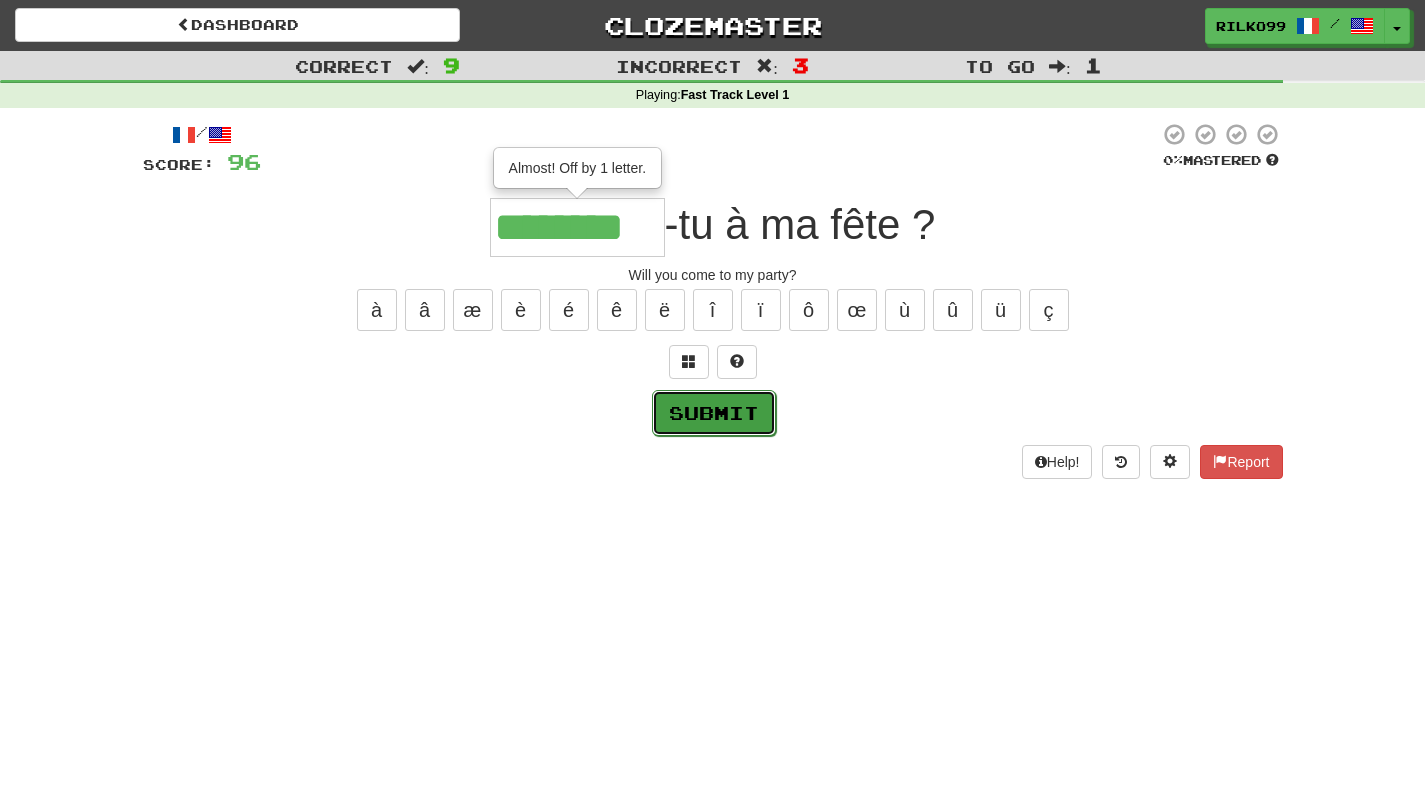 click on "Submit" at bounding box center [714, 413] 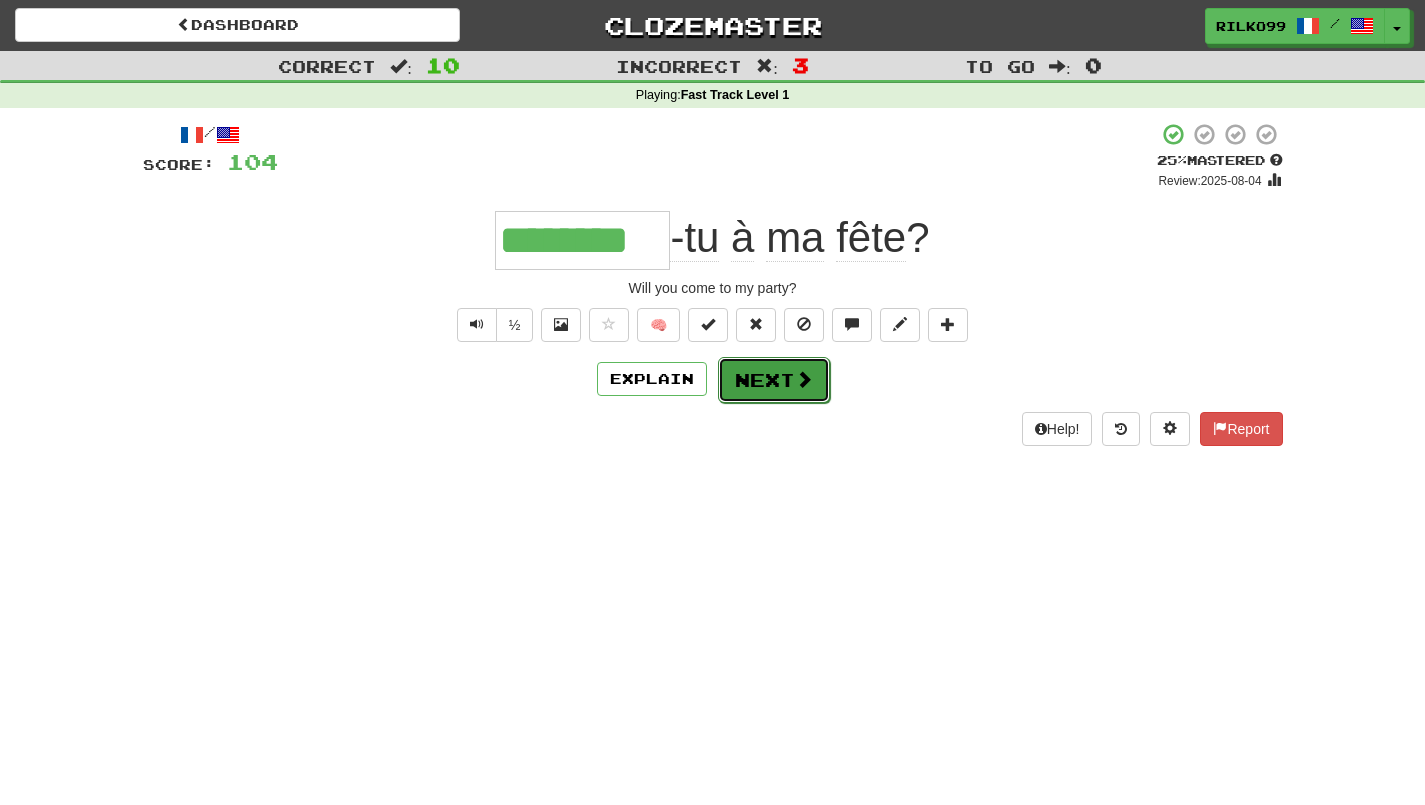 click on "Next" at bounding box center (774, 380) 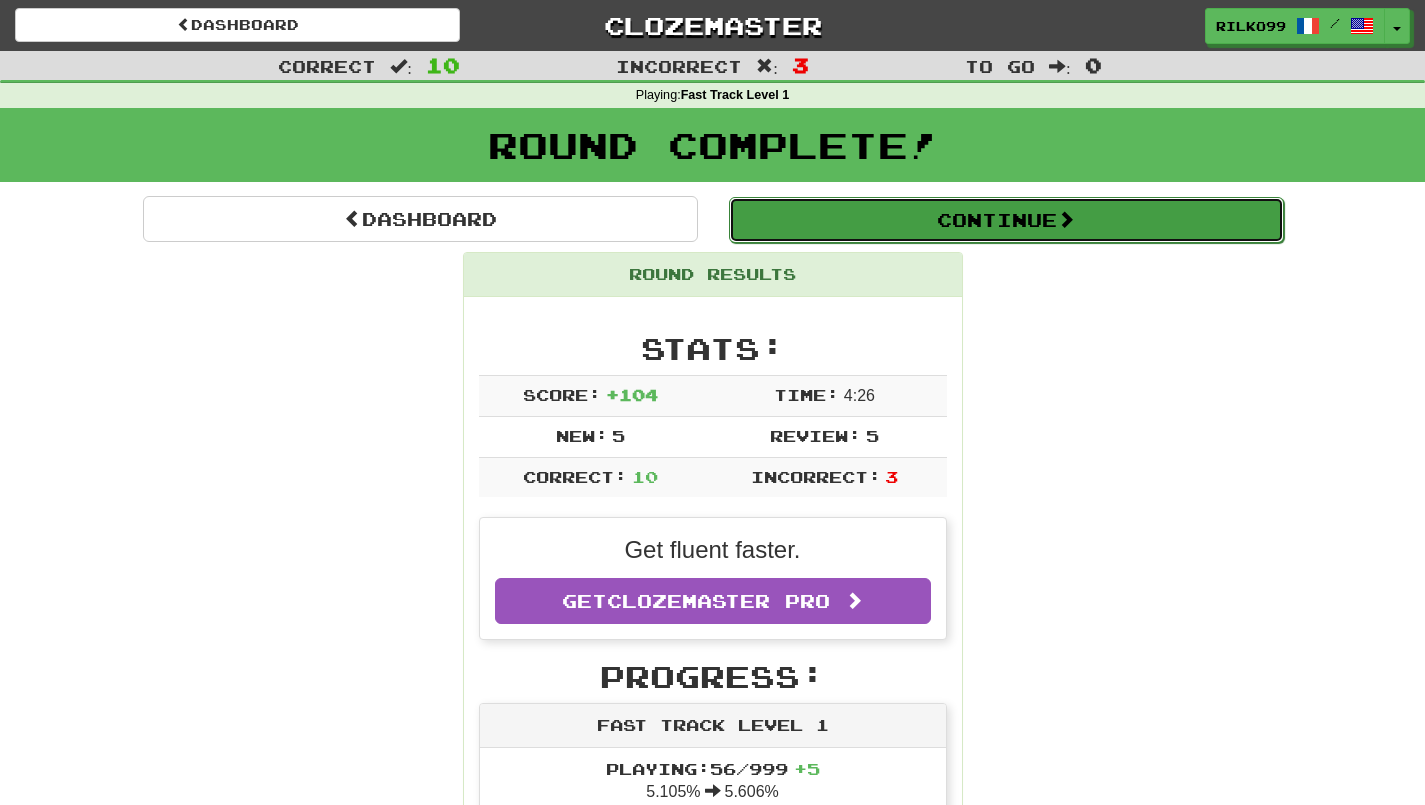 click on "Continue" at bounding box center (1006, 220) 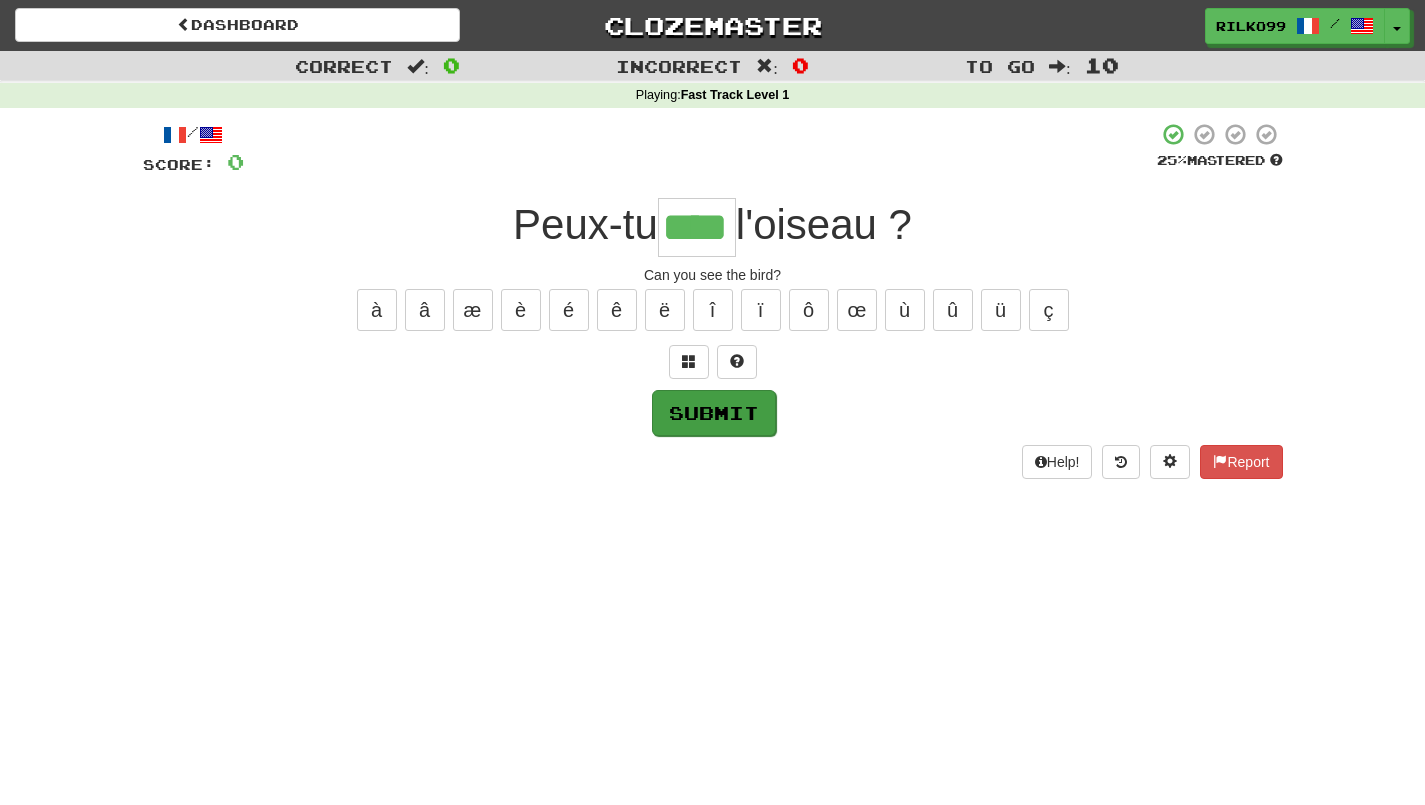 type on "****" 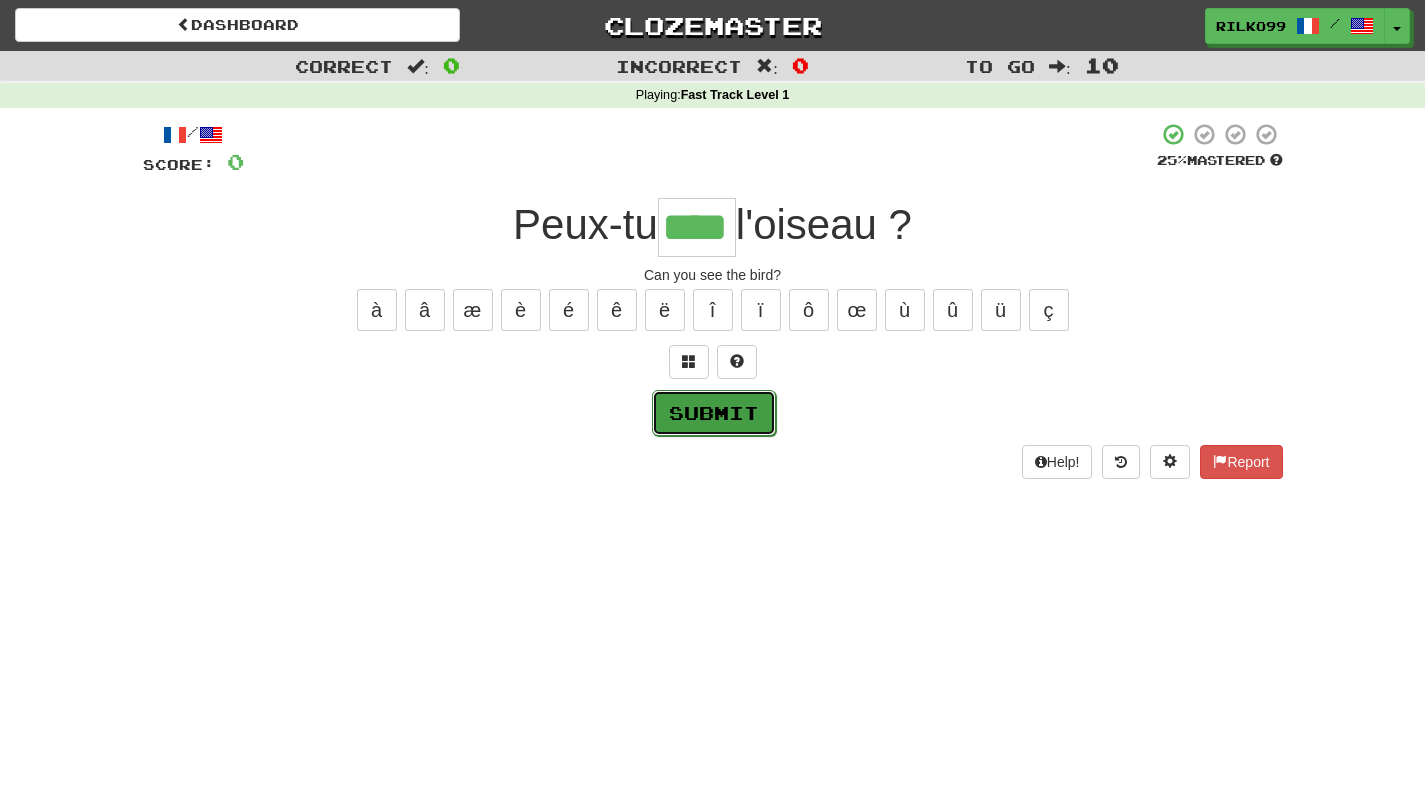 click on "Submit" at bounding box center (714, 413) 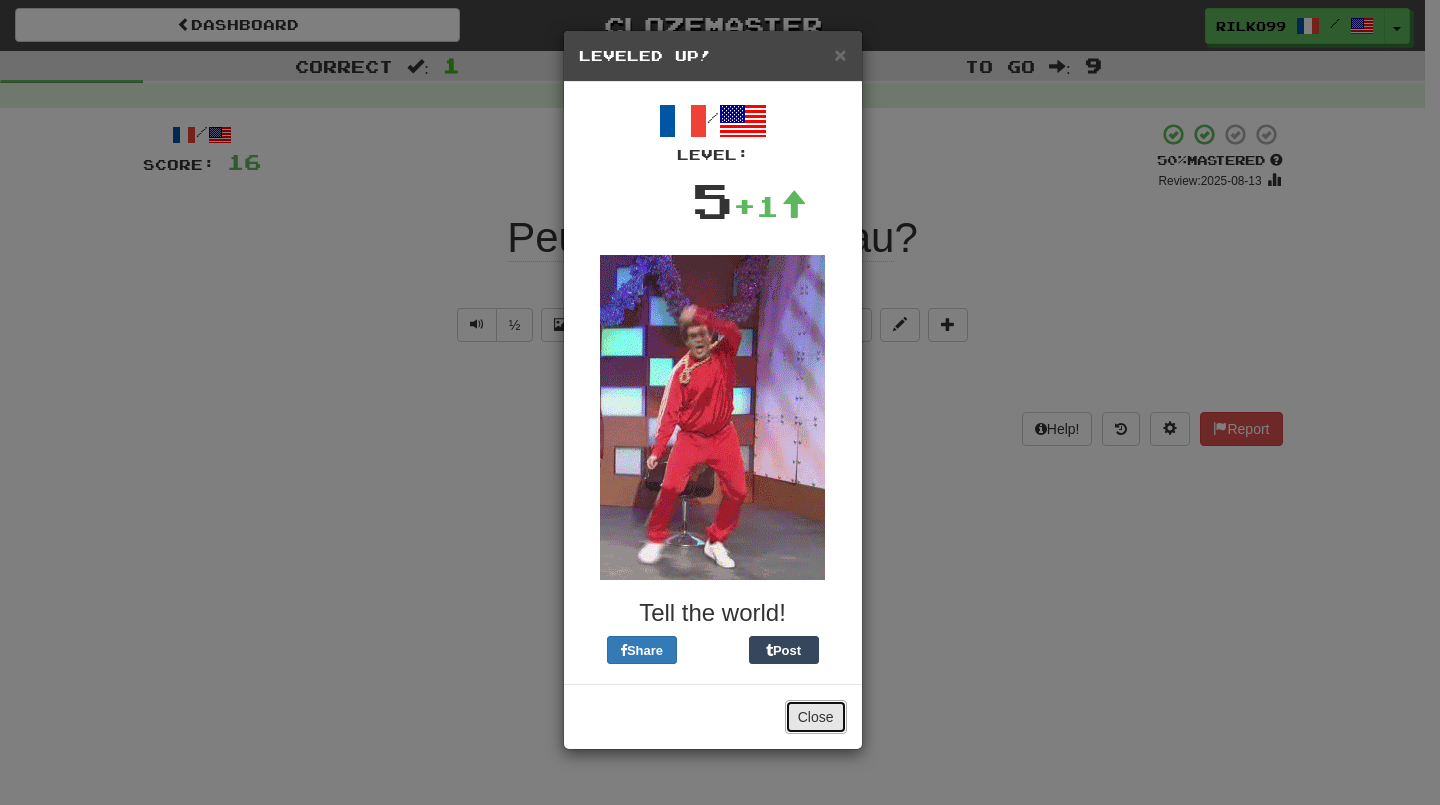 click on "Close" at bounding box center (816, 717) 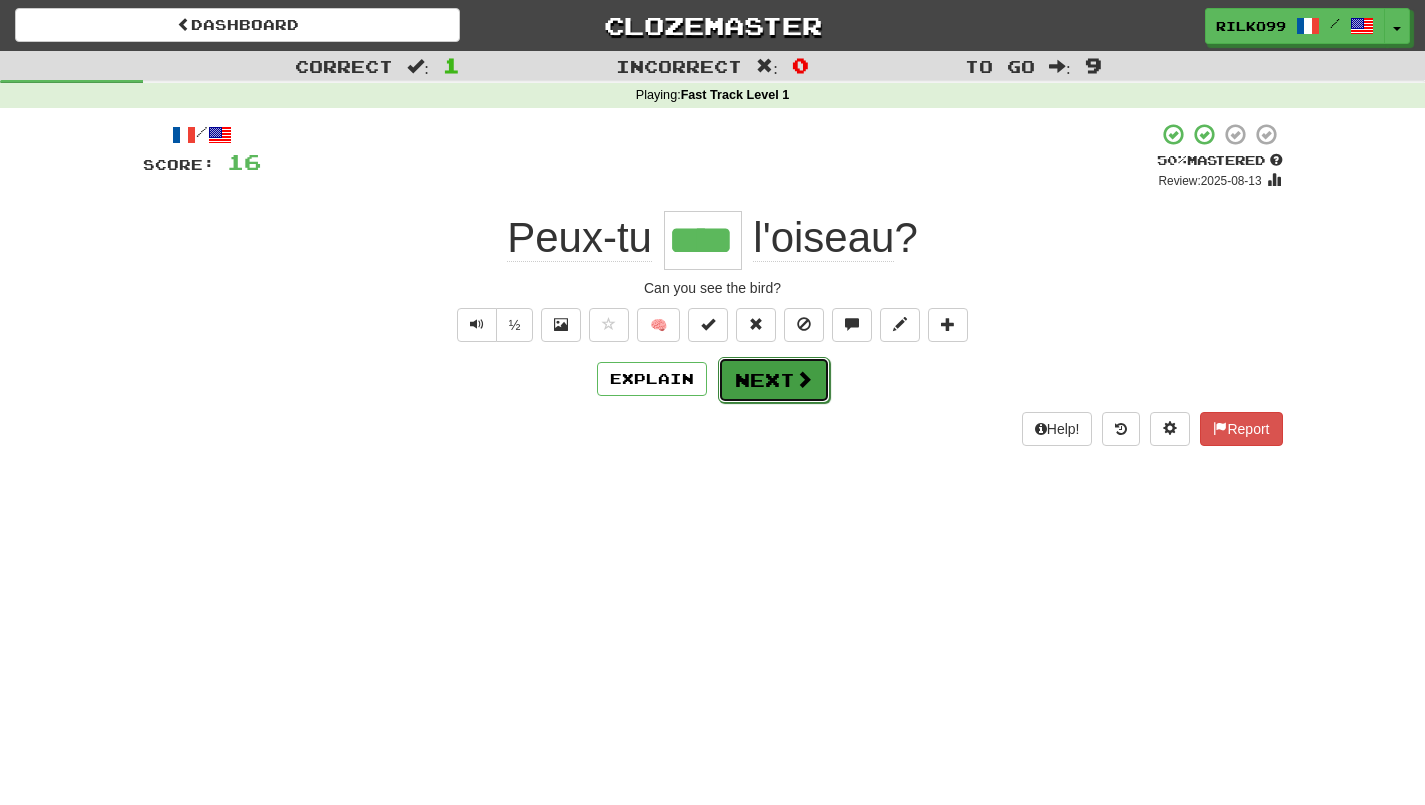 click on "Next" at bounding box center [774, 380] 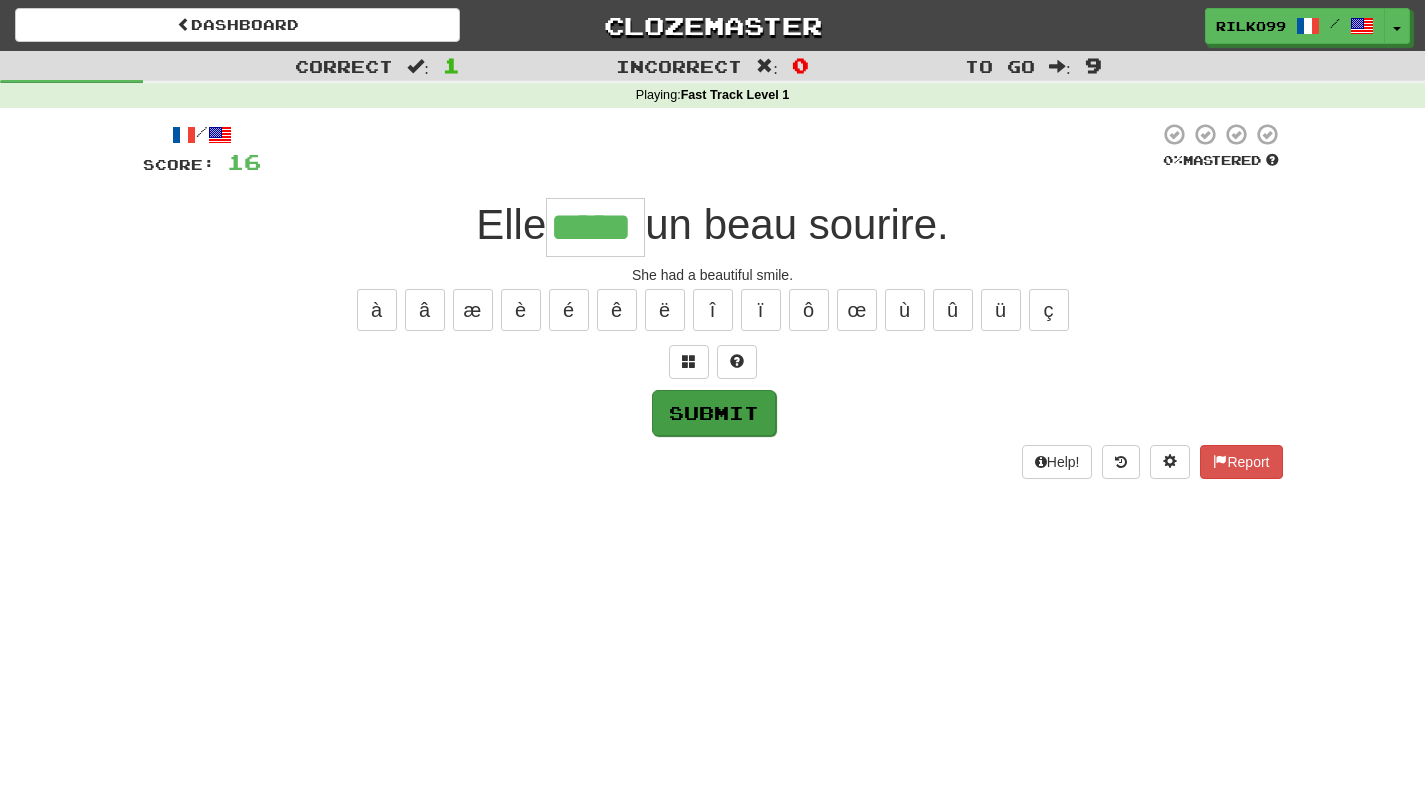type on "*****" 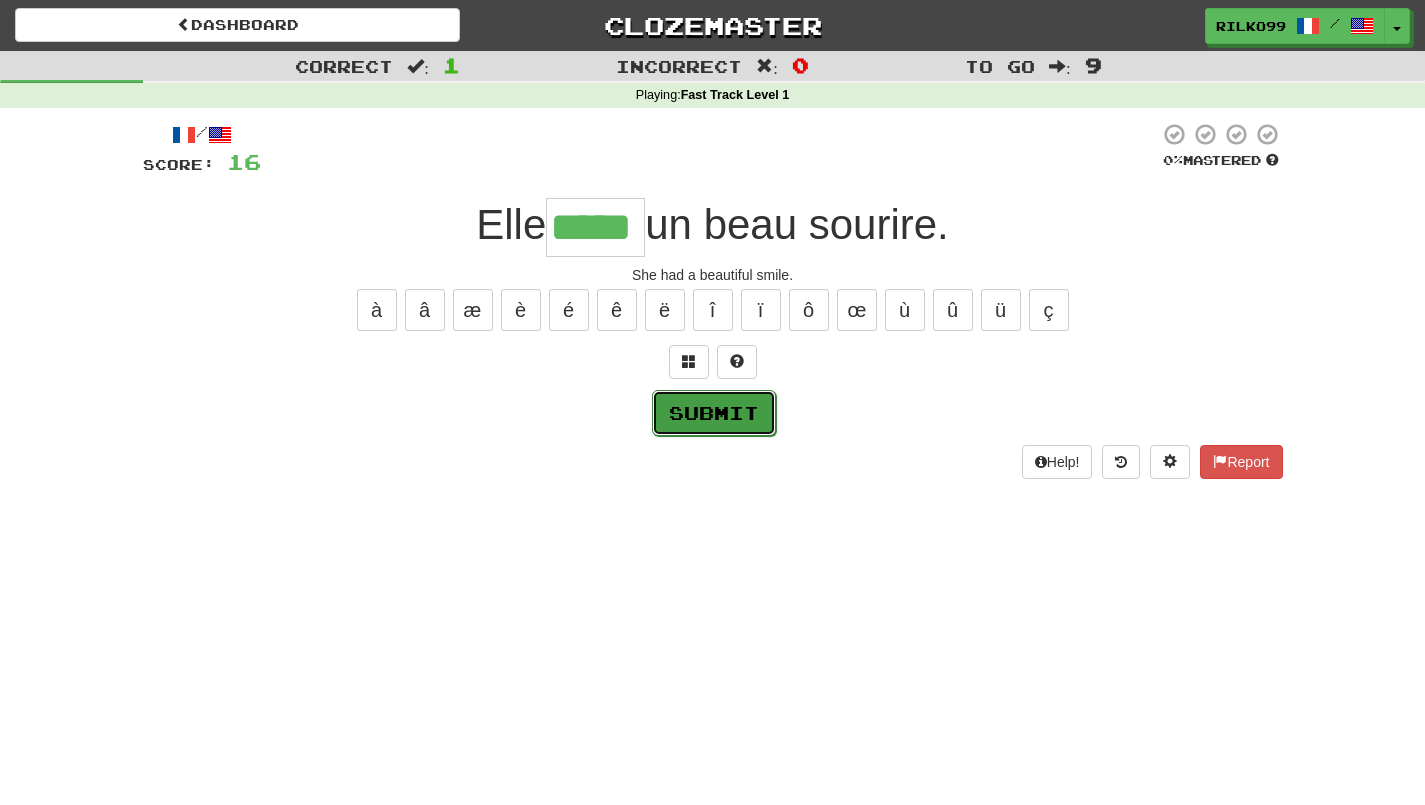 click on "Submit" at bounding box center [714, 413] 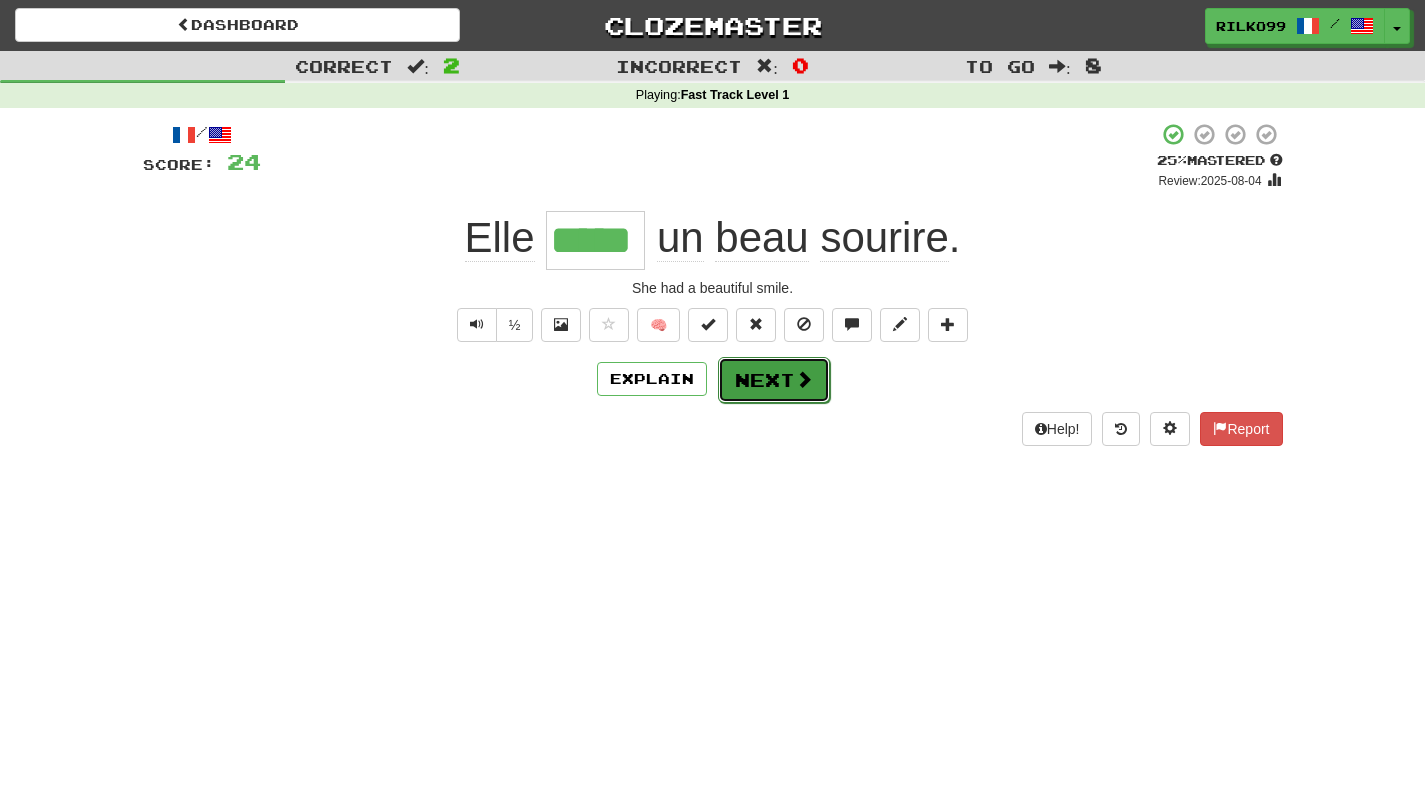 click on "Next" at bounding box center [774, 380] 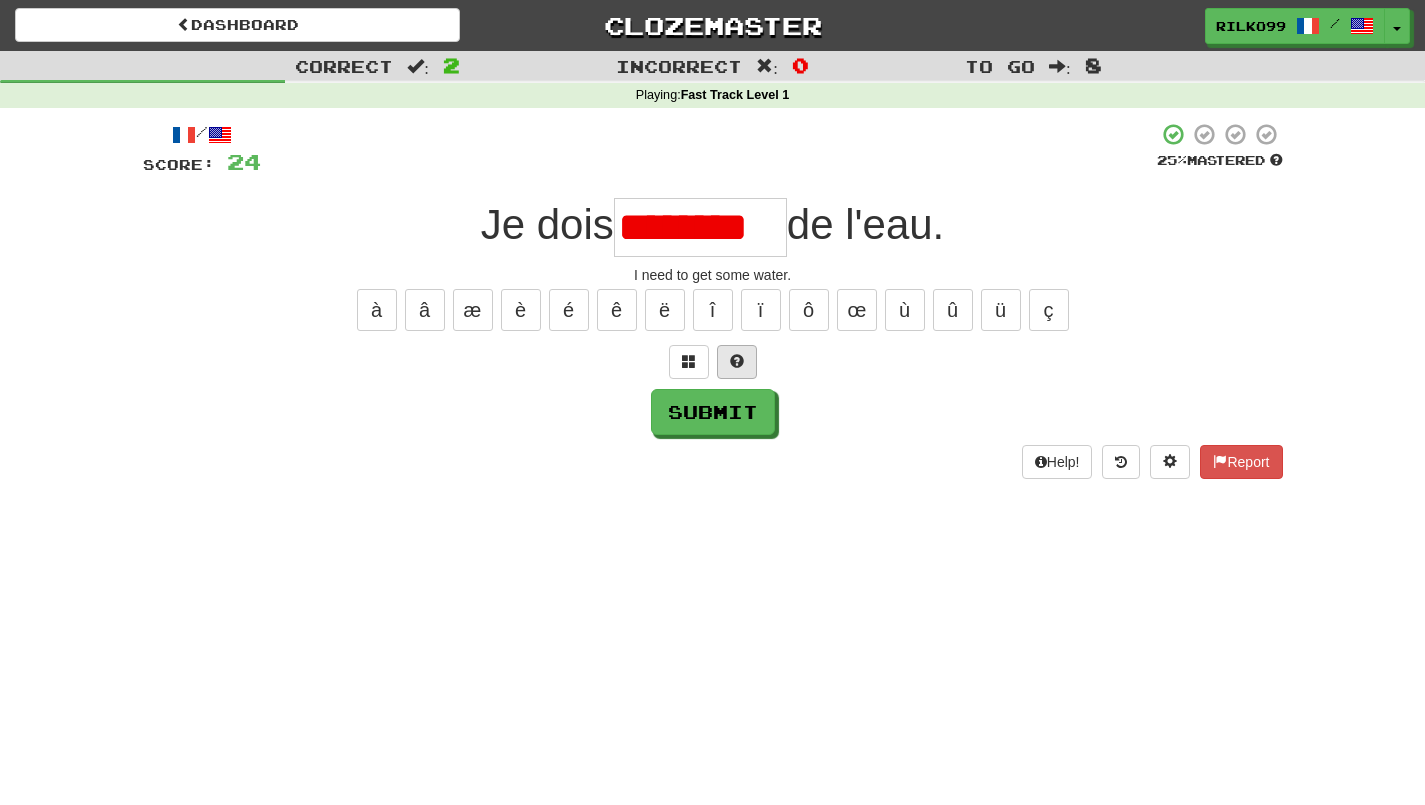 scroll, scrollTop: 0, scrollLeft: 0, axis: both 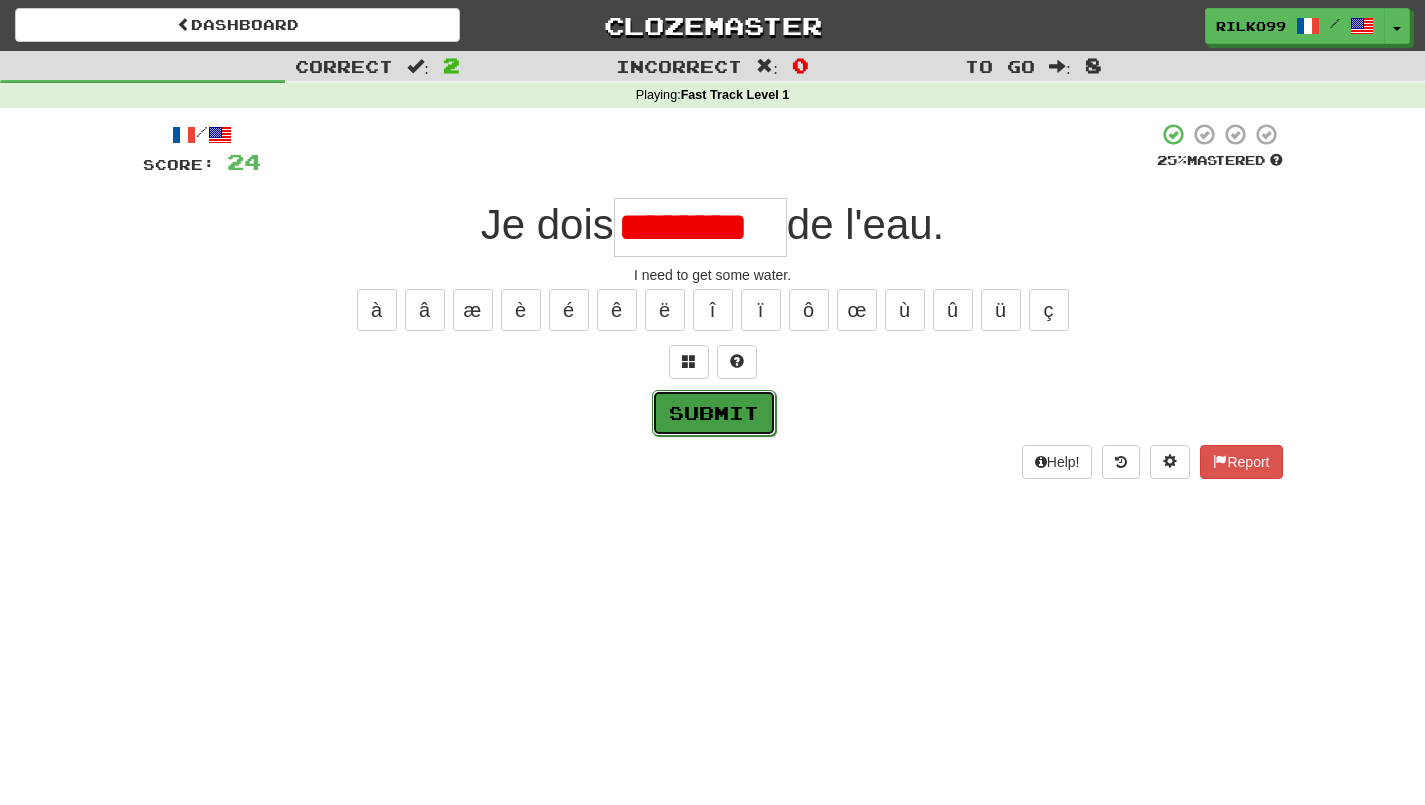 click on "Submit" at bounding box center [714, 413] 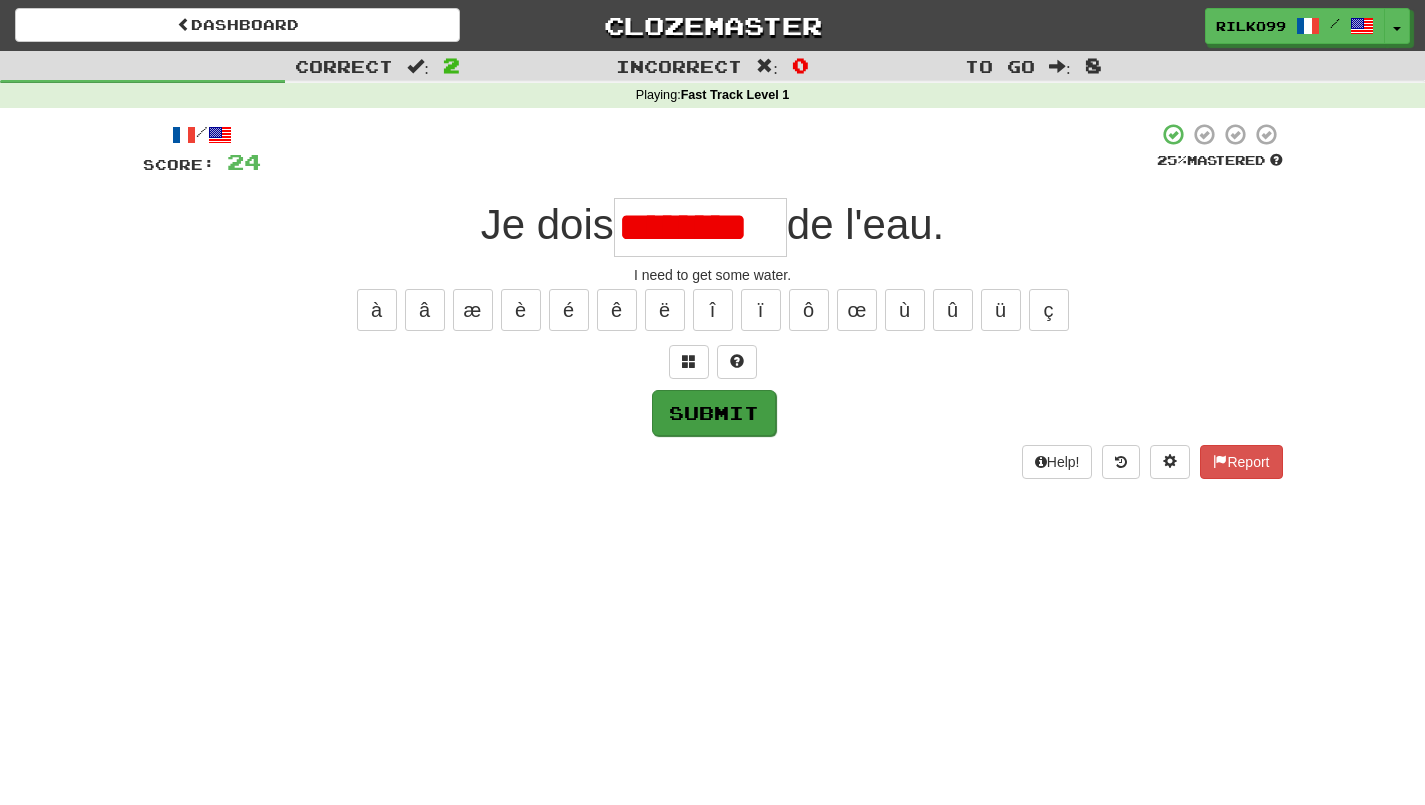 type on "********" 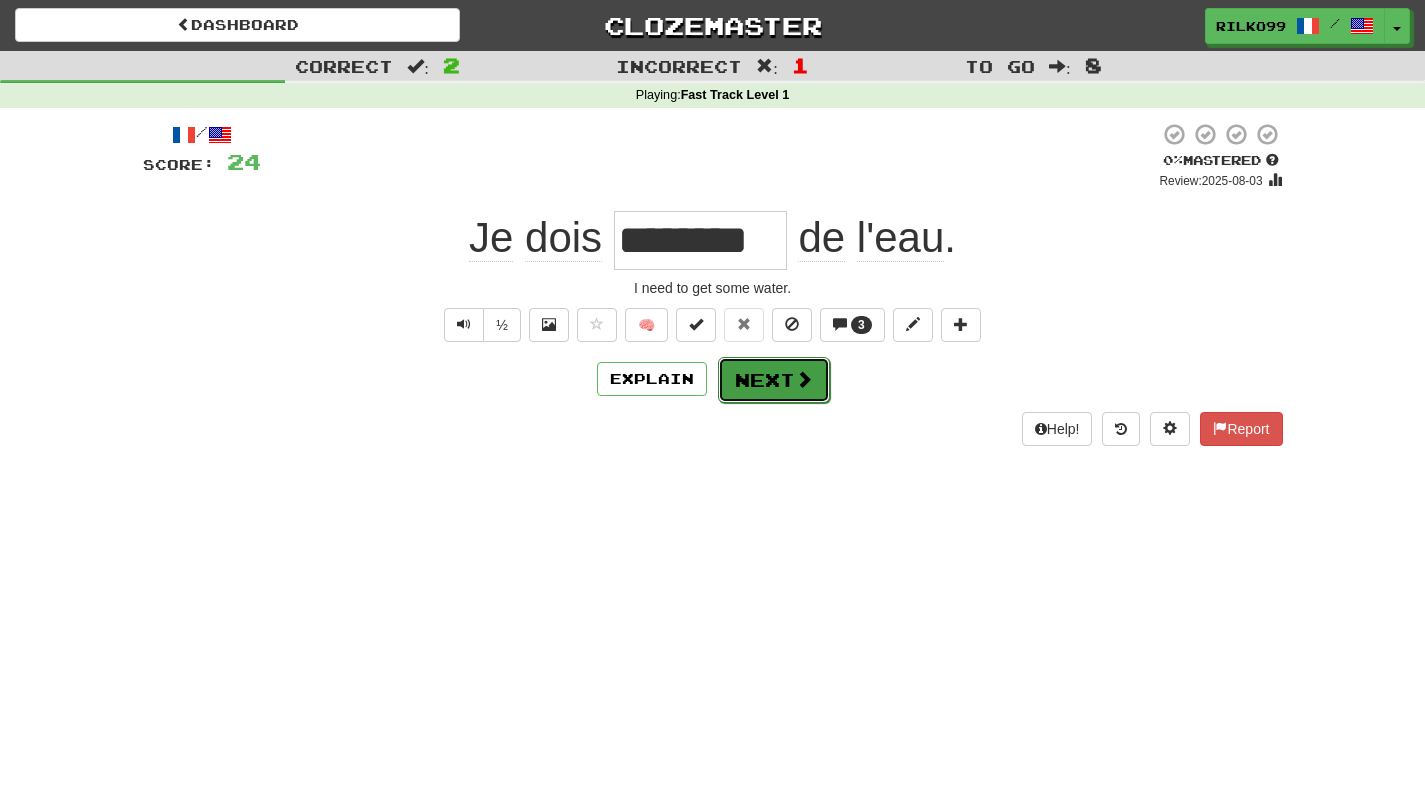 click on "Next" at bounding box center [774, 380] 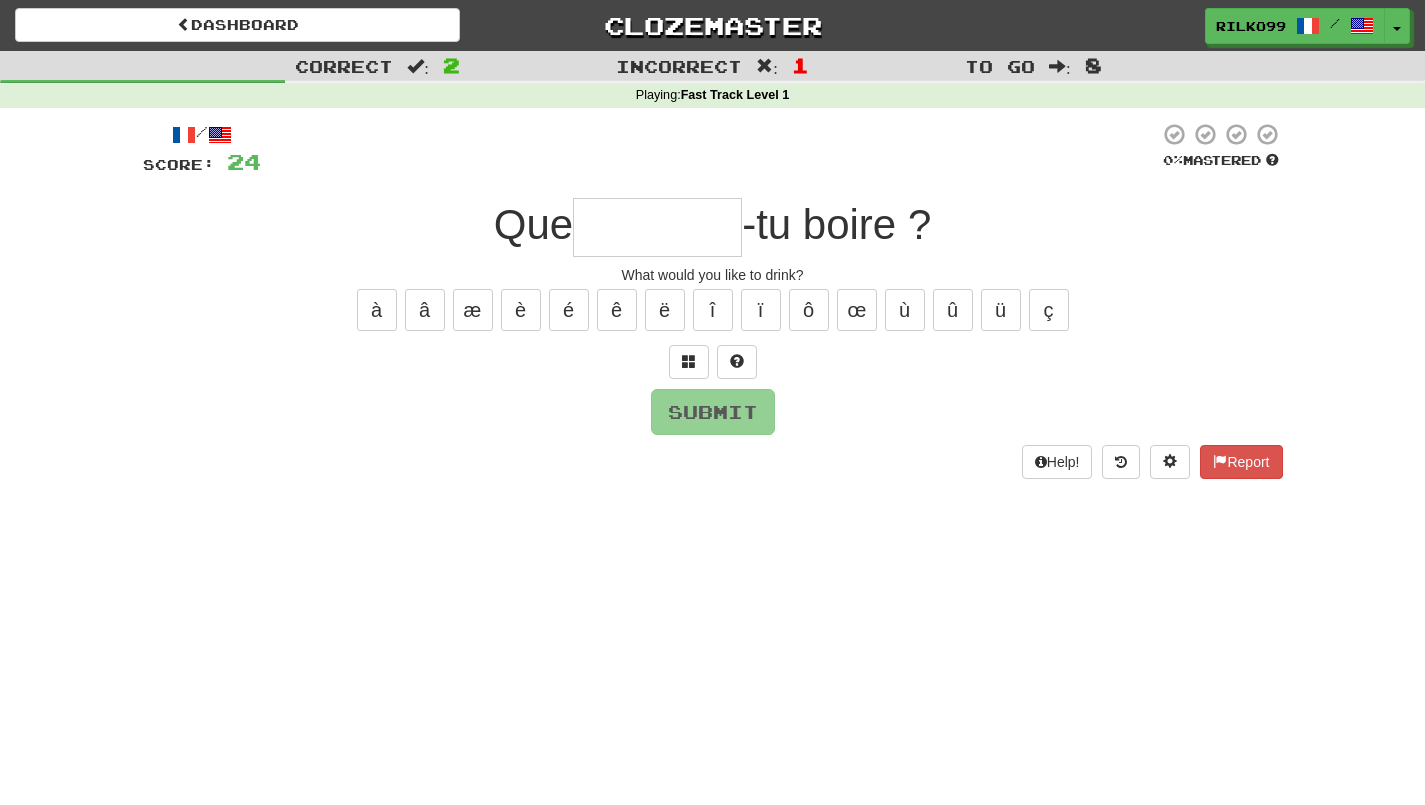 click at bounding box center [657, 227] 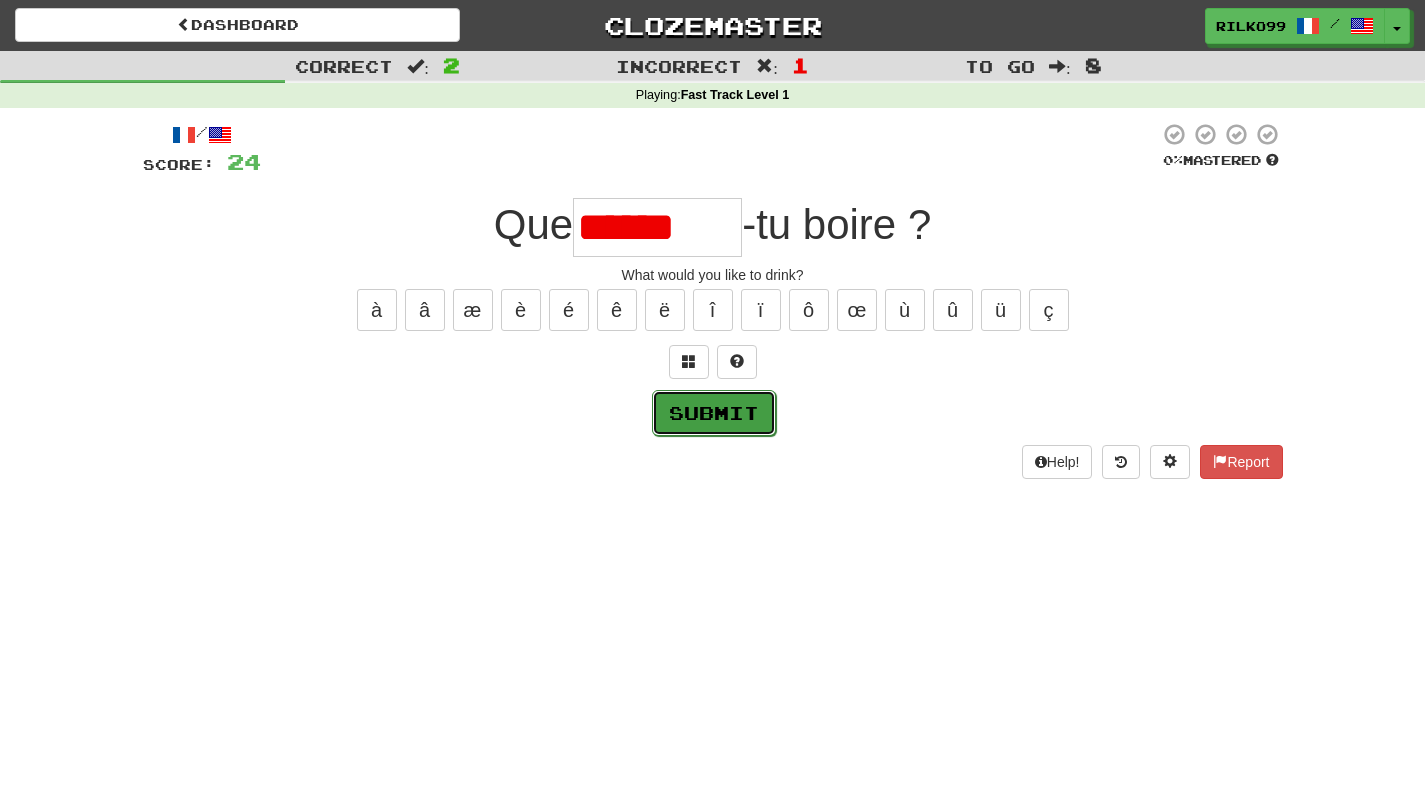 click on "Submit" at bounding box center [714, 413] 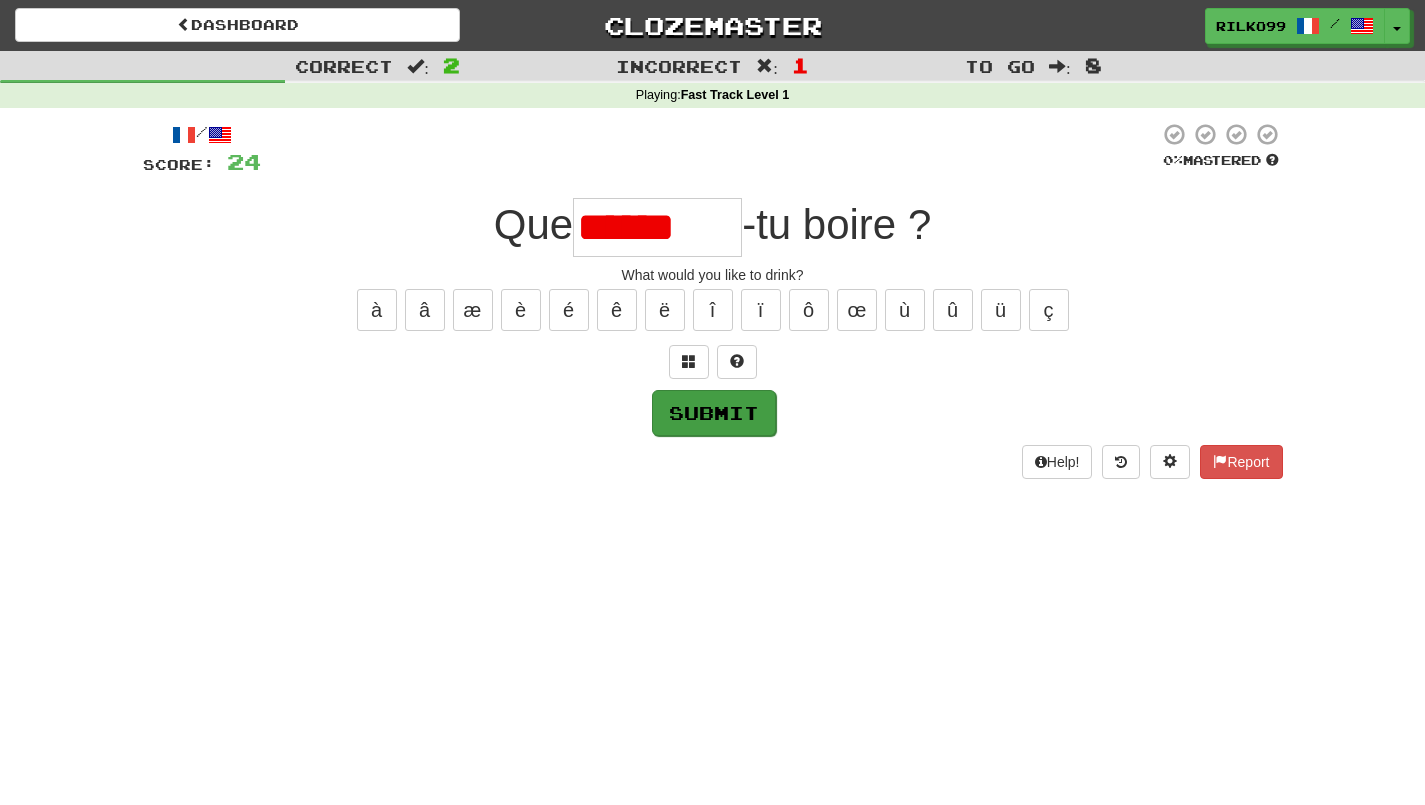 type on "********" 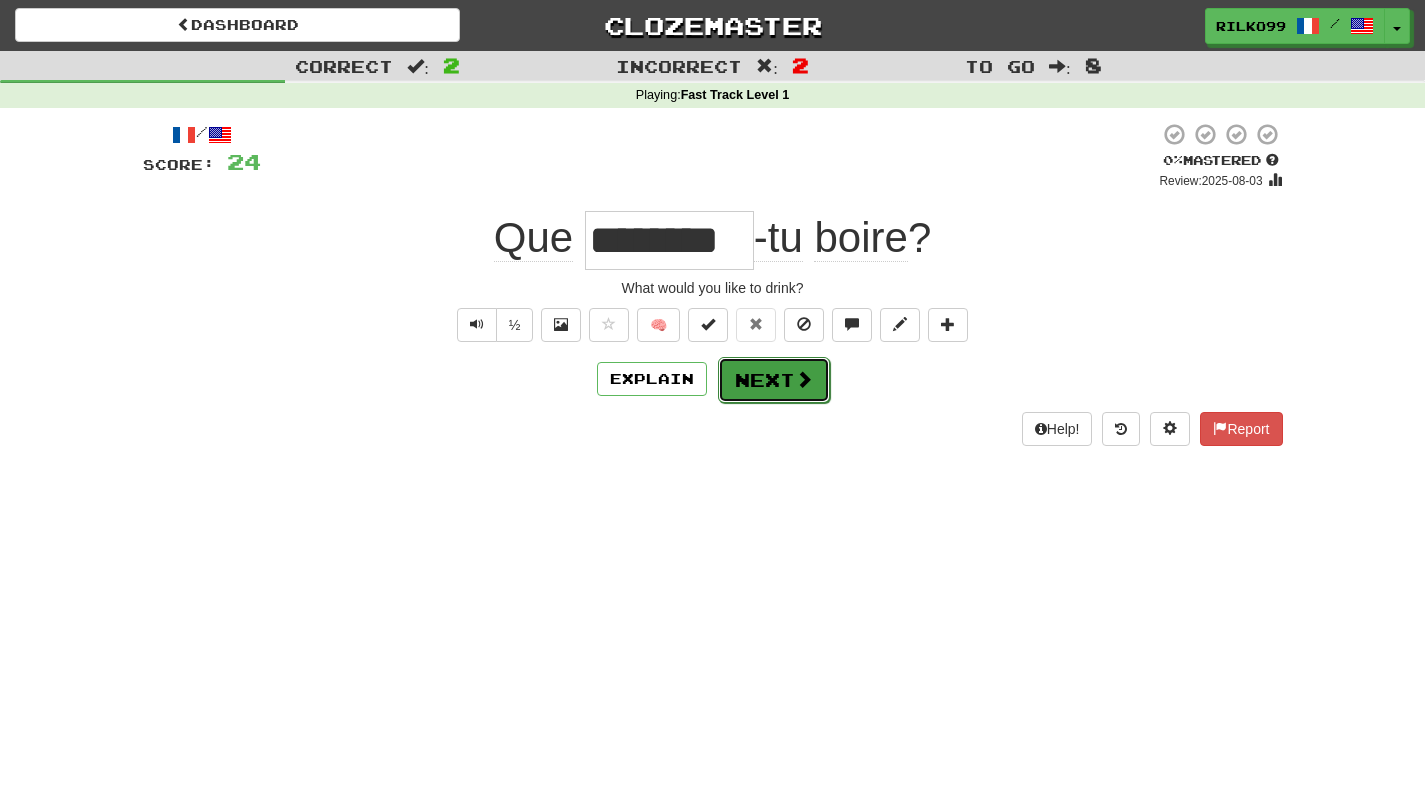 click on "Next" at bounding box center [774, 380] 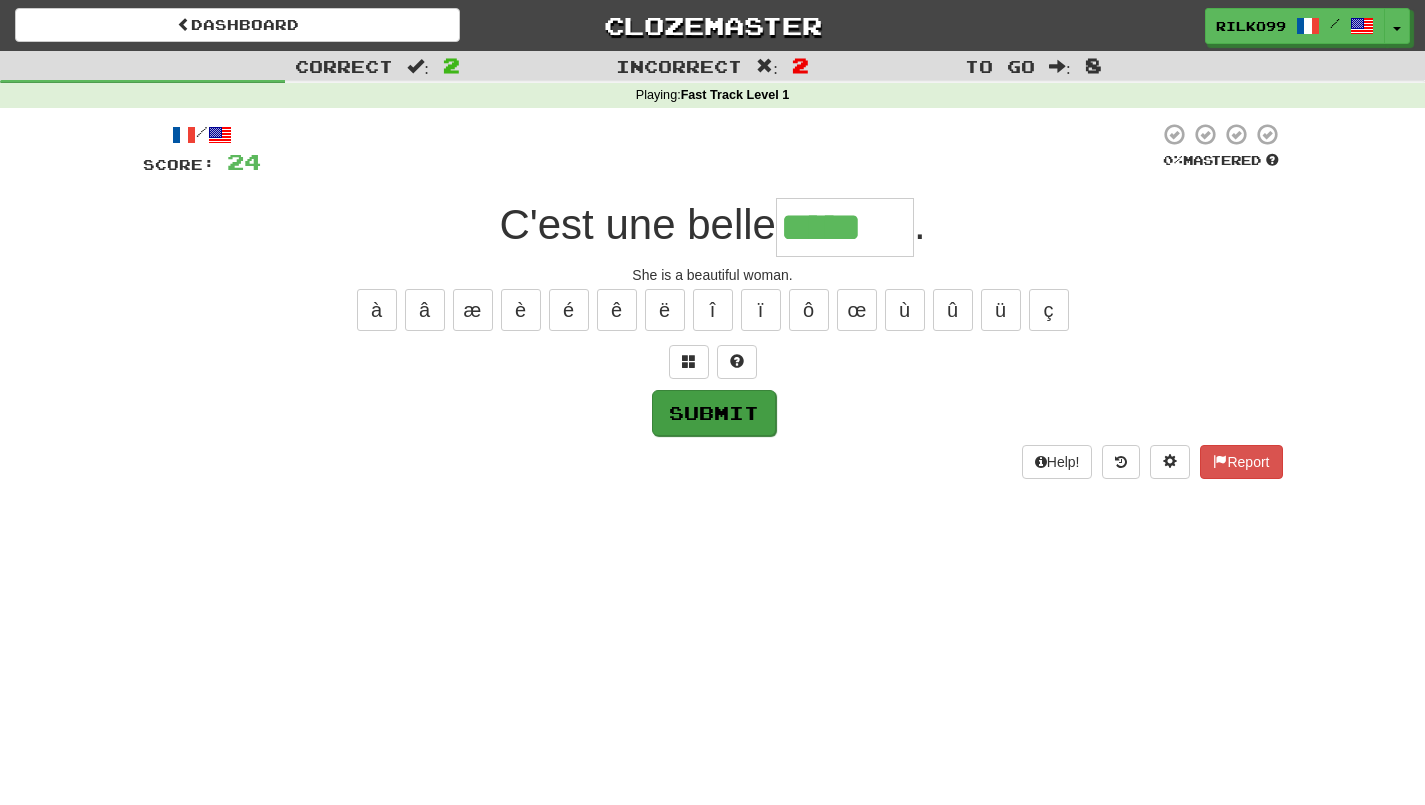 type on "*****" 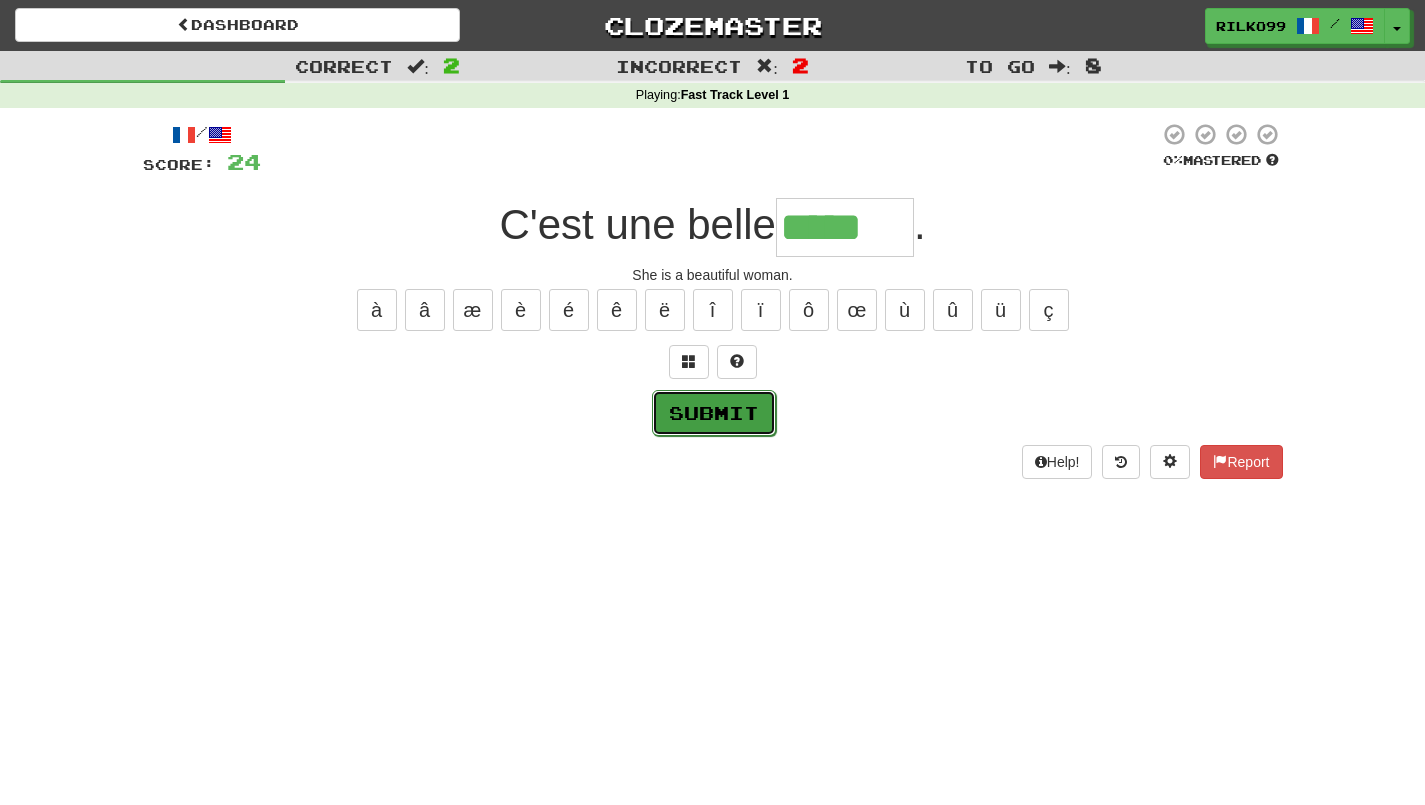 click on "Submit" at bounding box center (714, 413) 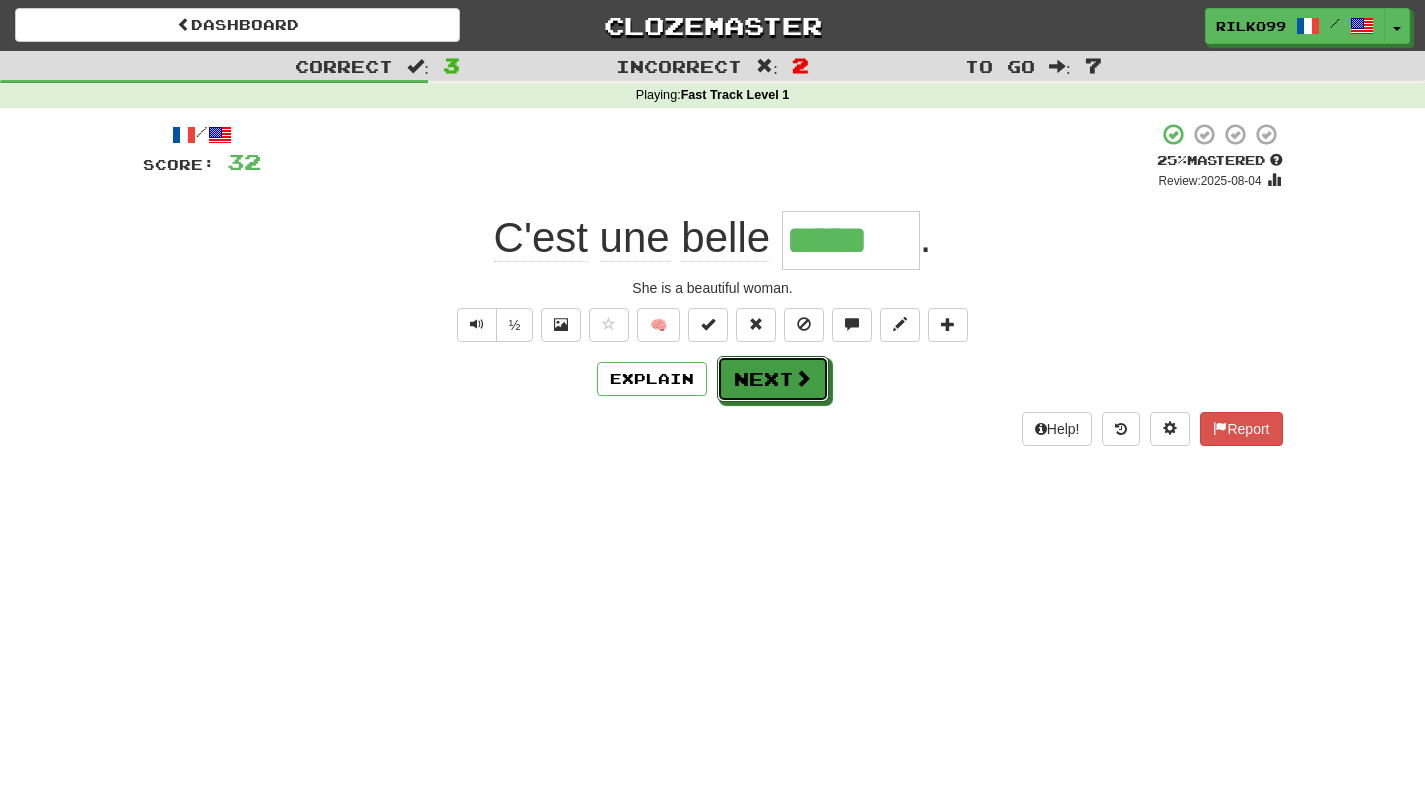 click on "Next" at bounding box center [773, 379] 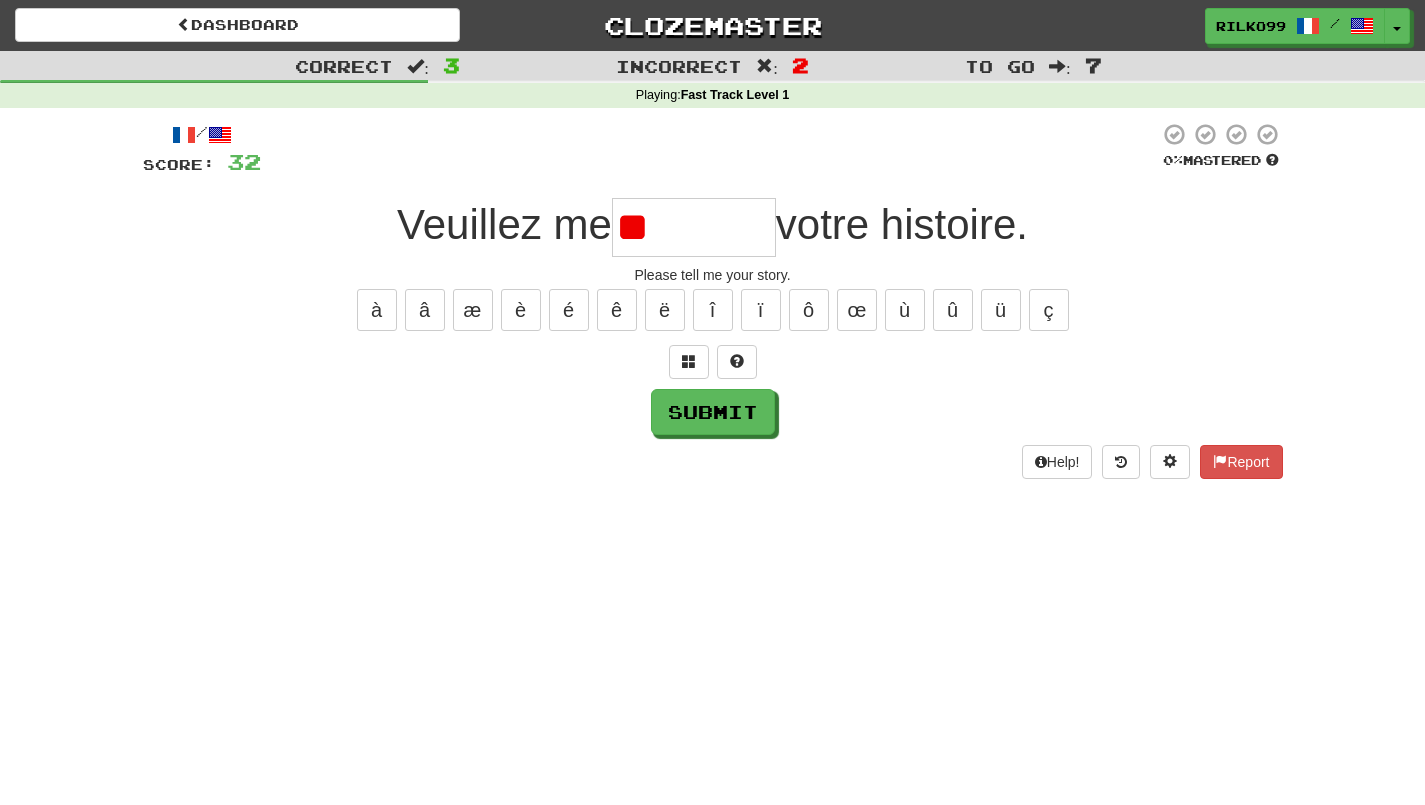 type on "*" 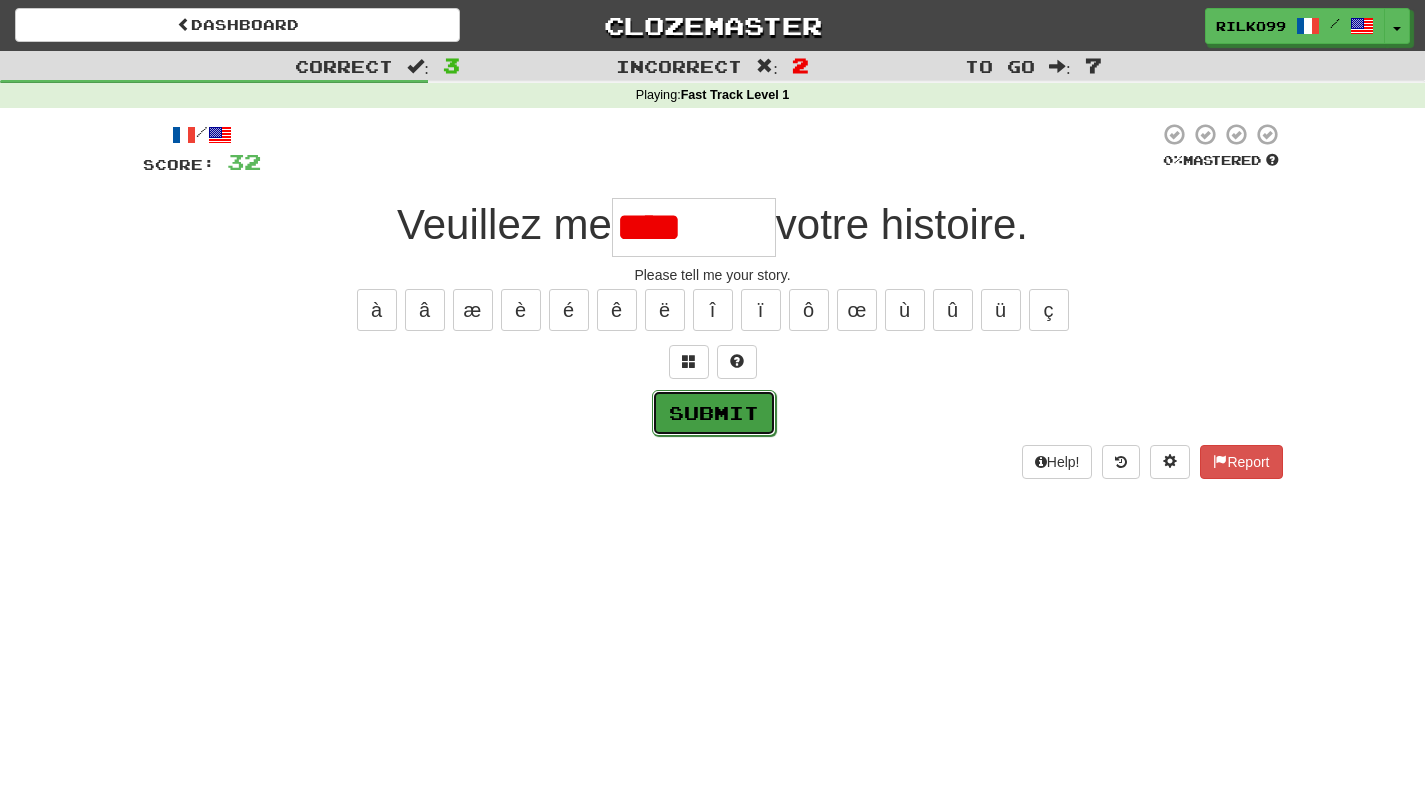 click on "Submit" at bounding box center [714, 413] 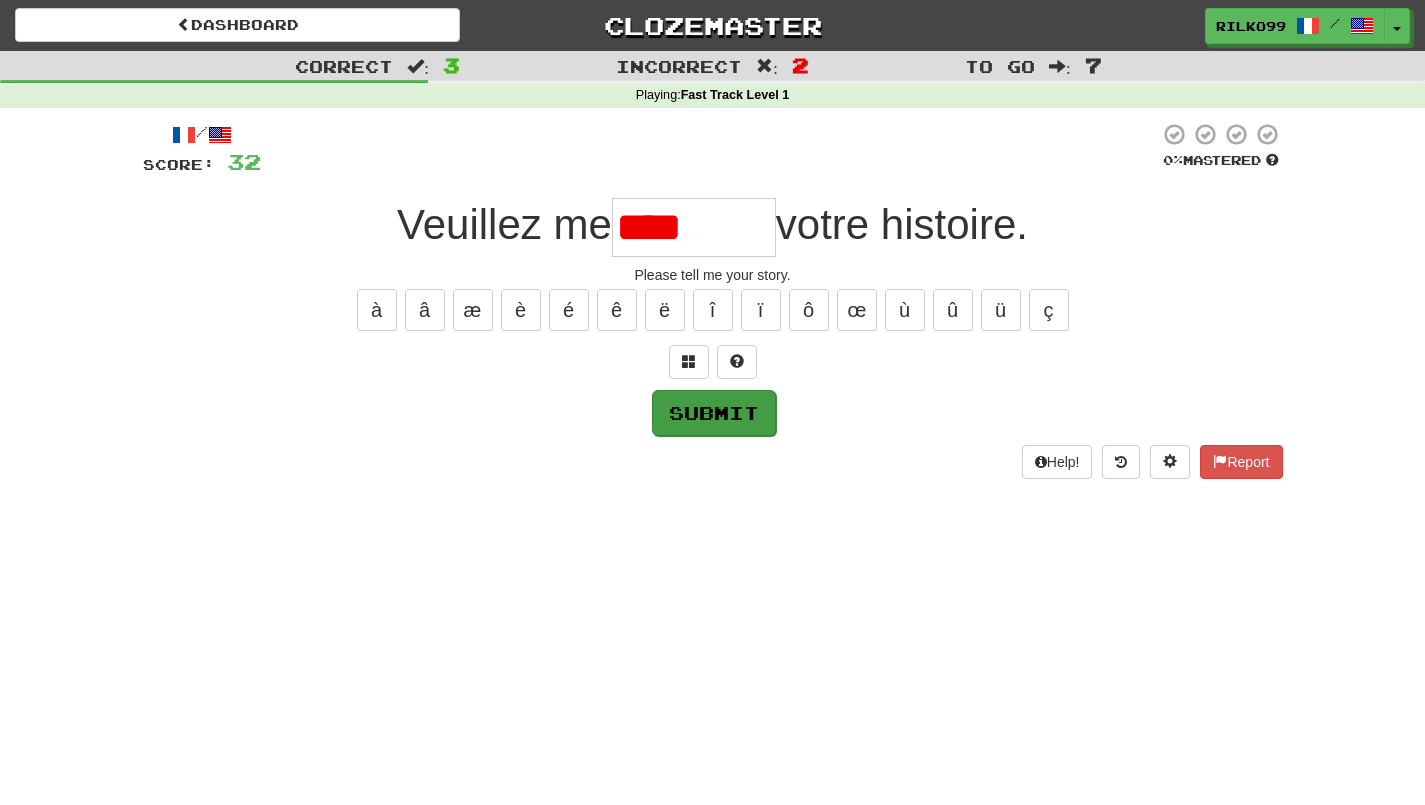 type on "********" 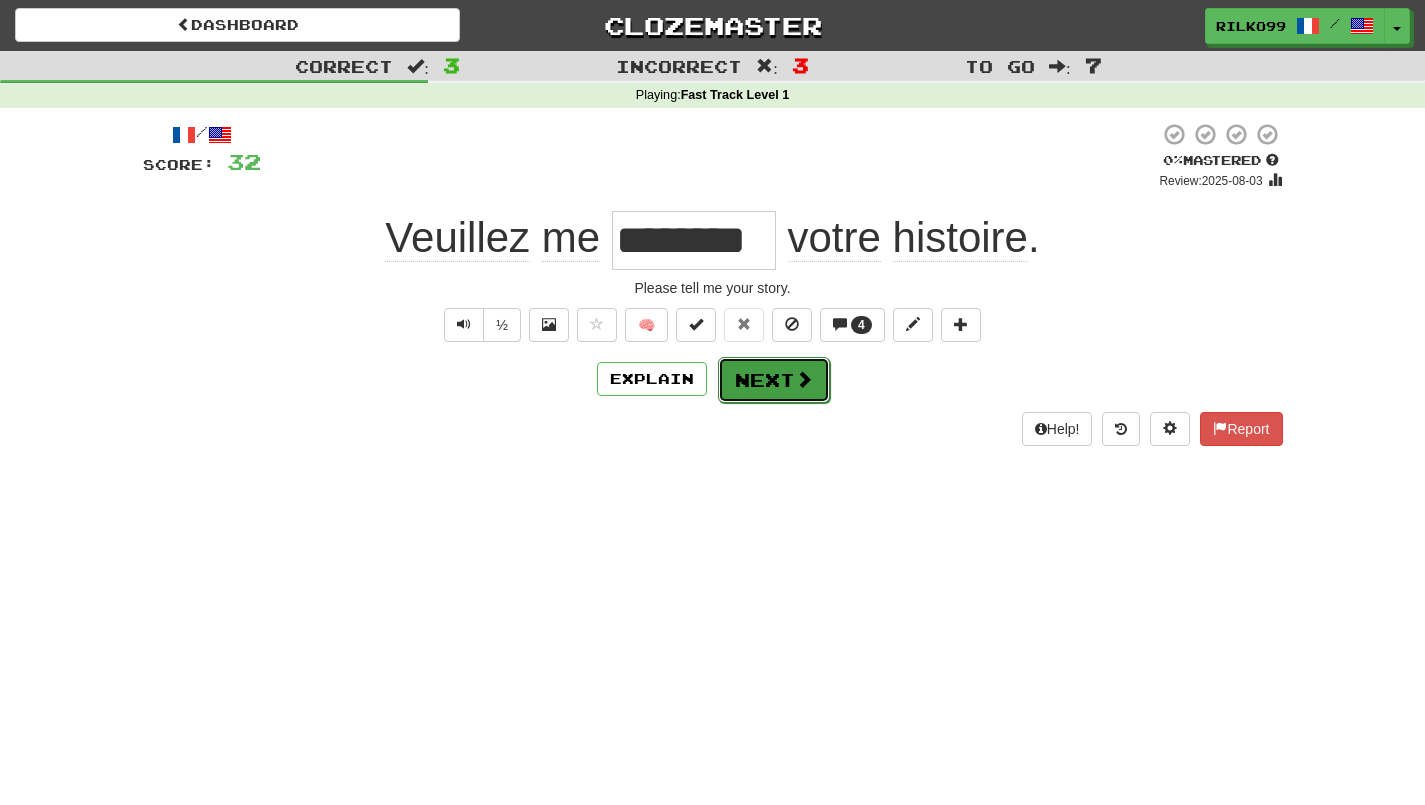 click on "Next" at bounding box center [774, 380] 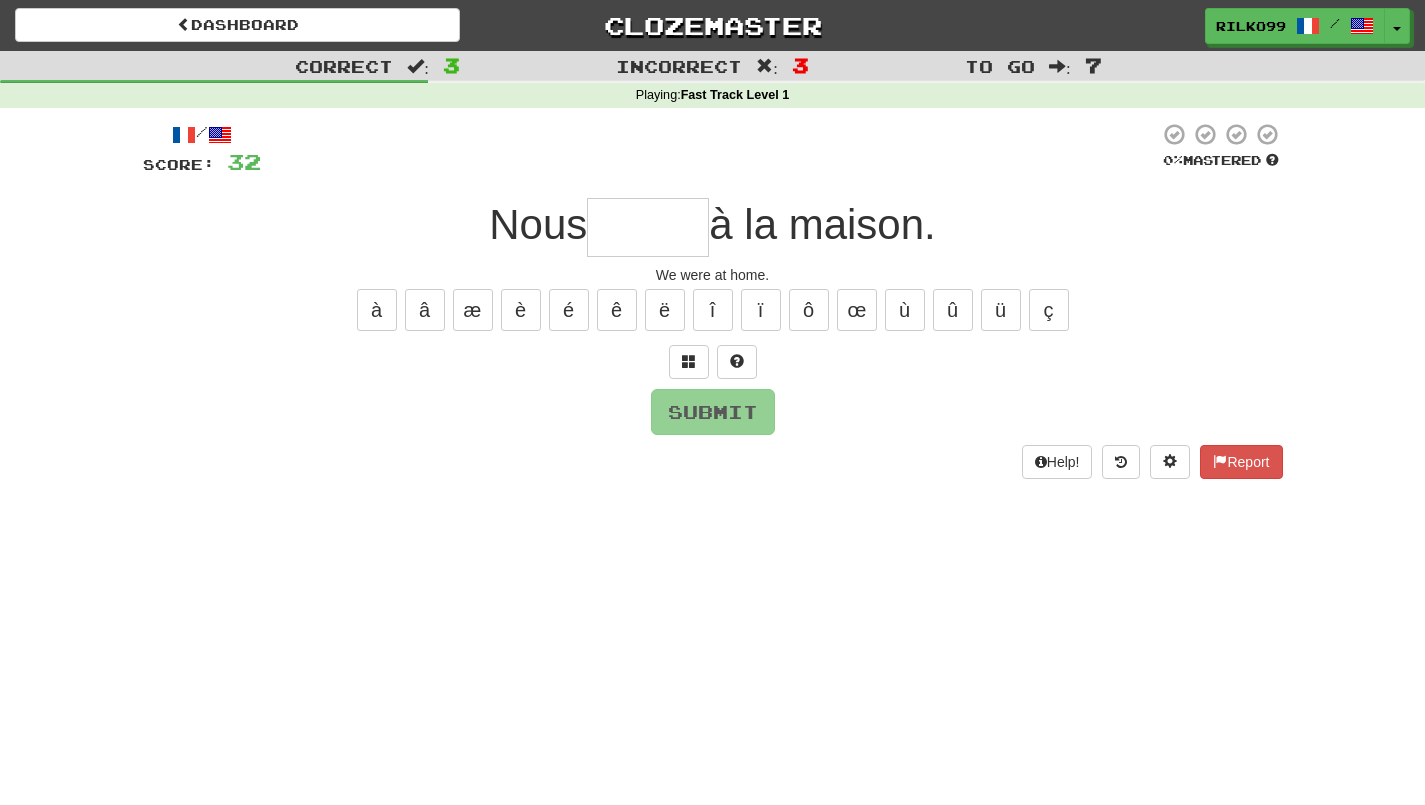 click at bounding box center [648, 227] 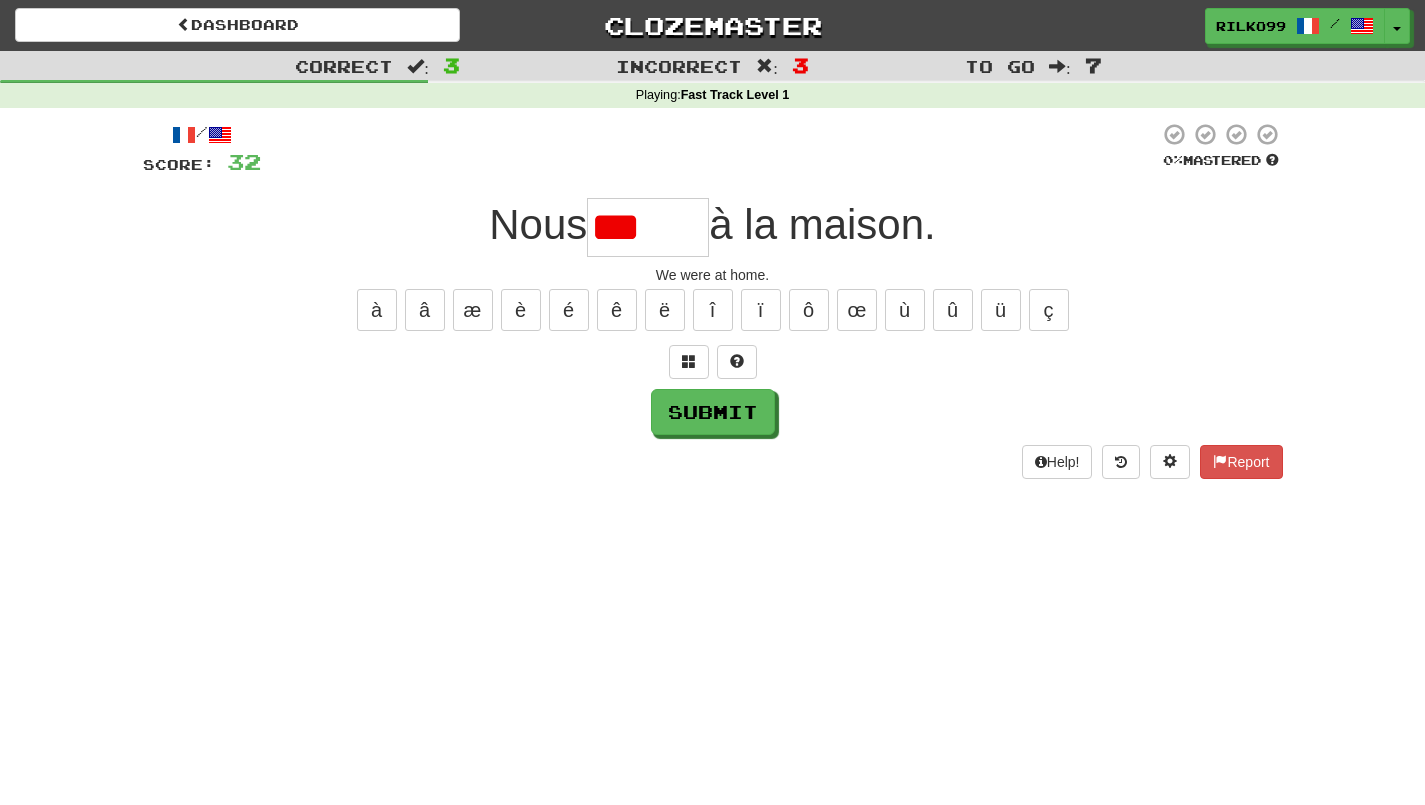 scroll, scrollTop: 0, scrollLeft: 0, axis: both 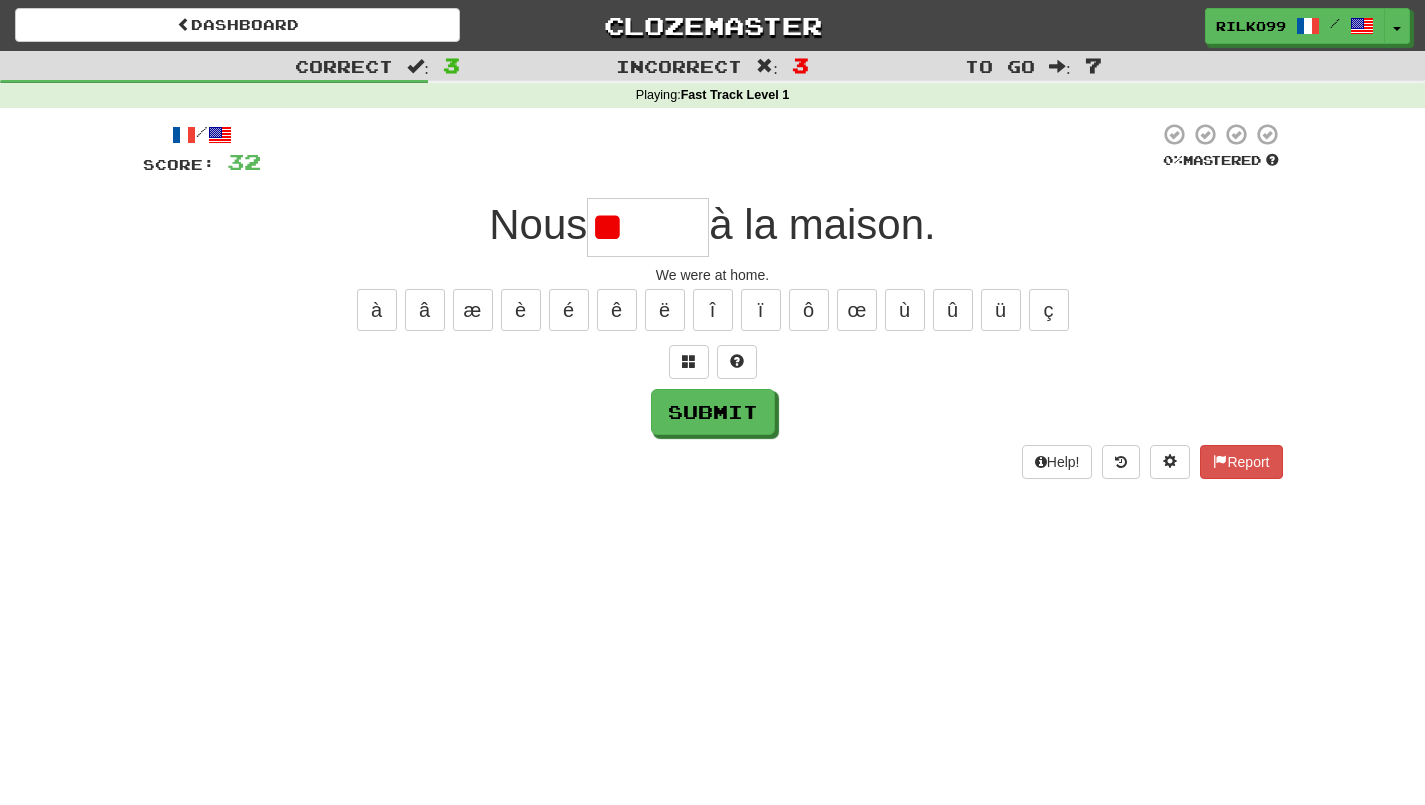 type on "*" 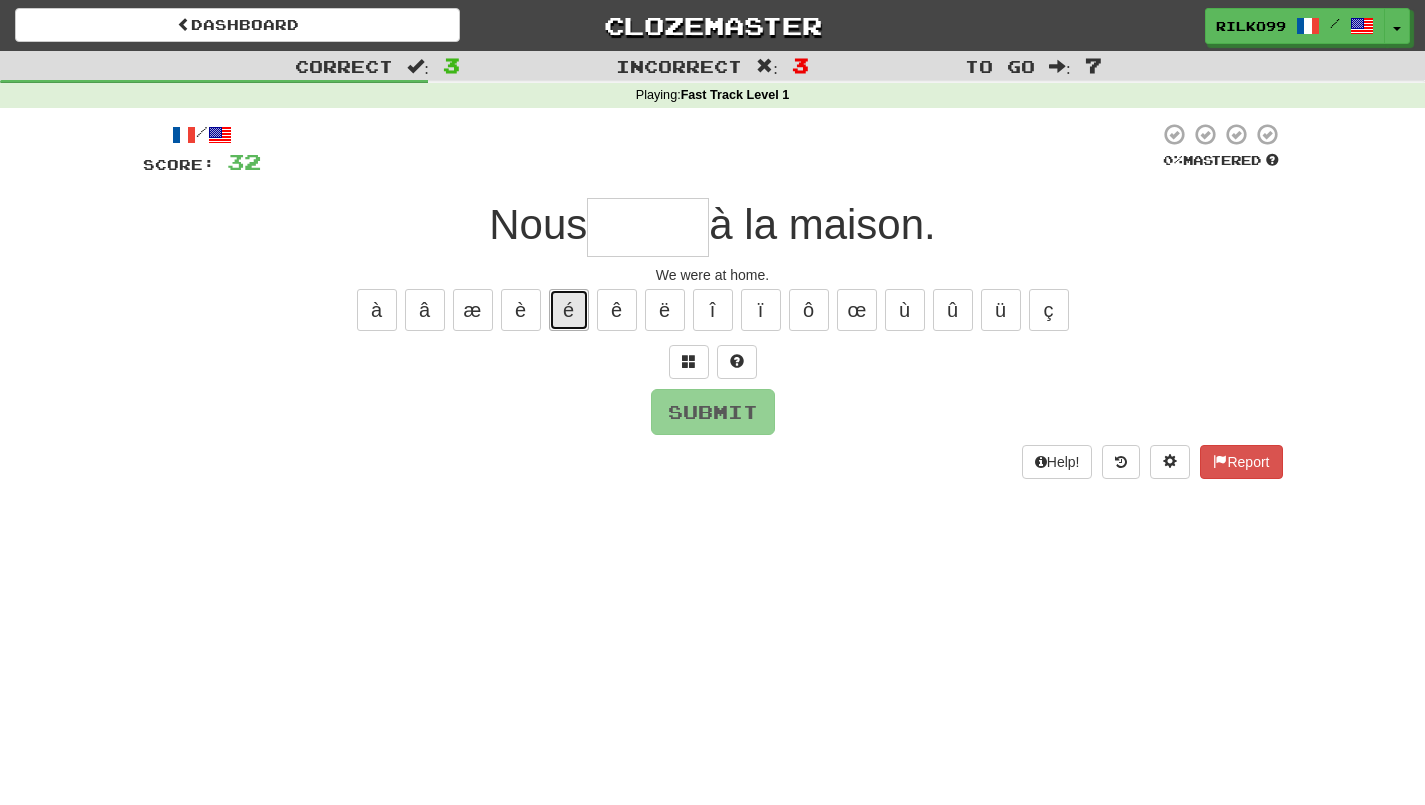 click on "é" at bounding box center (569, 310) 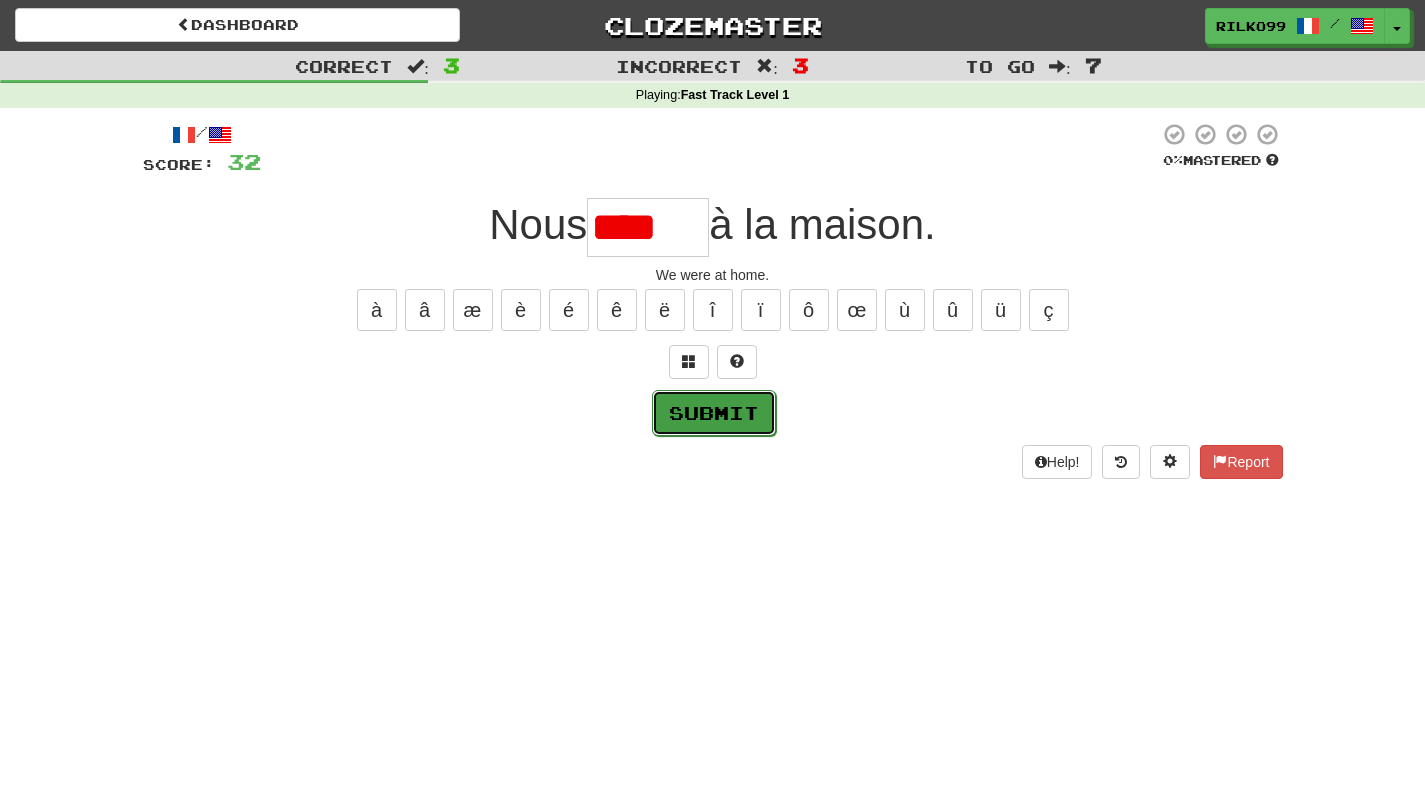 click on "Submit" at bounding box center [714, 413] 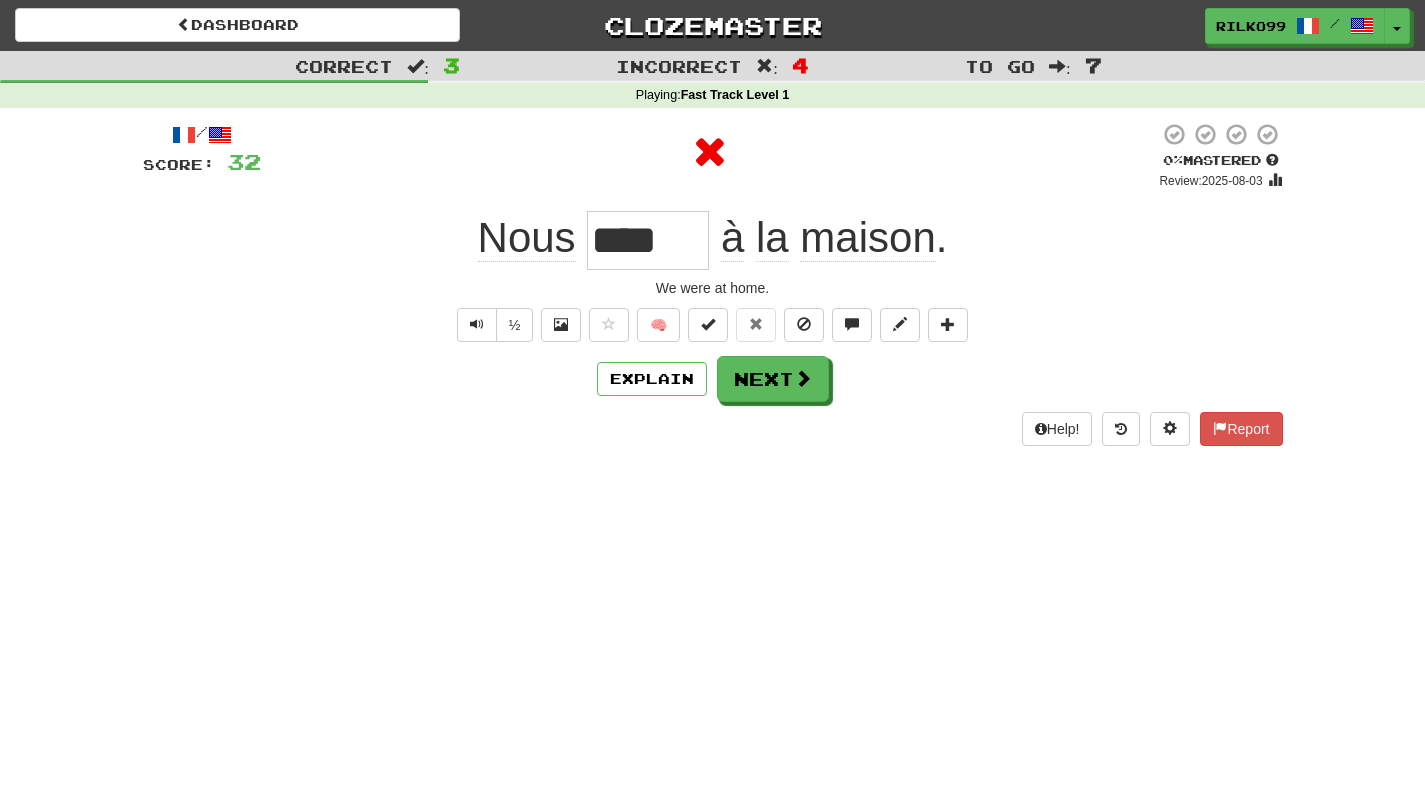 type on "******" 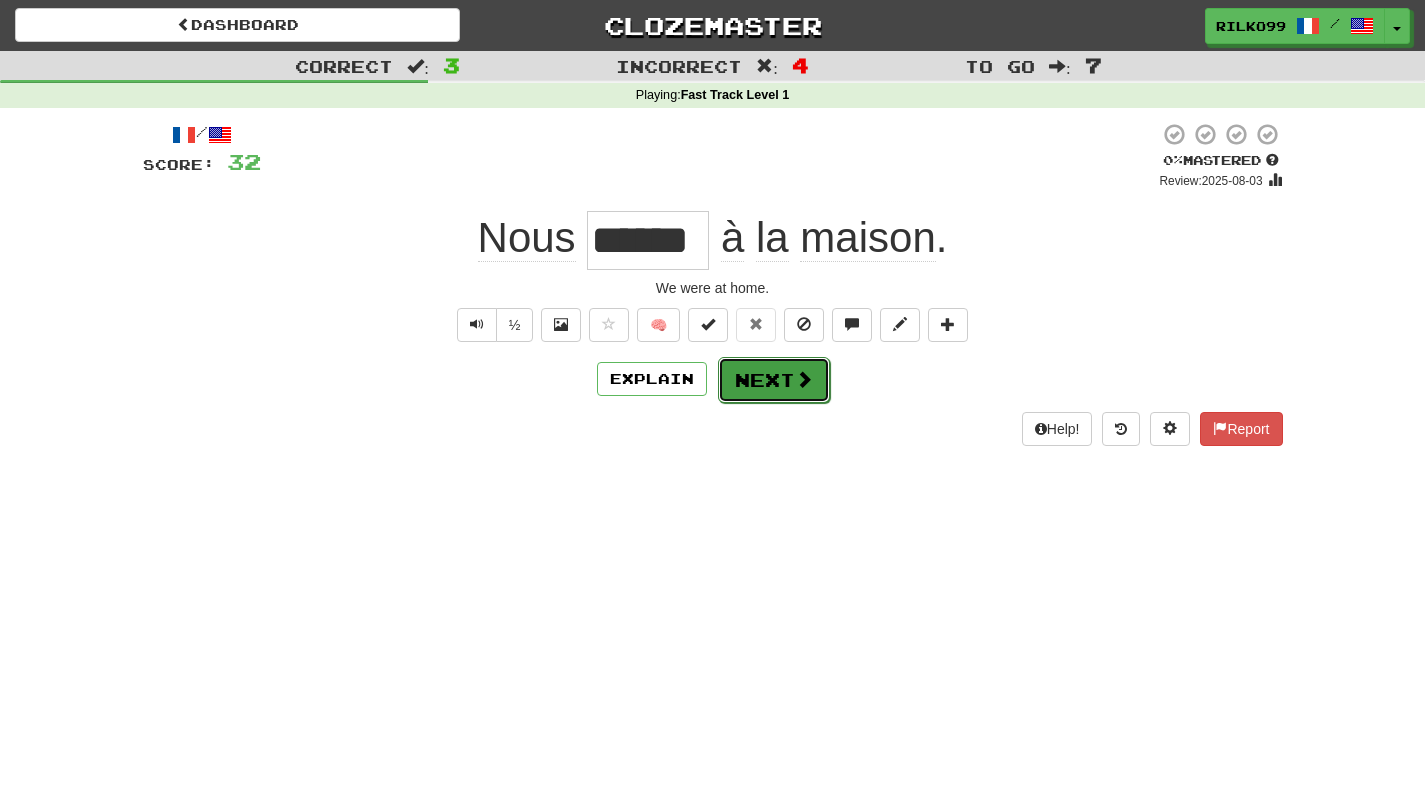 click on "Next" at bounding box center (774, 380) 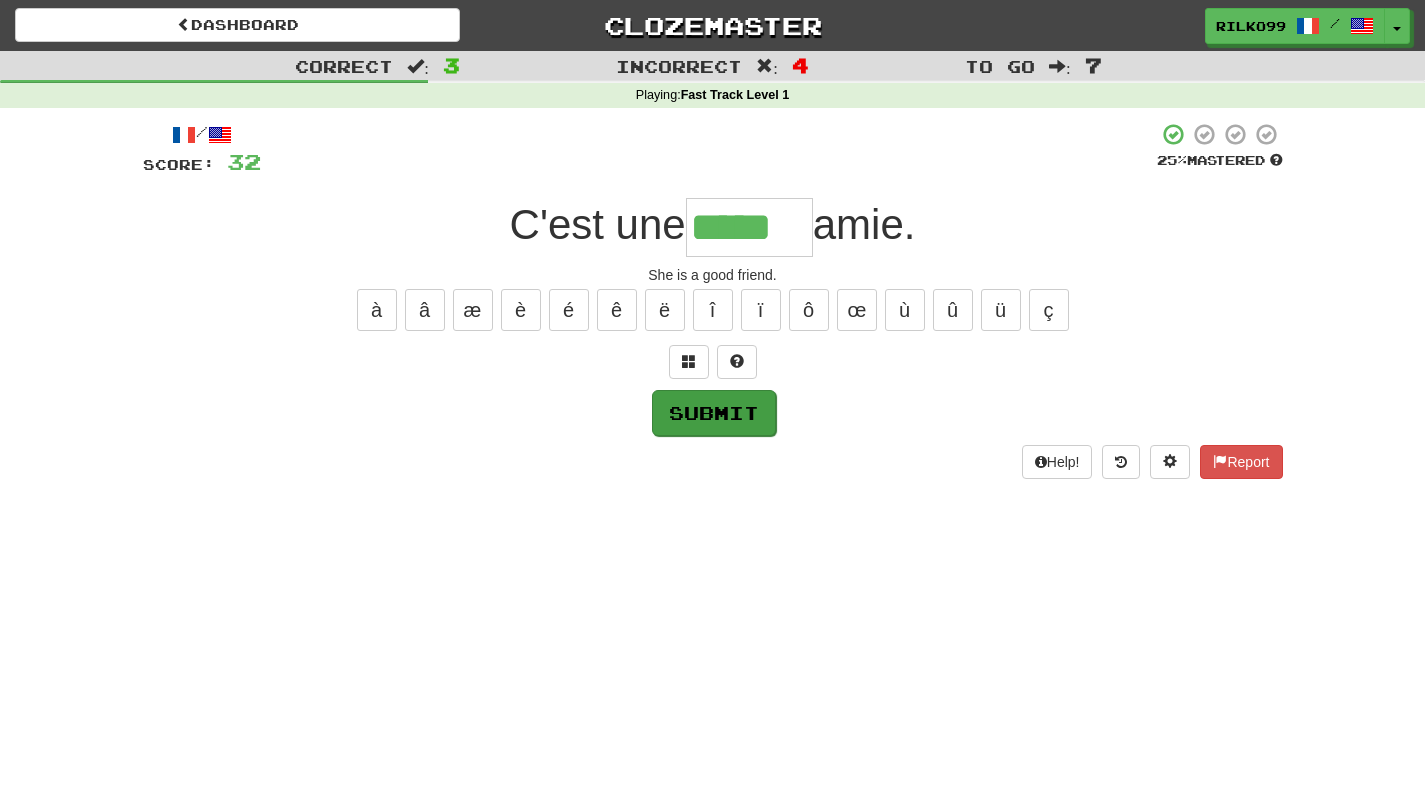 type on "*****" 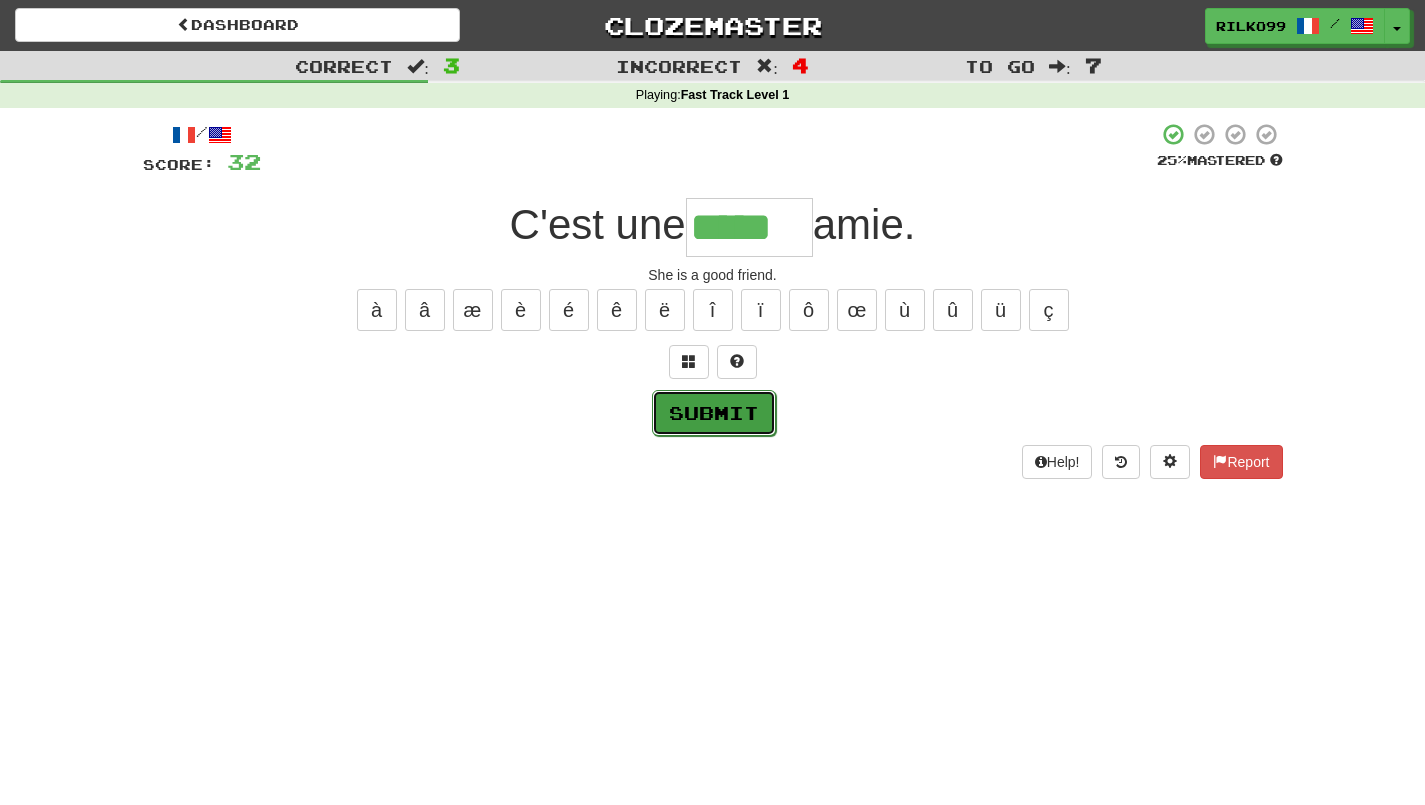 click on "Submit" at bounding box center [714, 413] 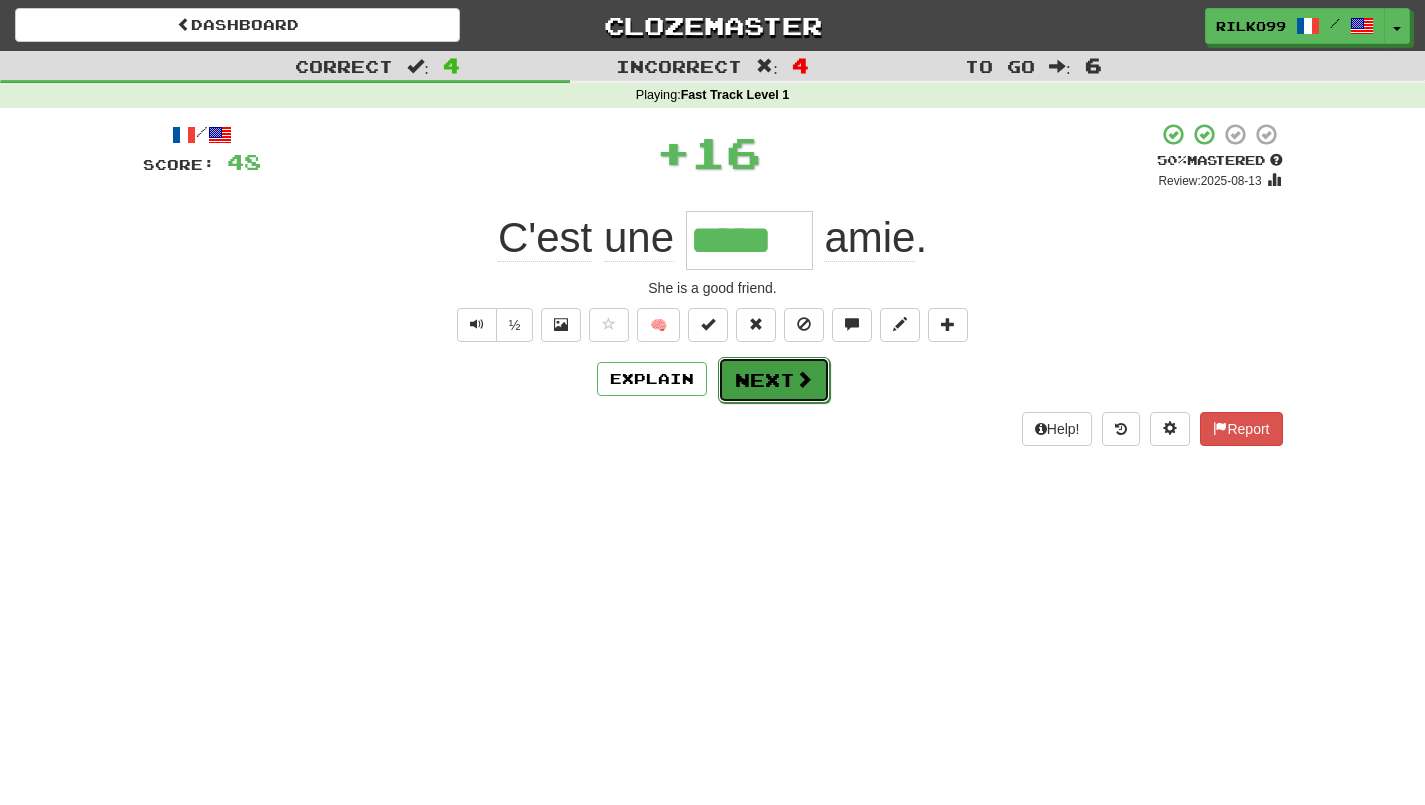 click on "Next" at bounding box center [774, 380] 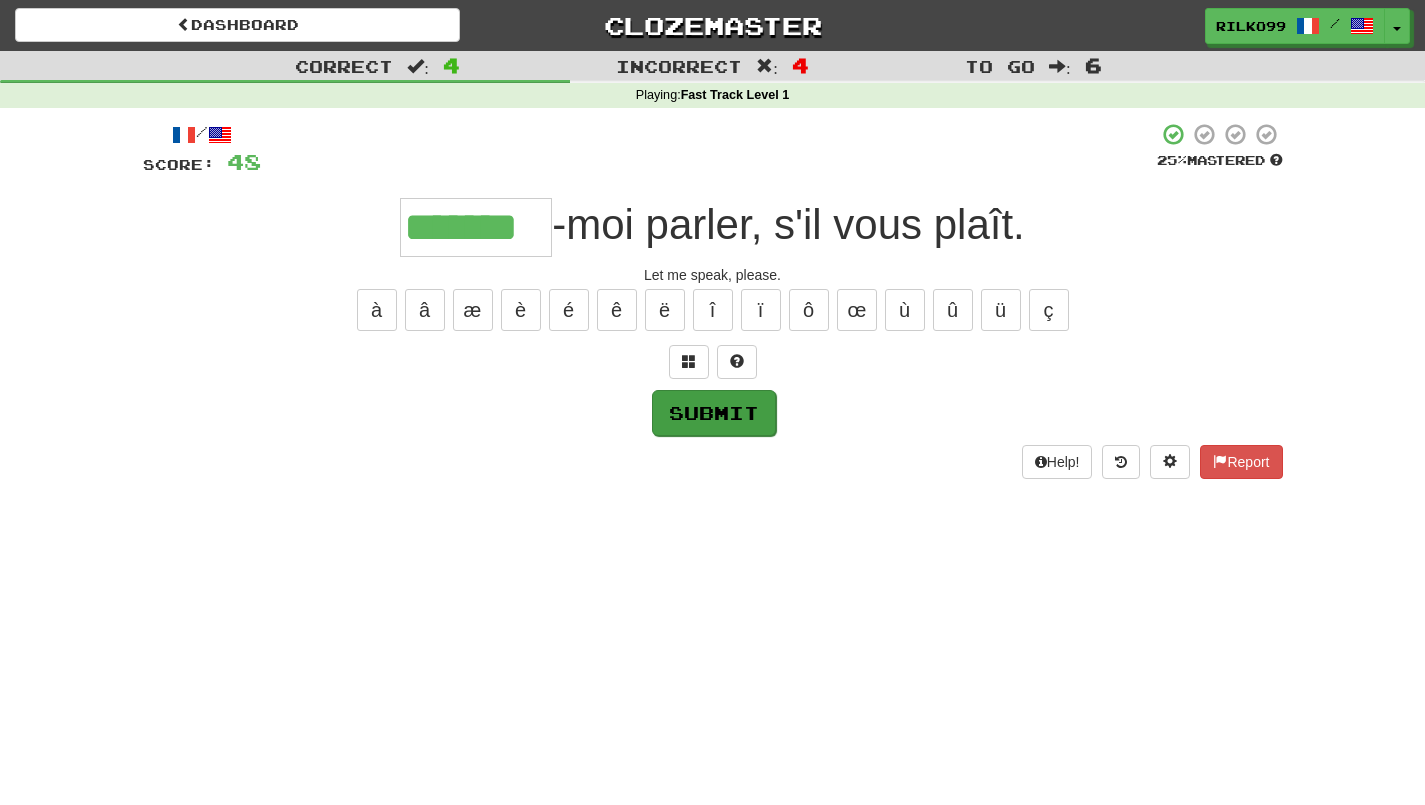 type on "*******" 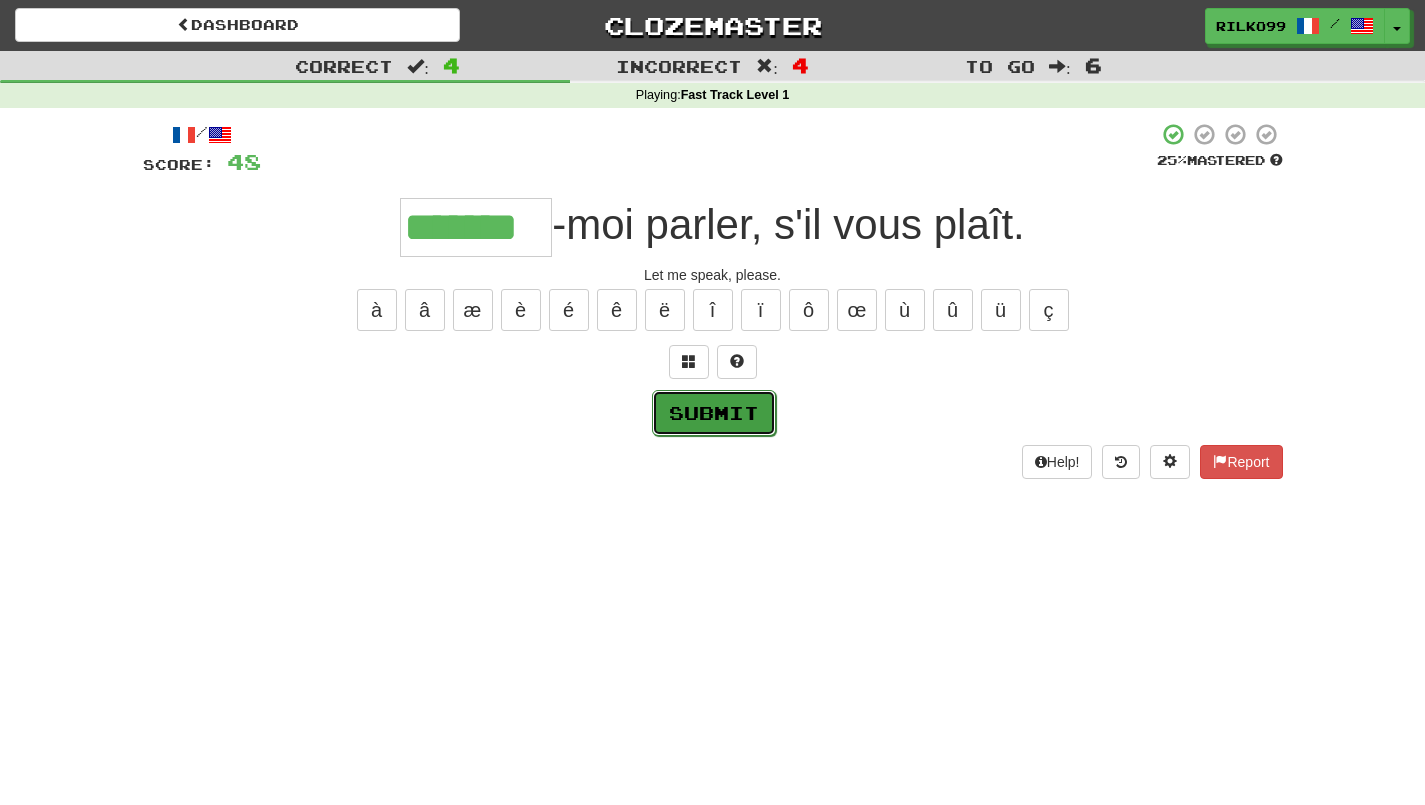 click on "Submit" at bounding box center (714, 413) 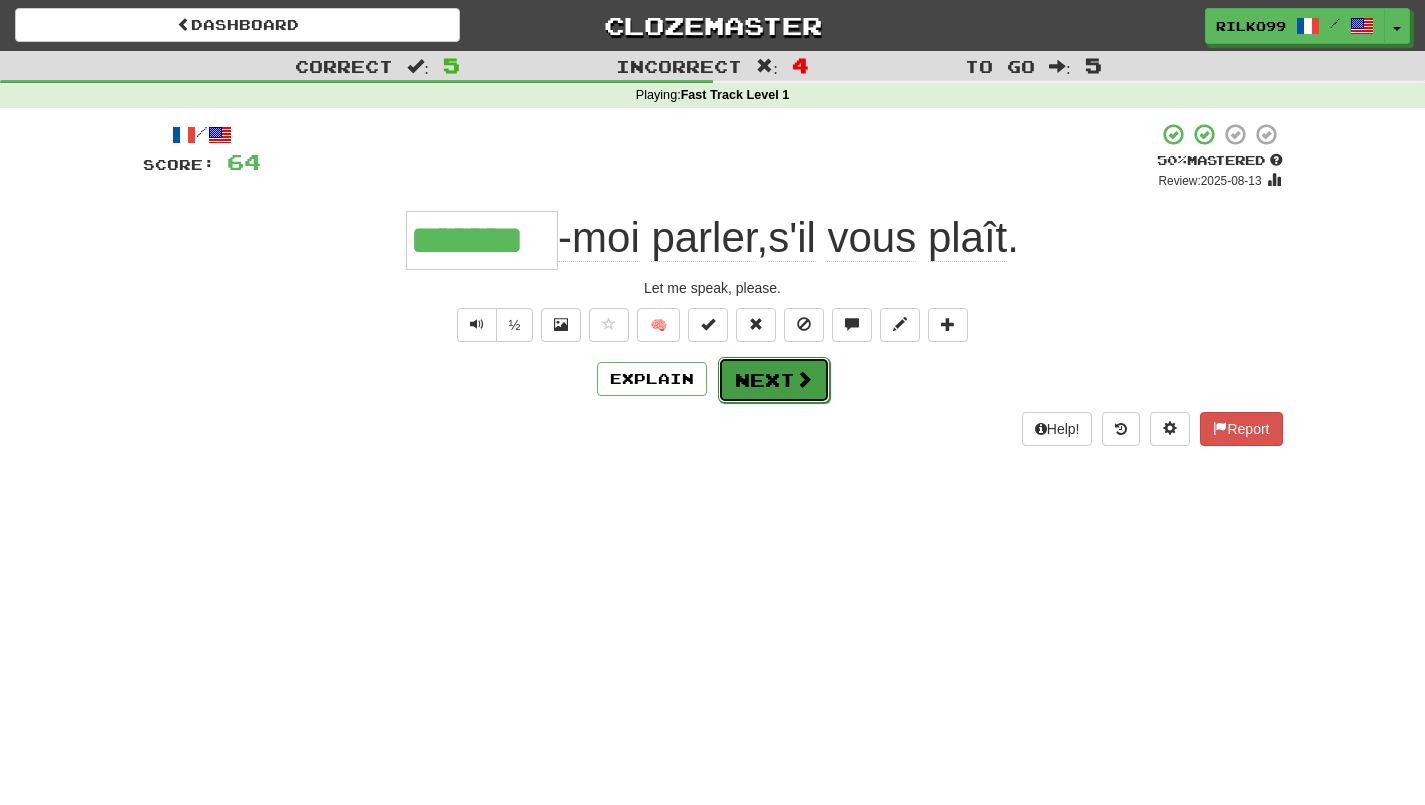 click on "Next" at bounding box center (774, 380) 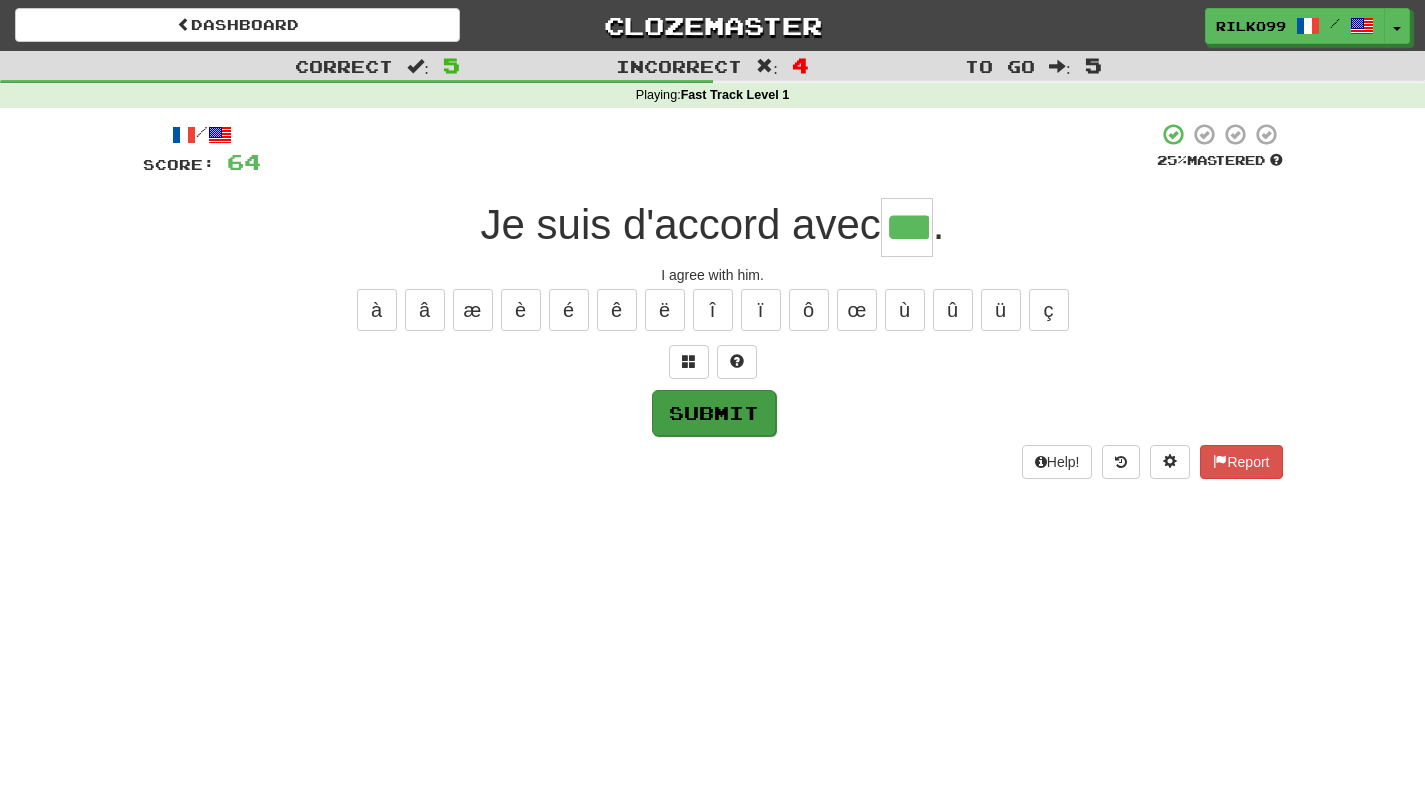 type on "***" 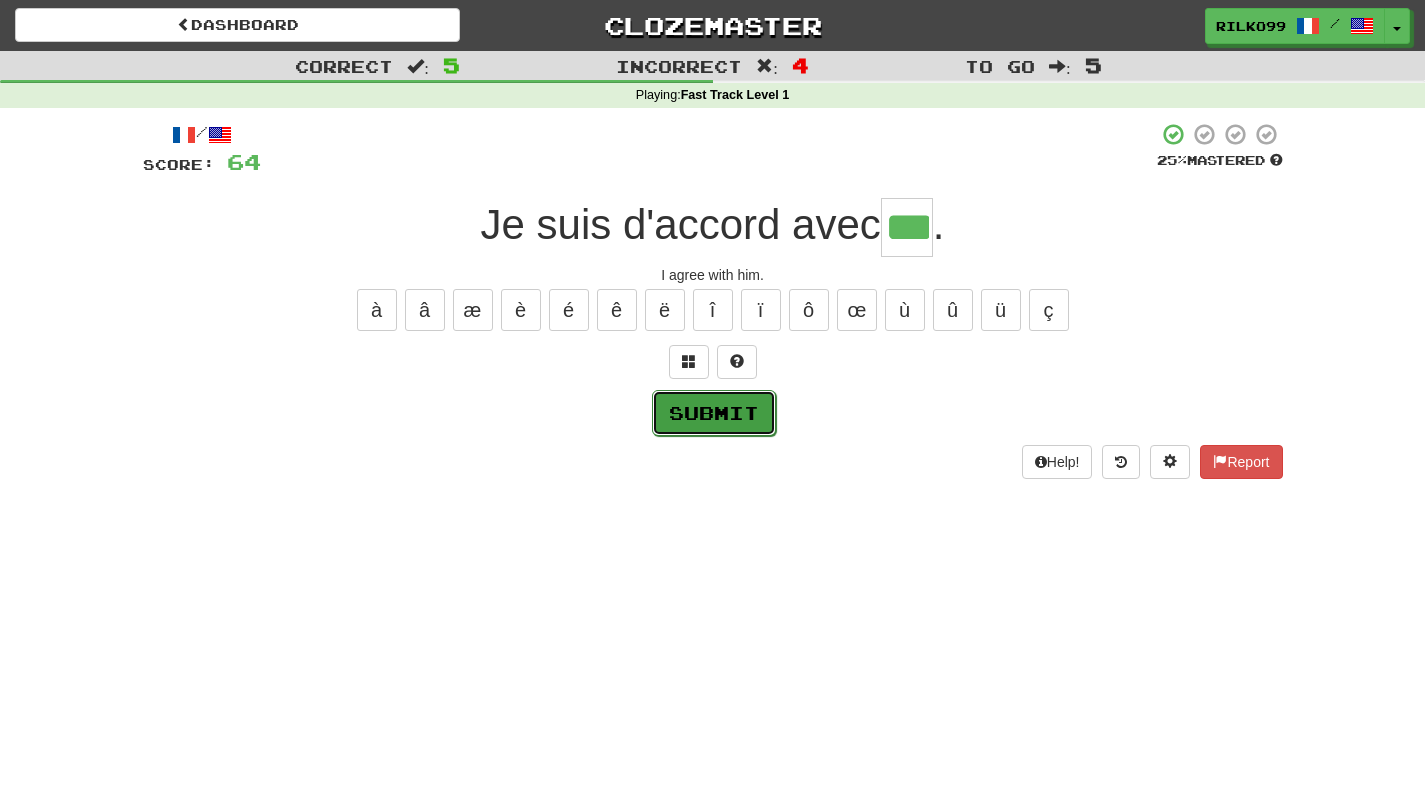 click on "Submit" at bounding box center [714, 413] 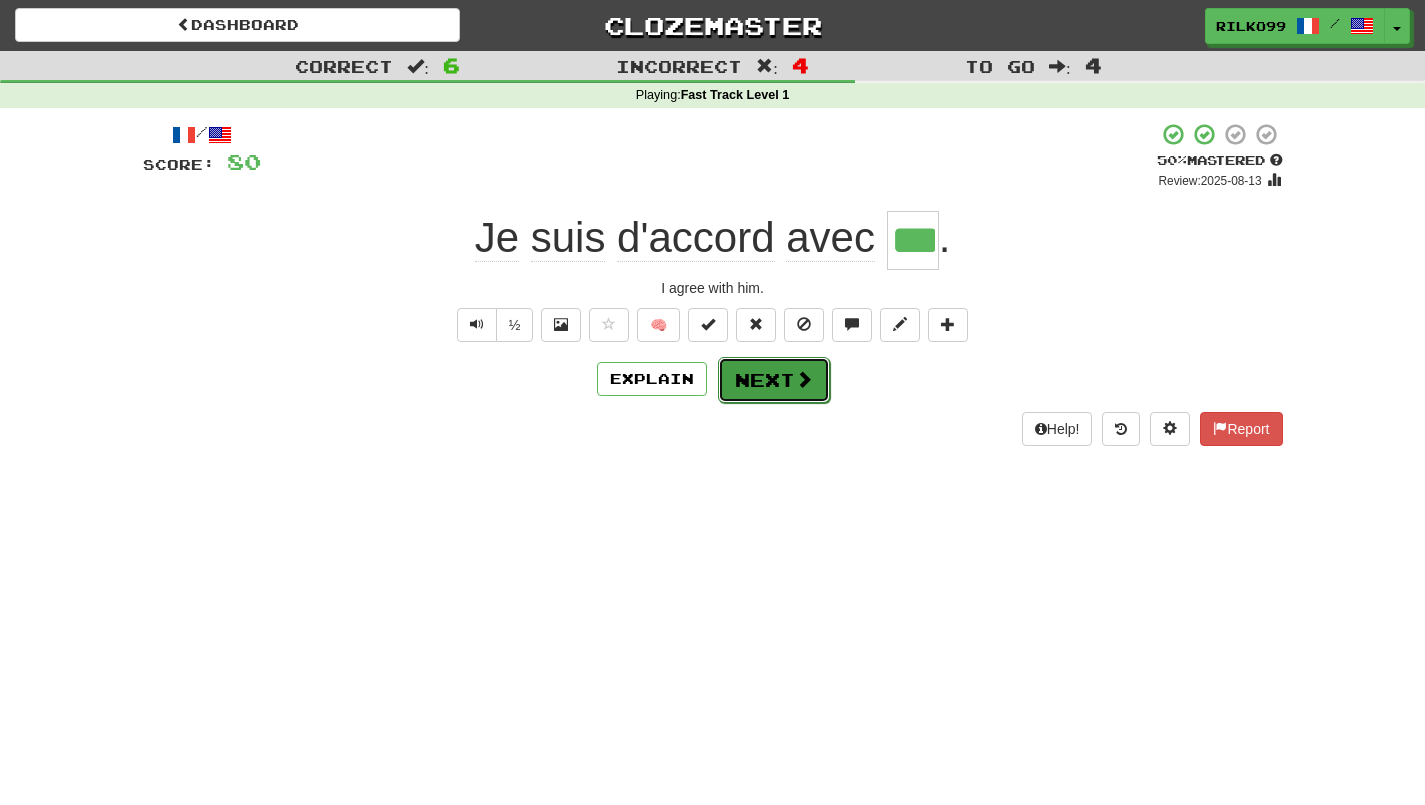click on "Next" at bounding box center [774, 380] 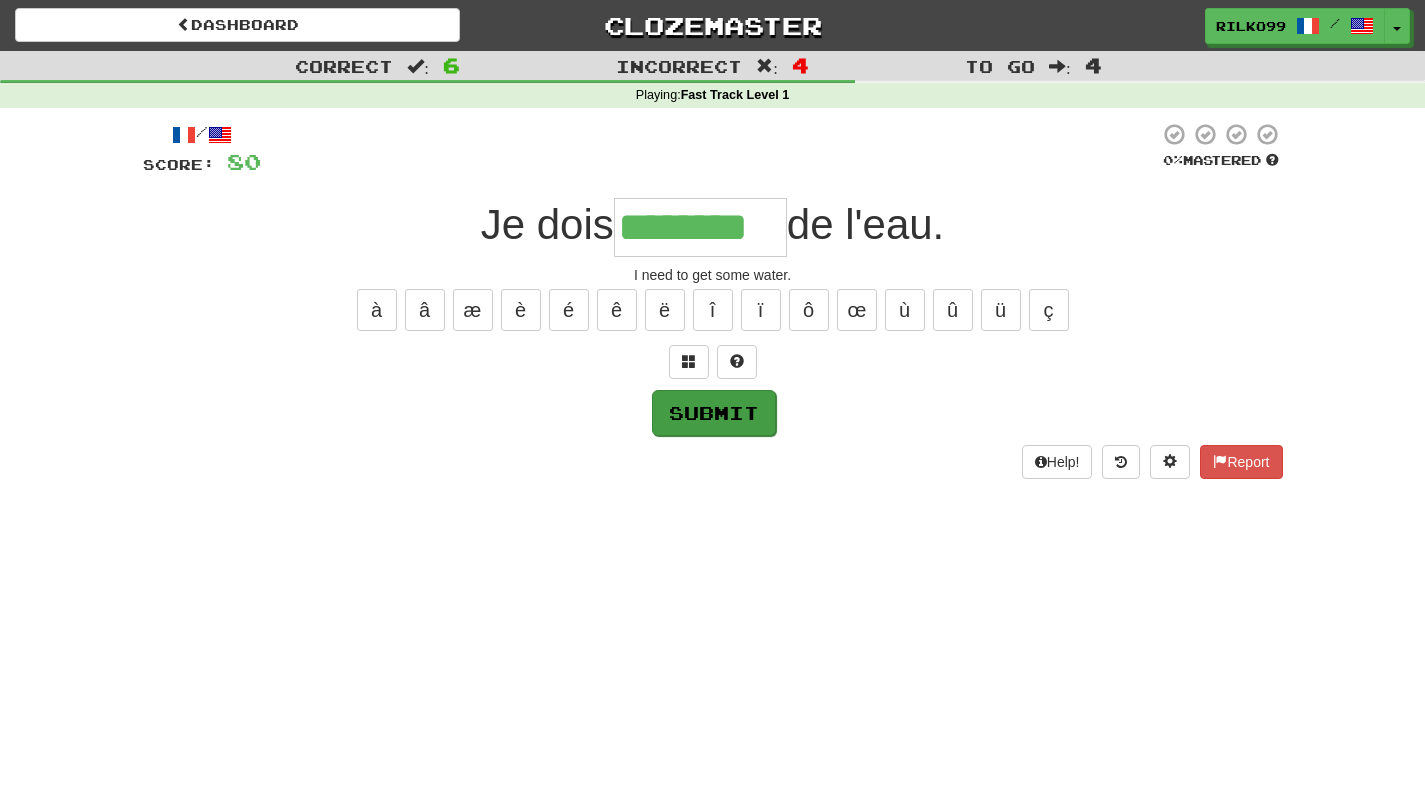 type on "********" 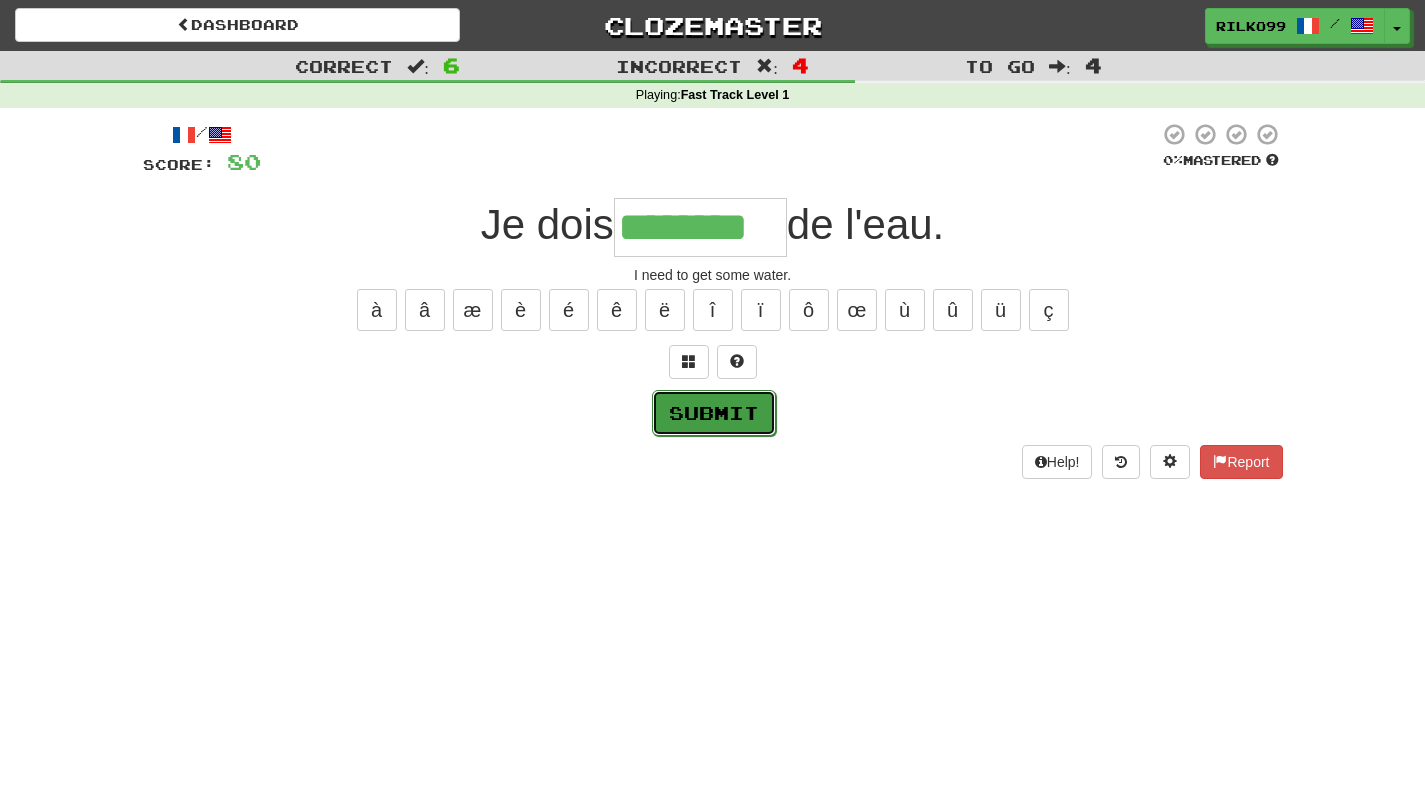 click on "Submit" at bounding box center (714, 413) 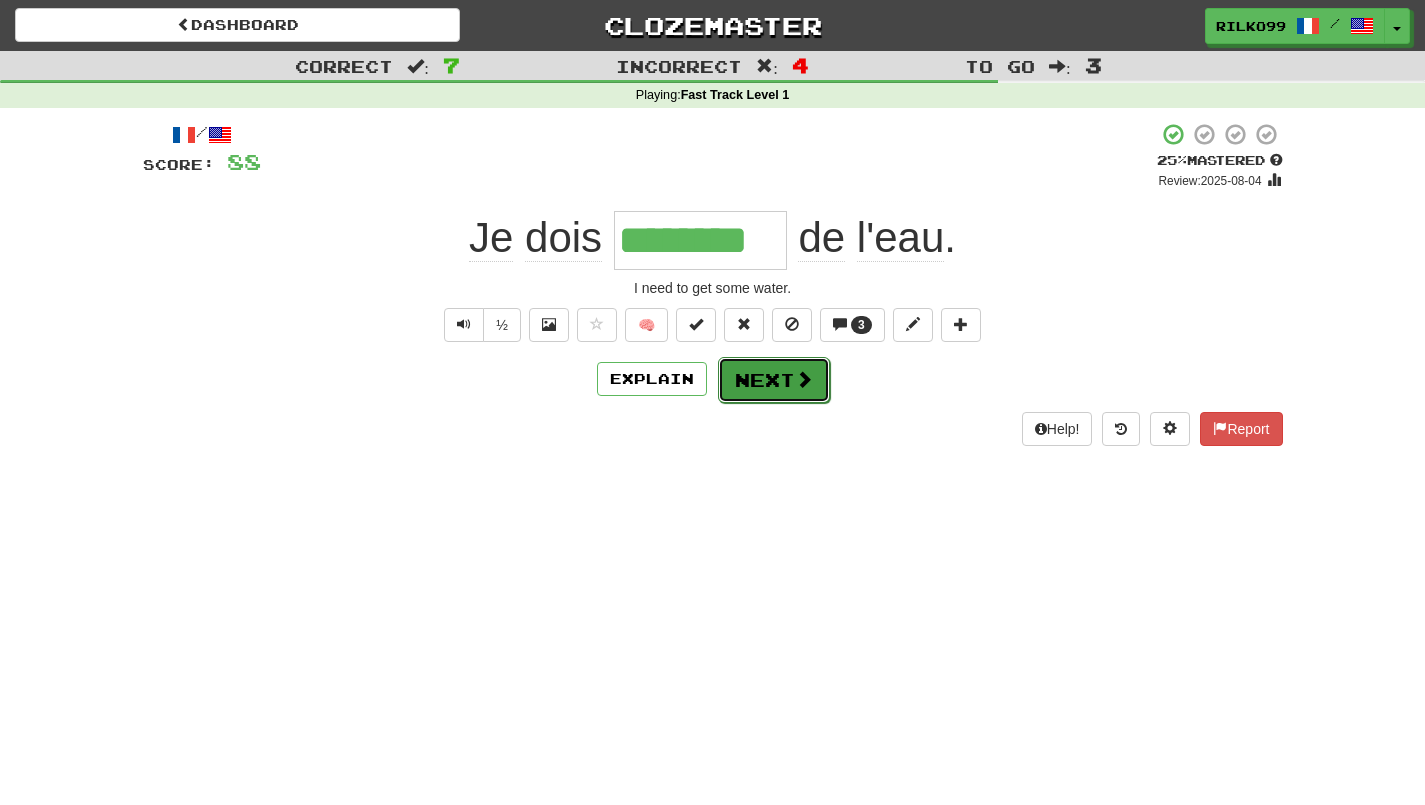 click on "Next" at bounding box center [774, 380] 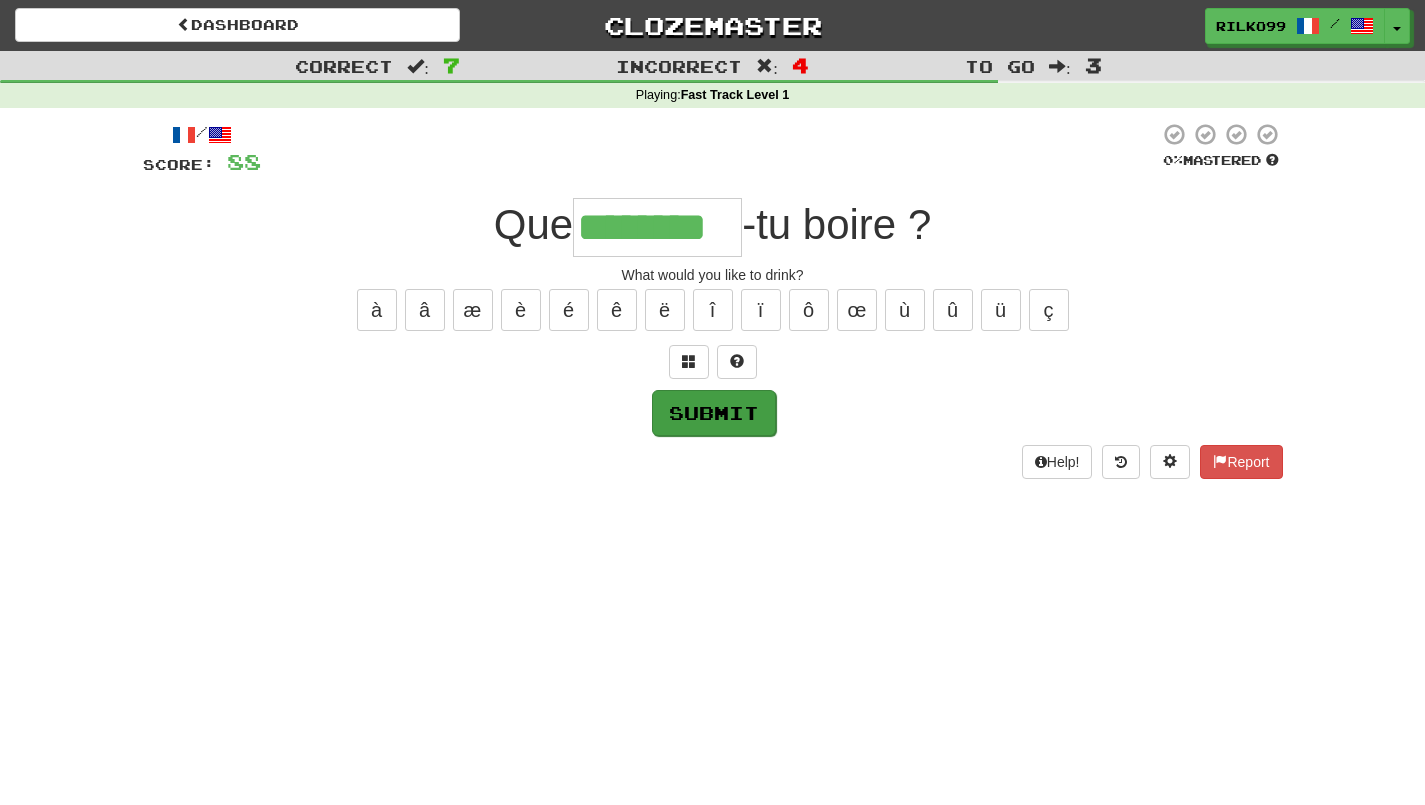 type on "********" 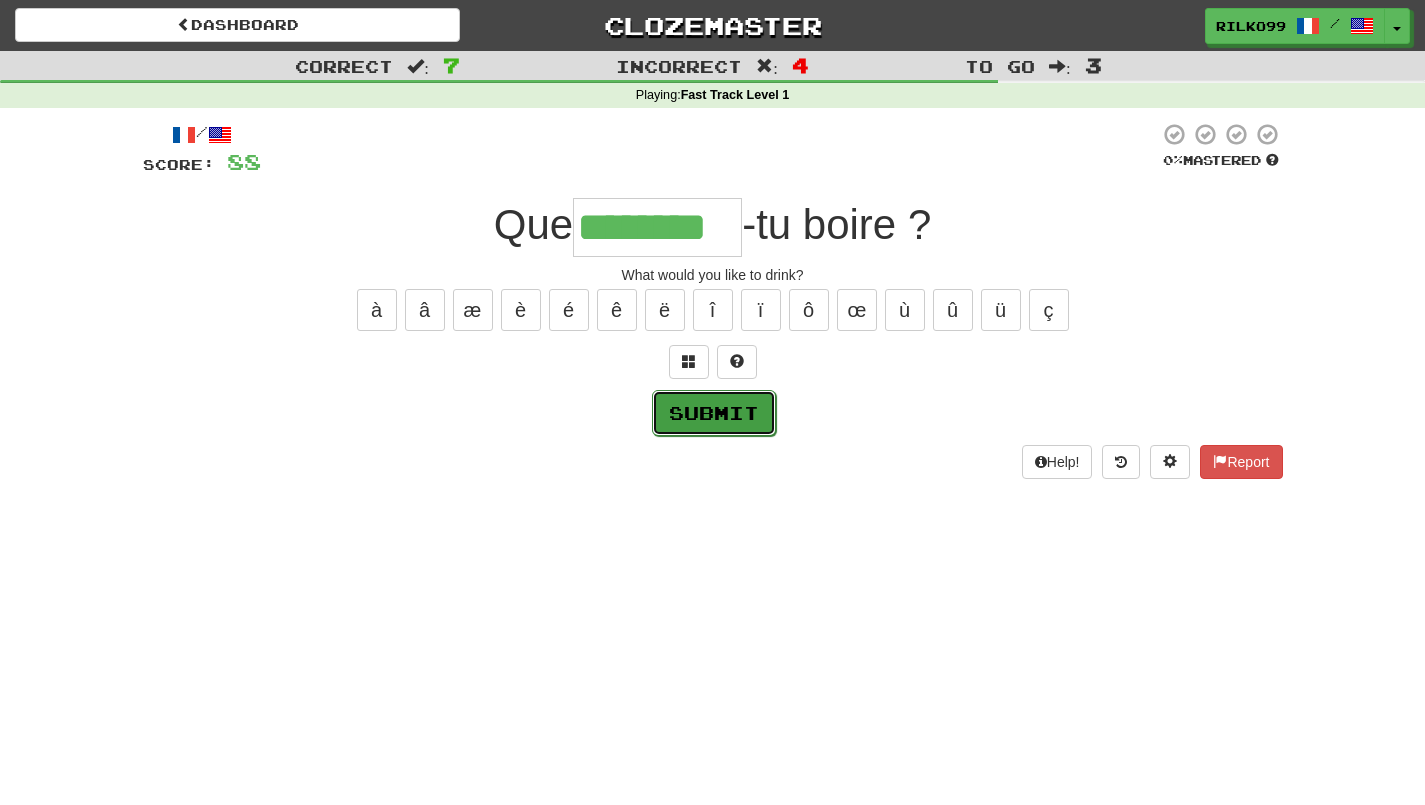 click on "Submit" at bounding box center [714, 413] 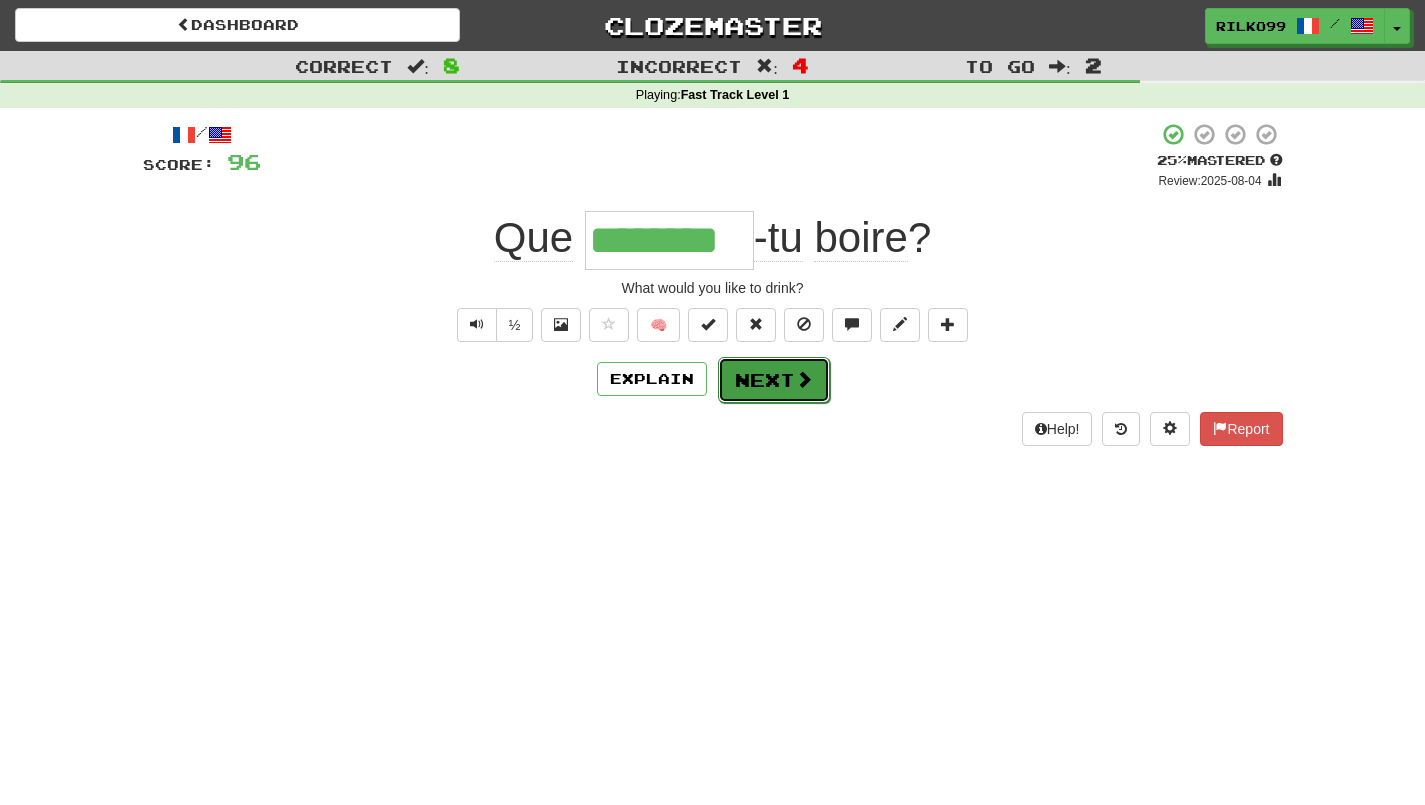 click on "Next" at bounding box center (774, 380) 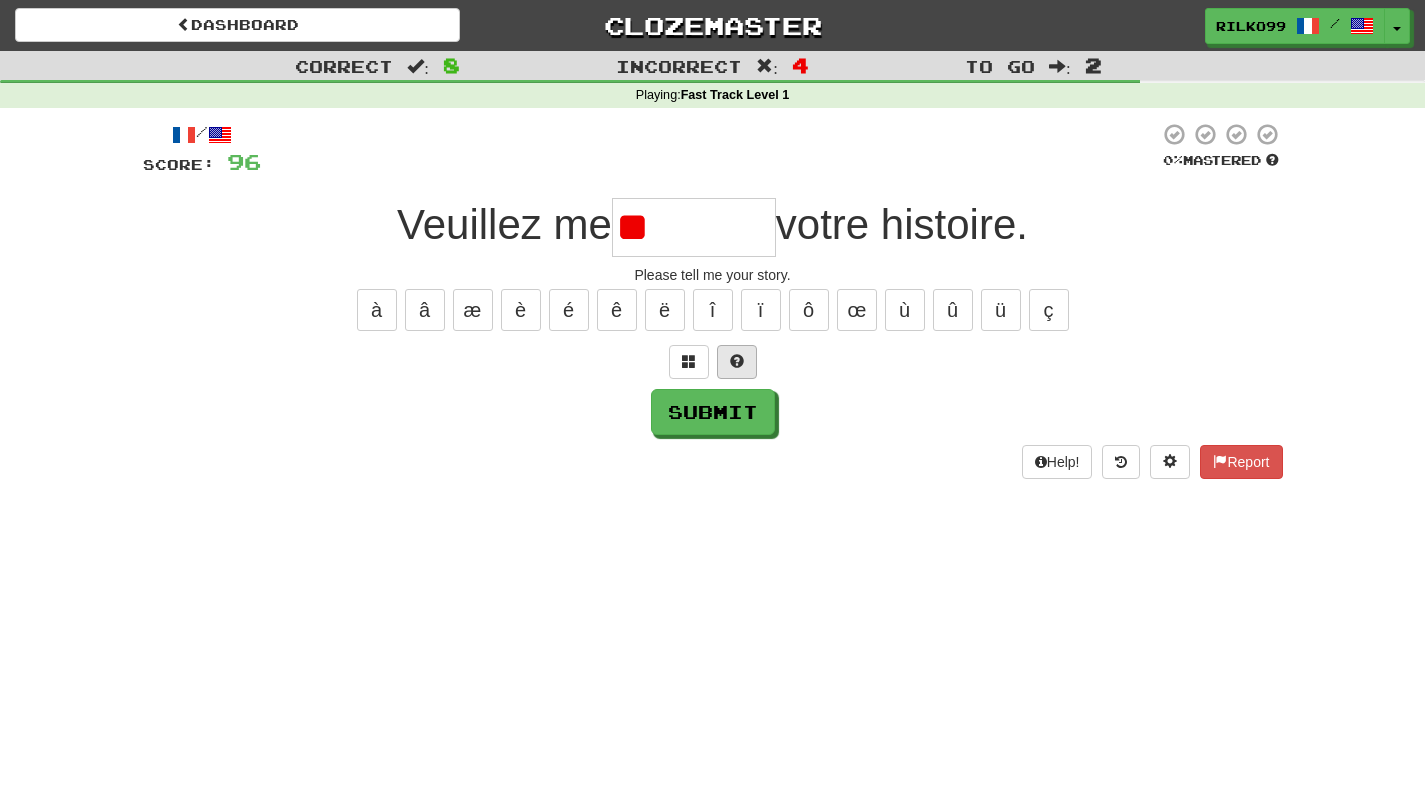 type on "*" 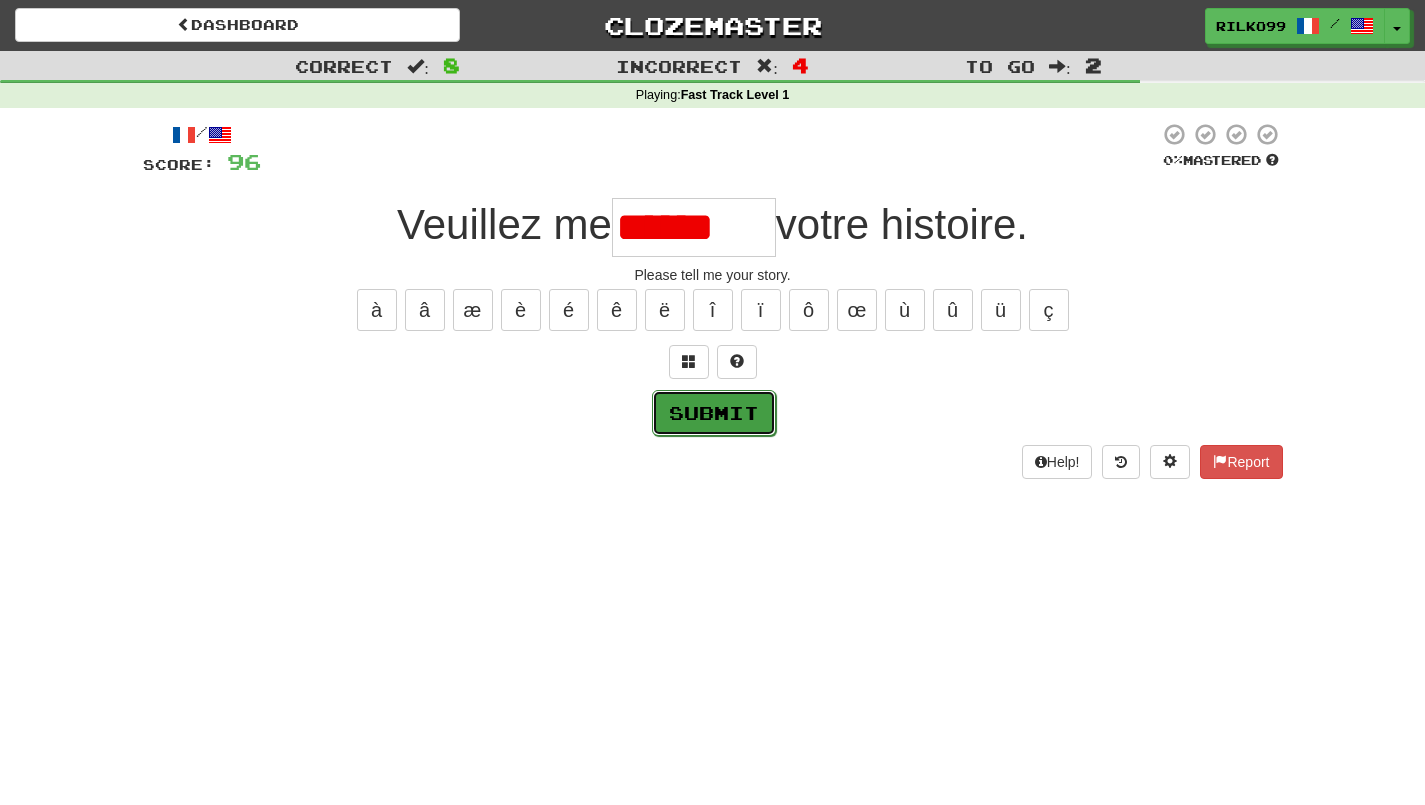 click on "Submit" at bounding box center [714, 413] 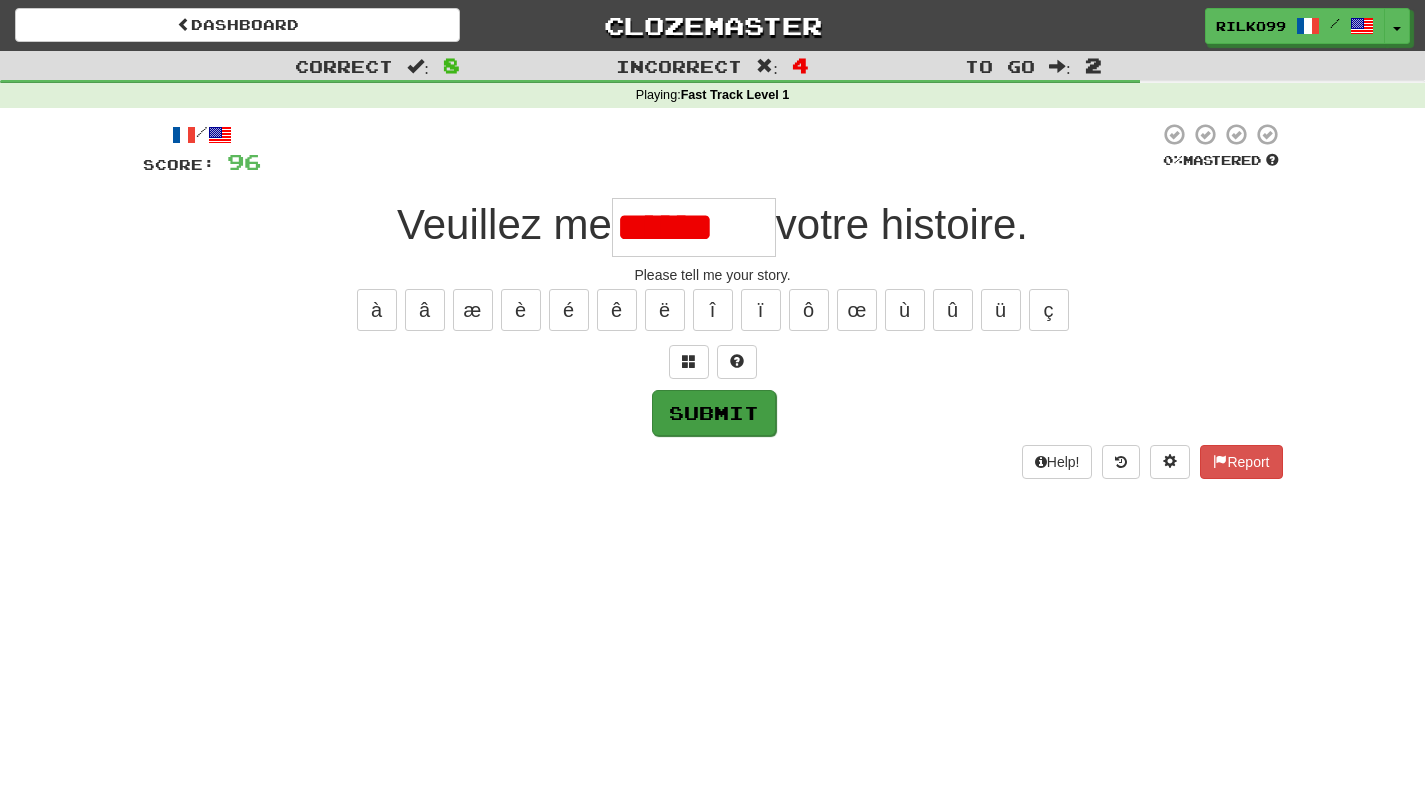 type on "********" 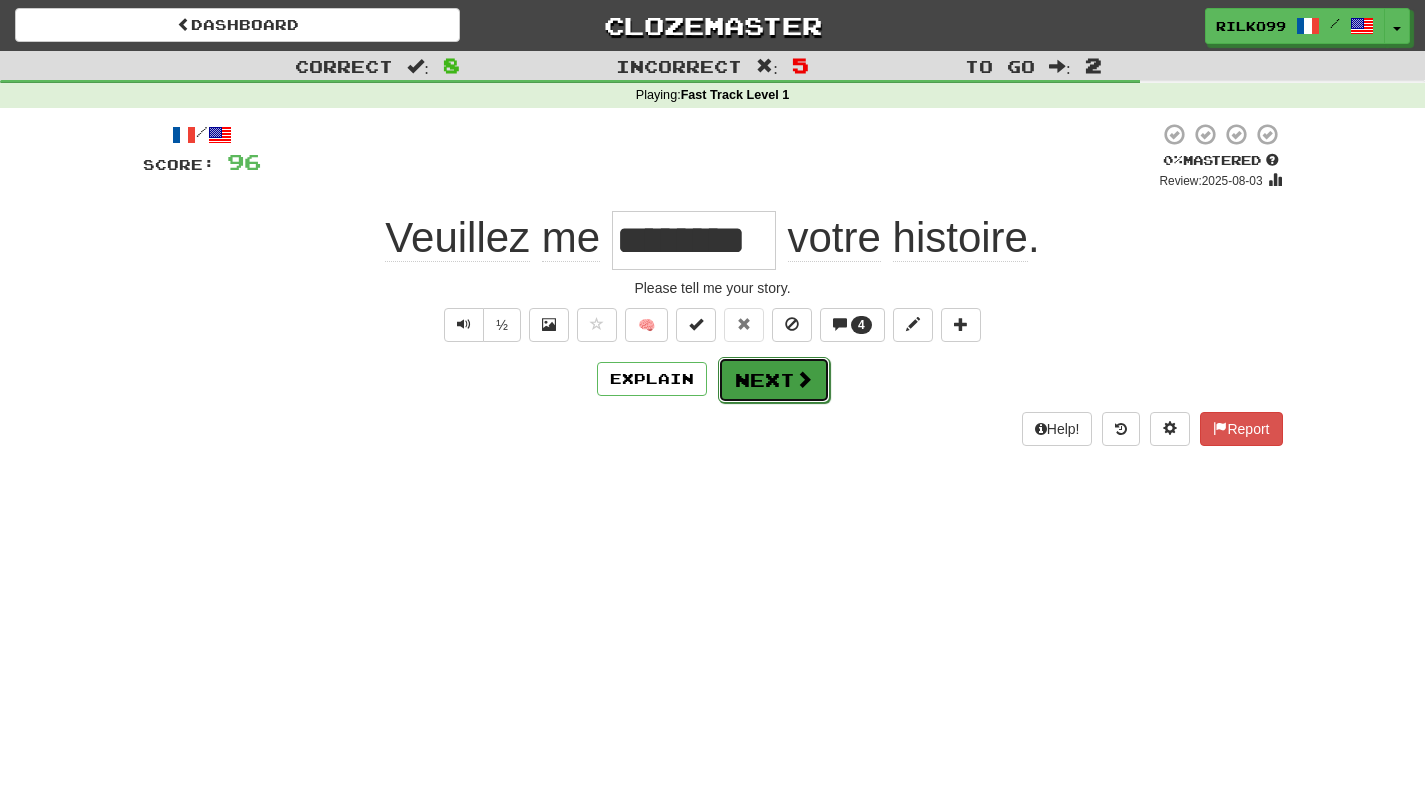 click at bounding box center [804, 379] 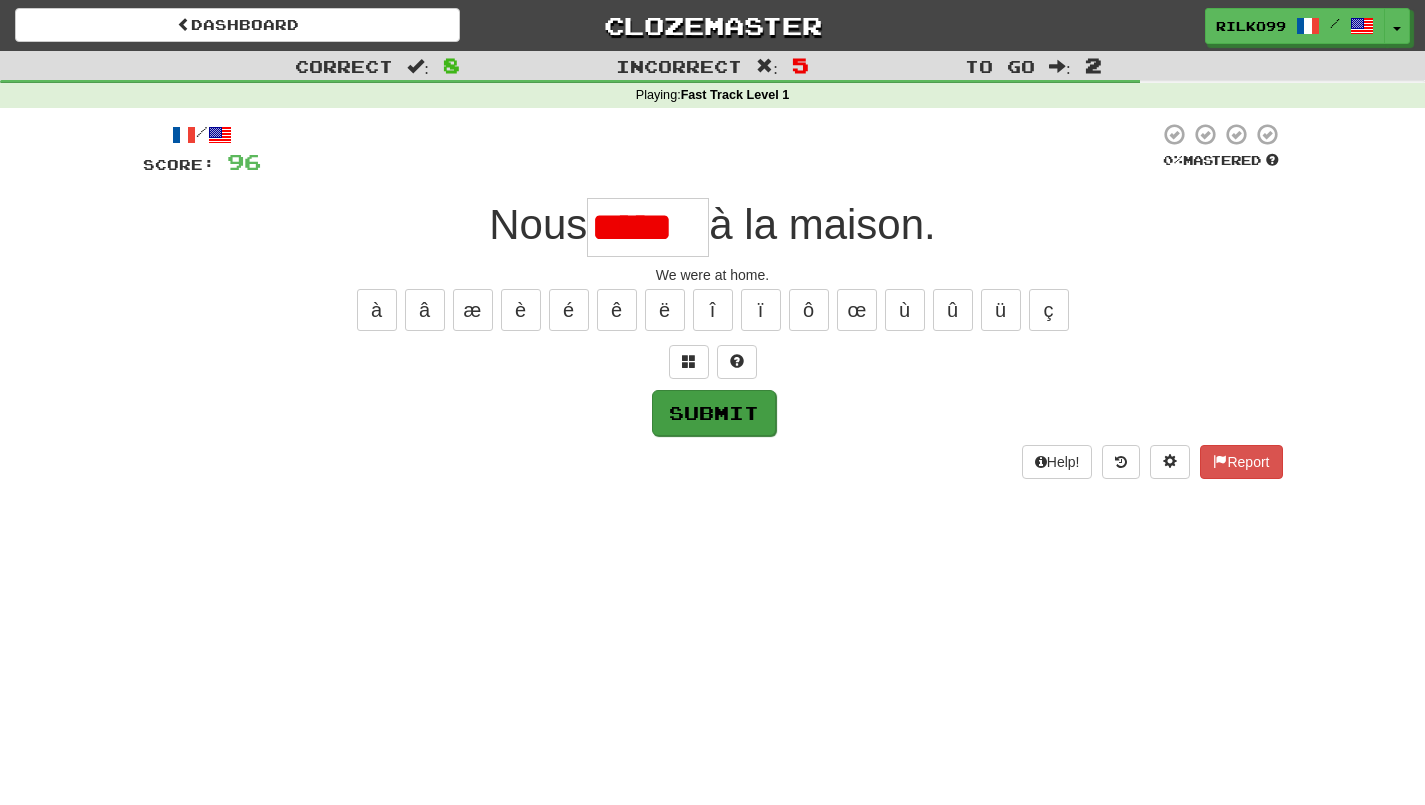 drag, startPoint x: 671, startPoint y: 387, endPoint x: 671, endPoint y: 400, distance: 13 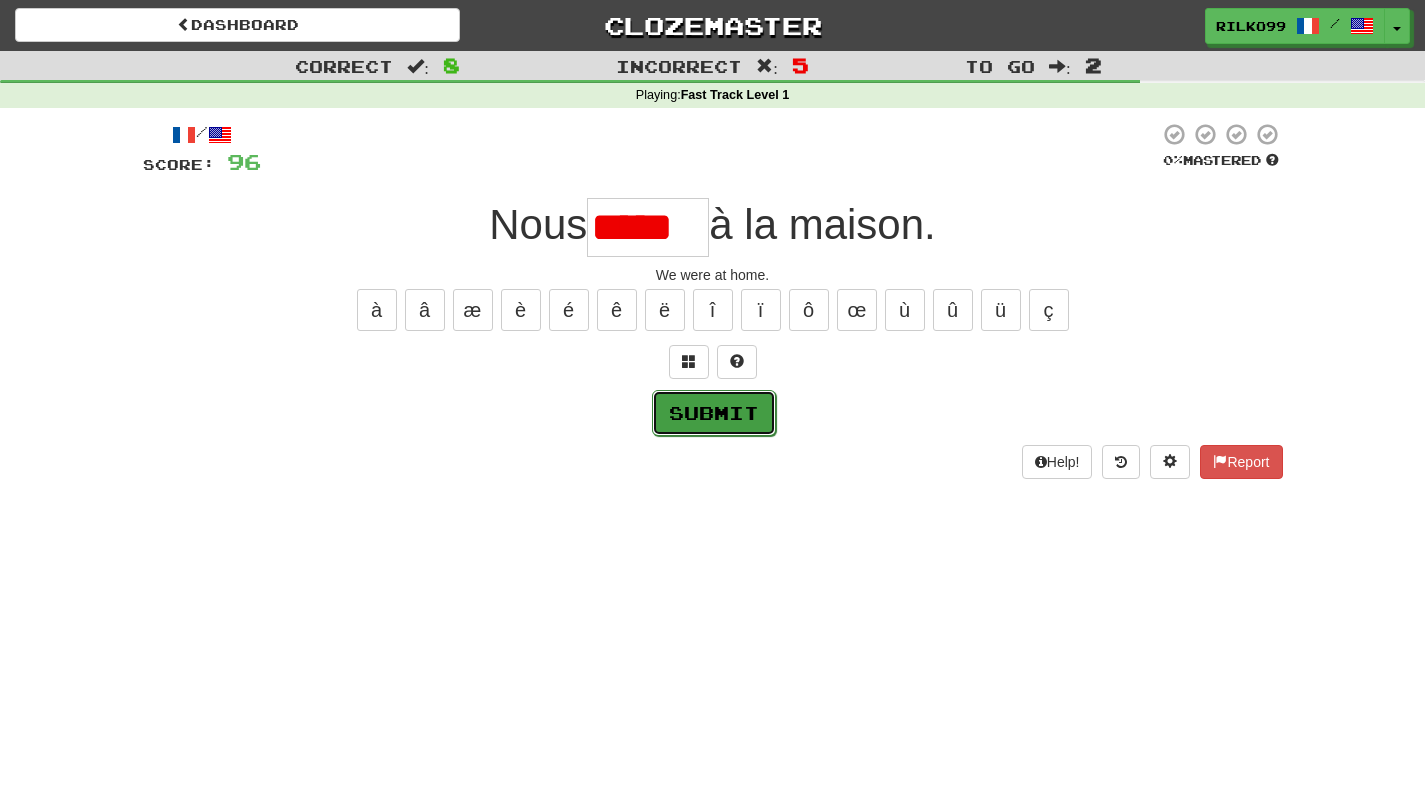click on "Submit" at bounding box center [714, 413] 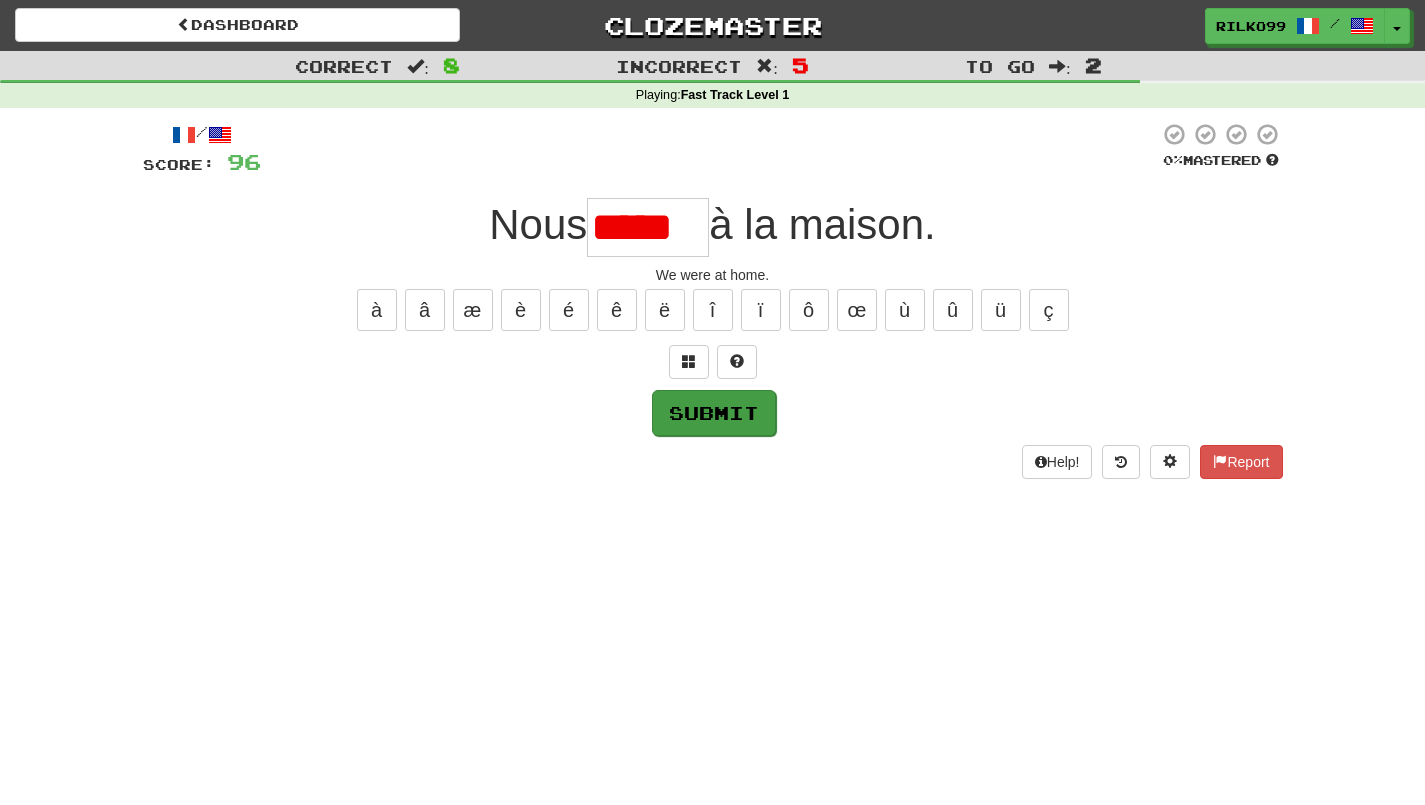 type on "******" 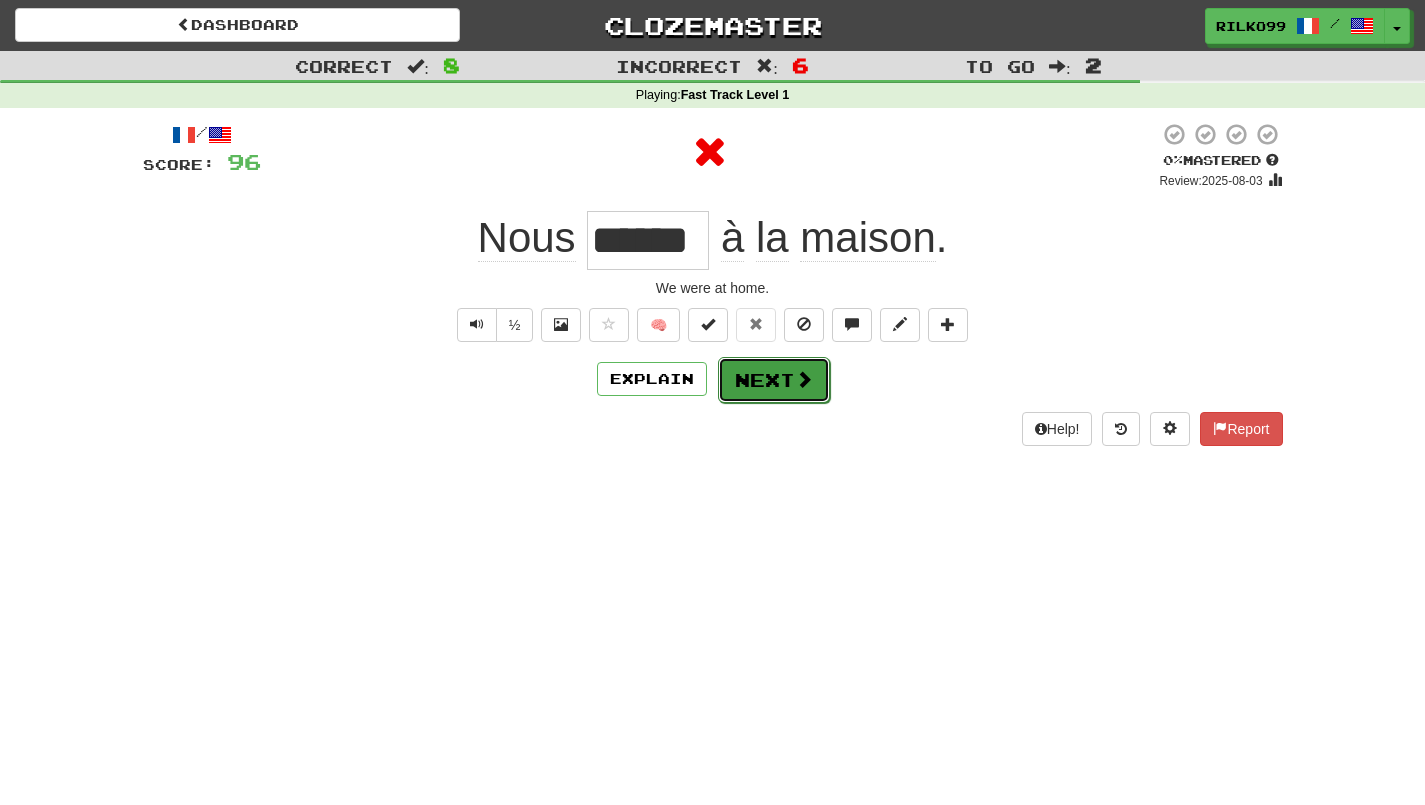 click on "Next" at bounding box center (774, 380) 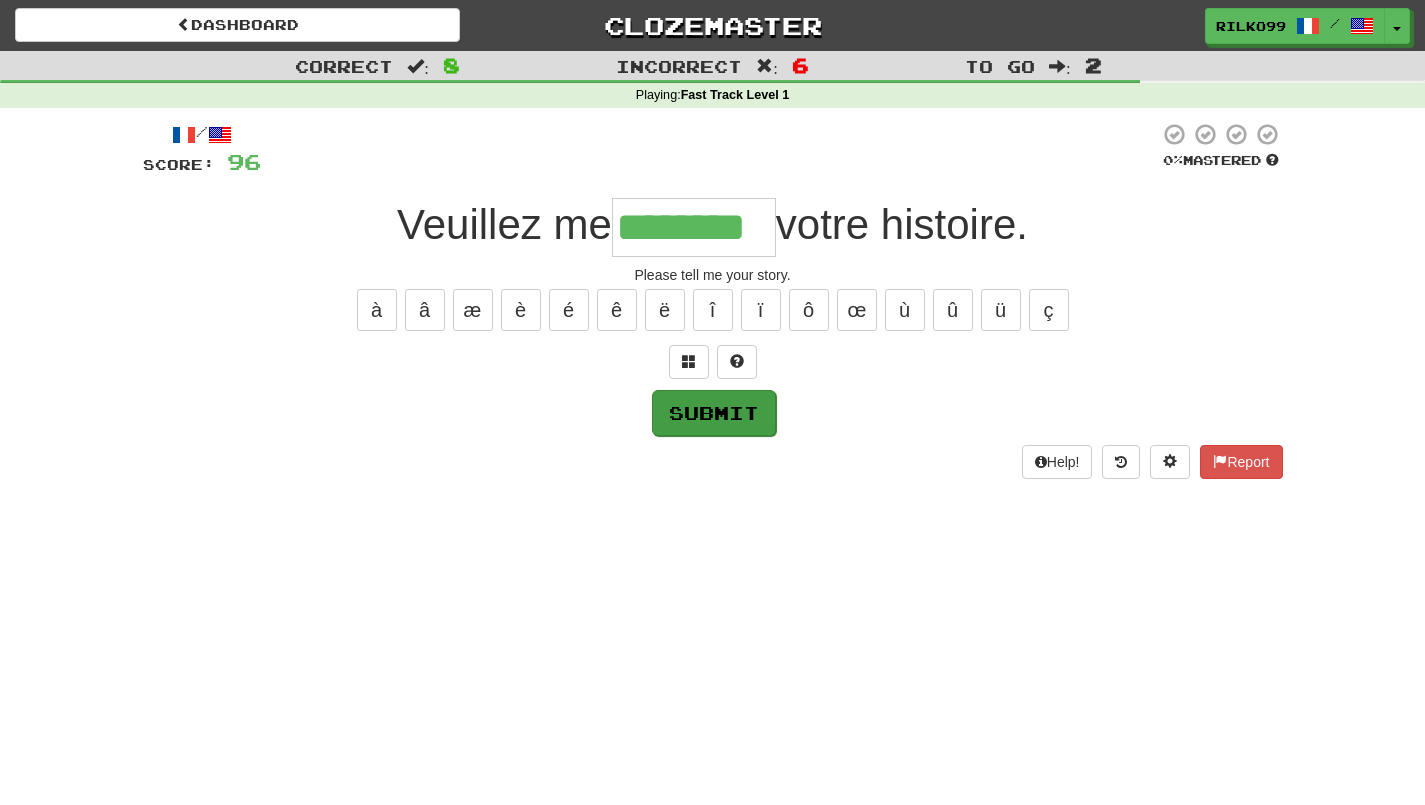 type on "********" 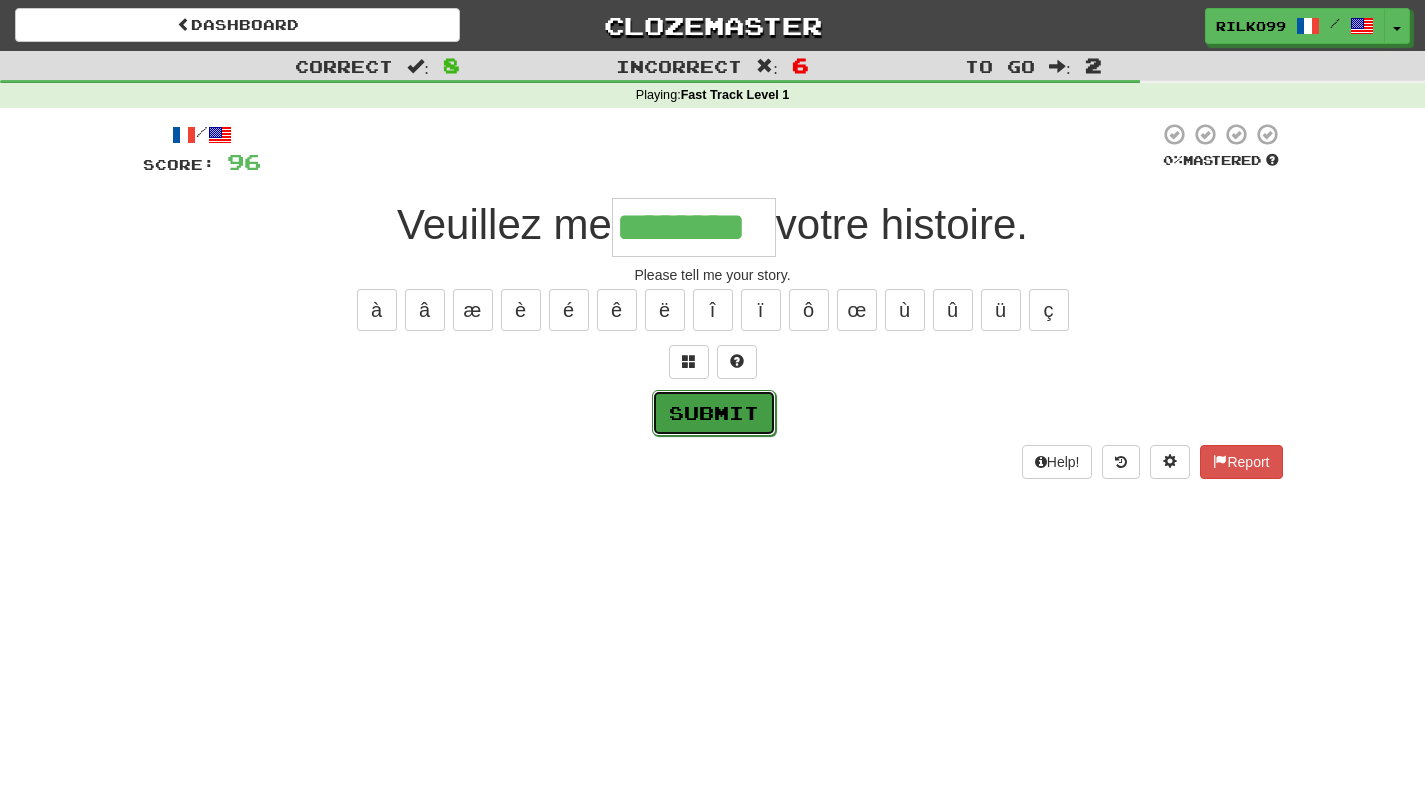 click on "Submit" at bounding box center [714, 413] 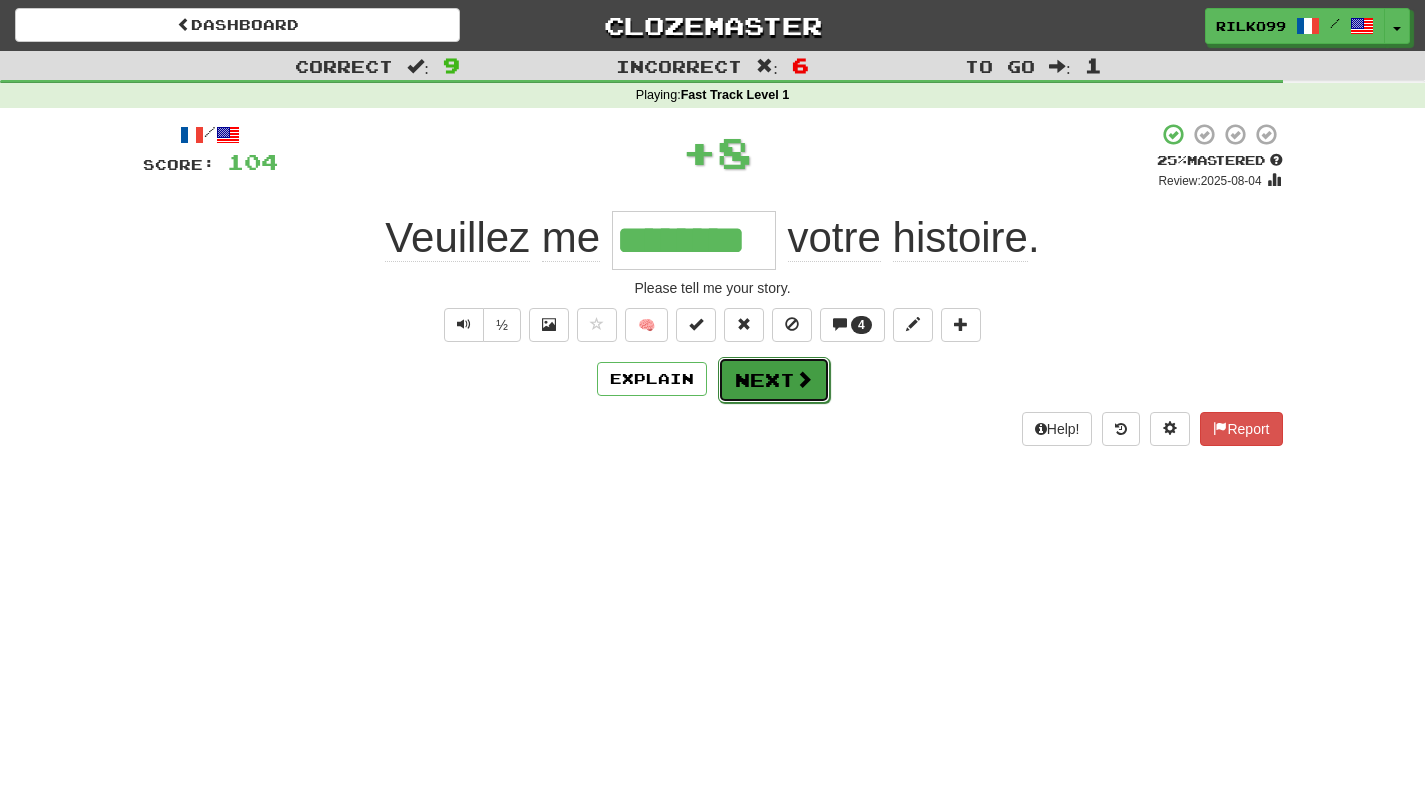 click on "Next" at bounding box center [774, 380] 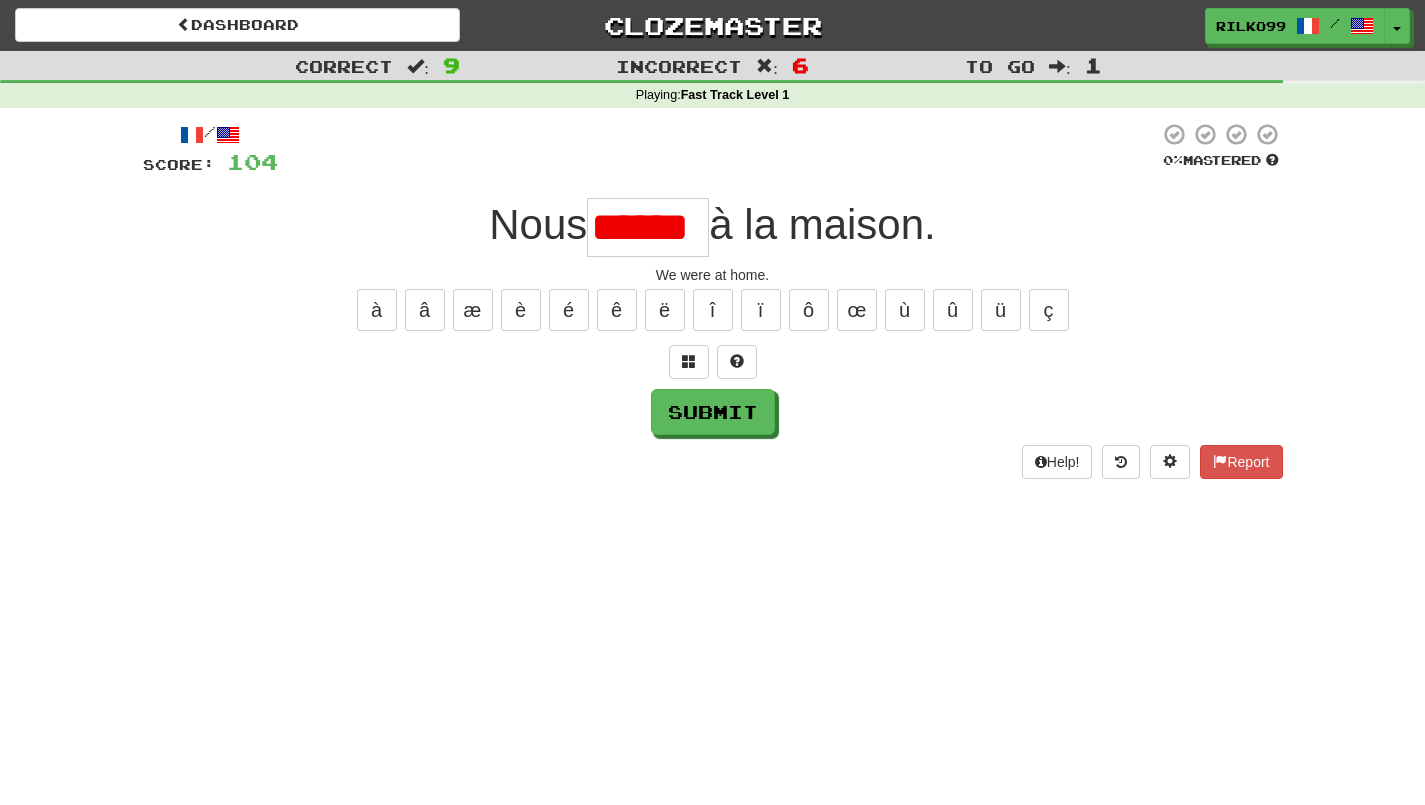 click on "******" at bounding box center [648, 227] 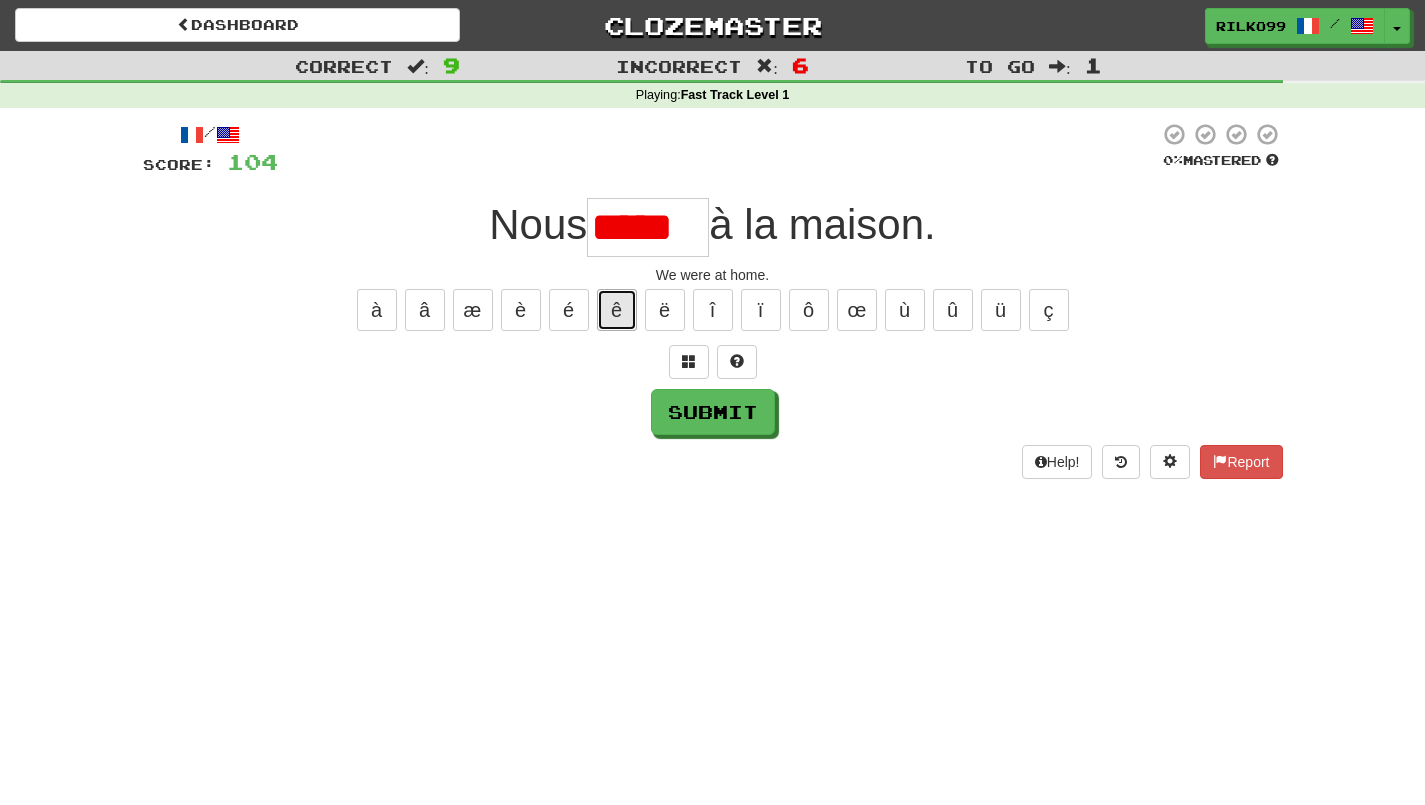 click on "ê" at bounding box center (617, 310) 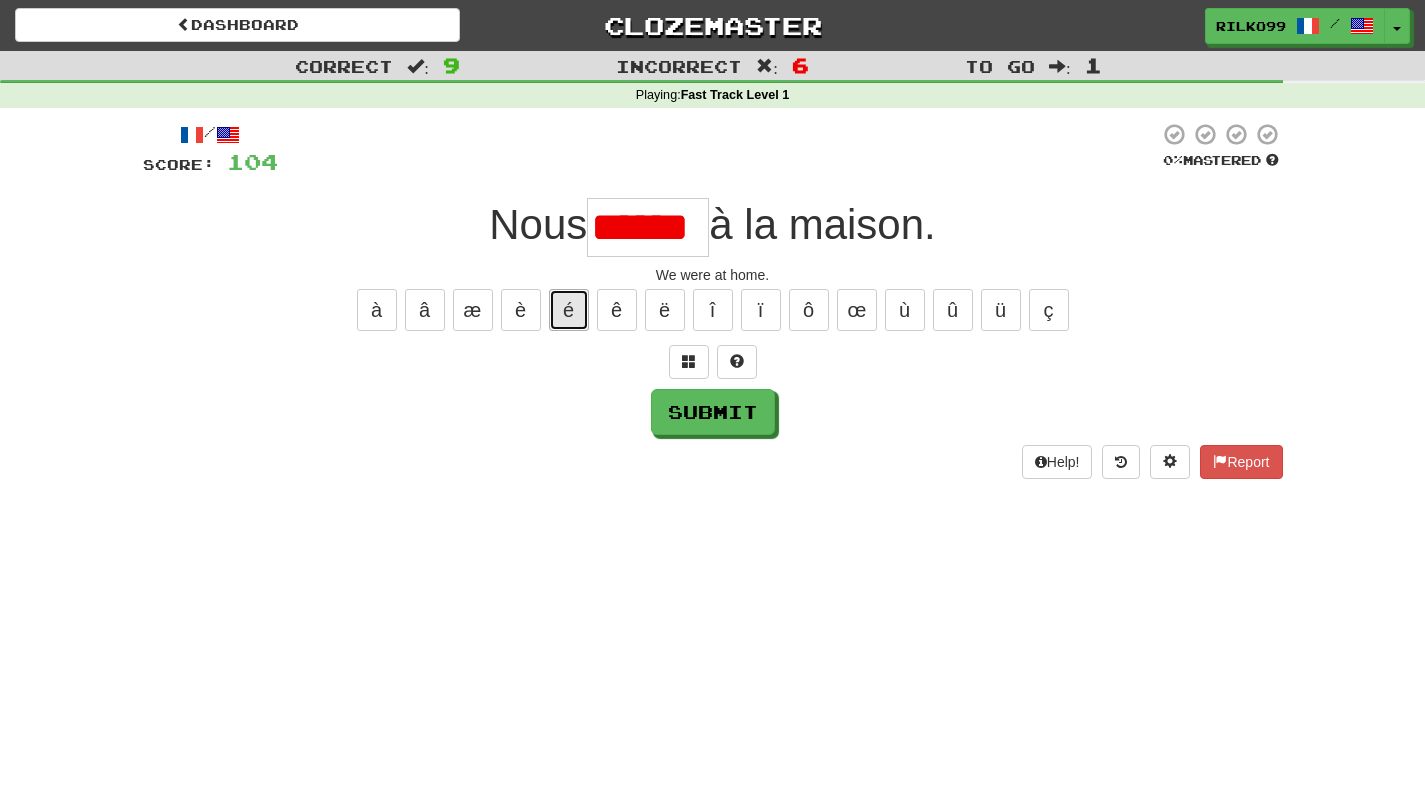 click on "é" at bounding box center [569, 310] 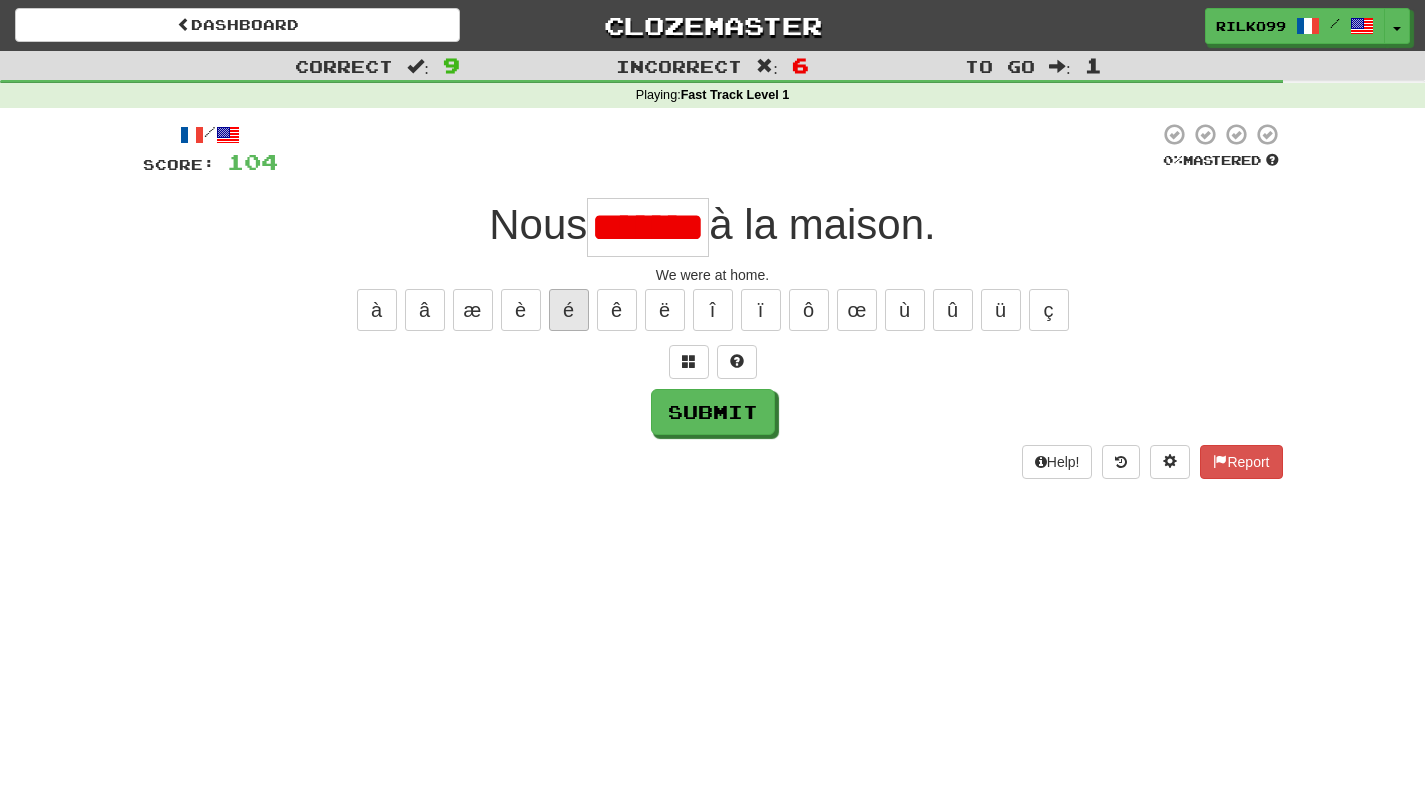 scroll, scrollTop: 0, scrollLeft: 21, axis: horizontal 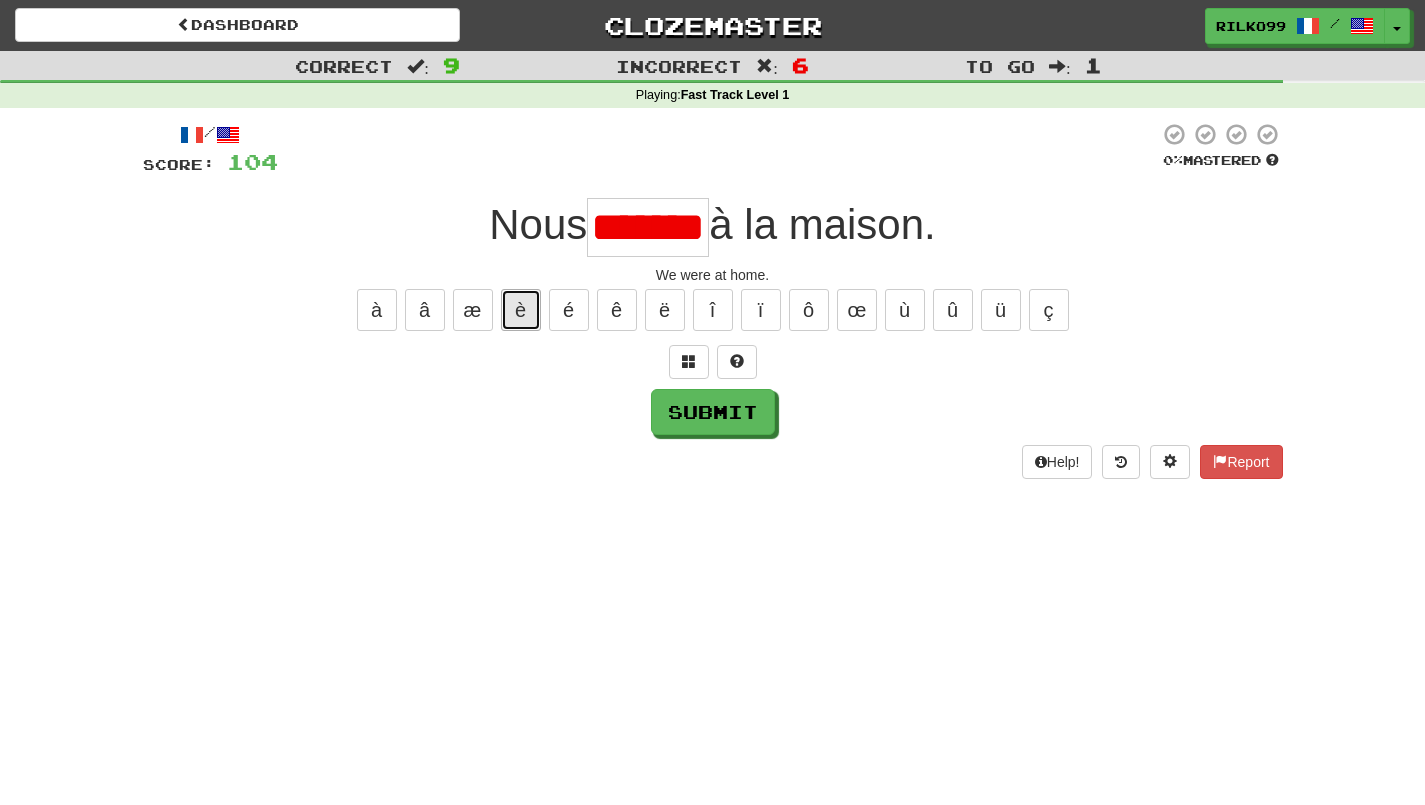 click on "è" at bounding box center (521, 310) 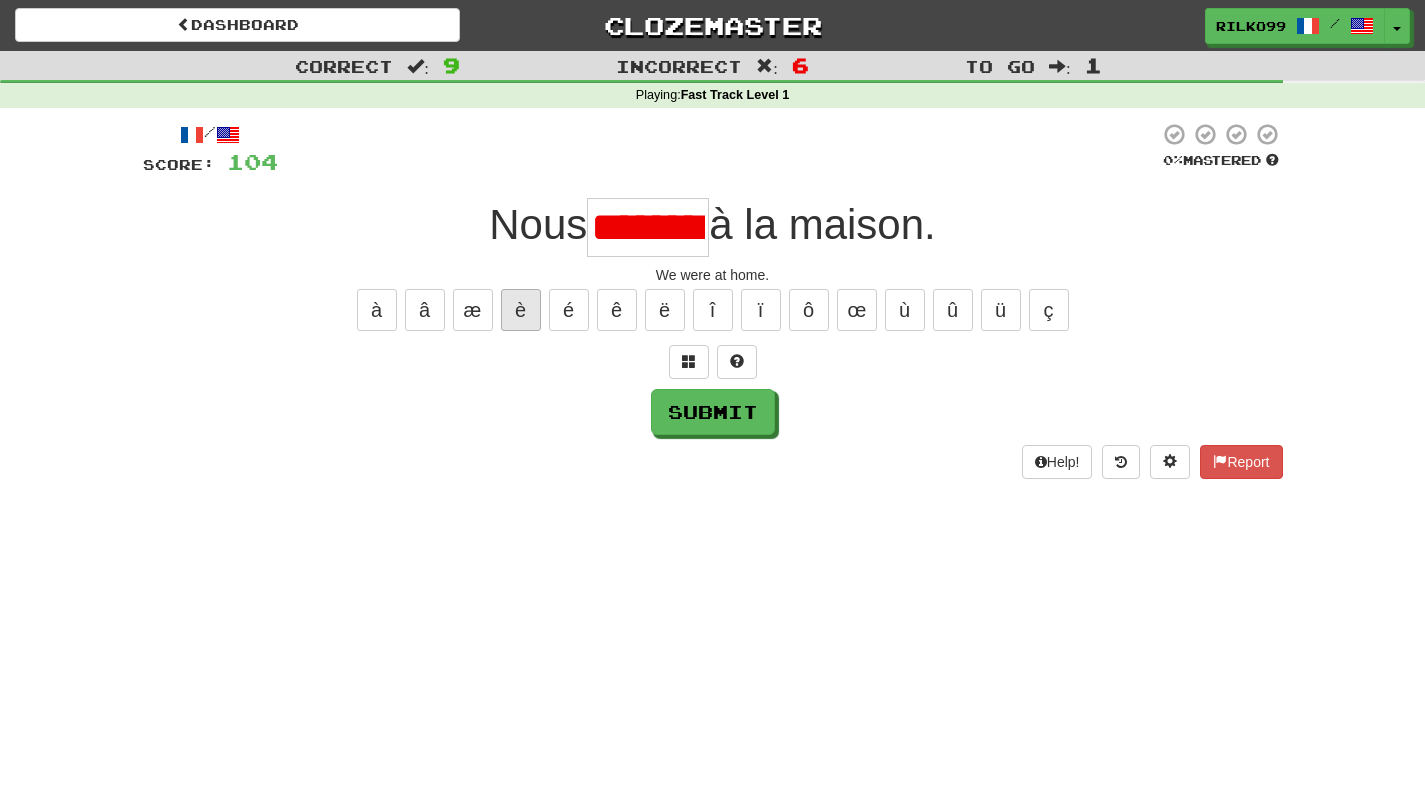 scroll, scrollTop: 0, scrollLeft: 45, axis: horizontal 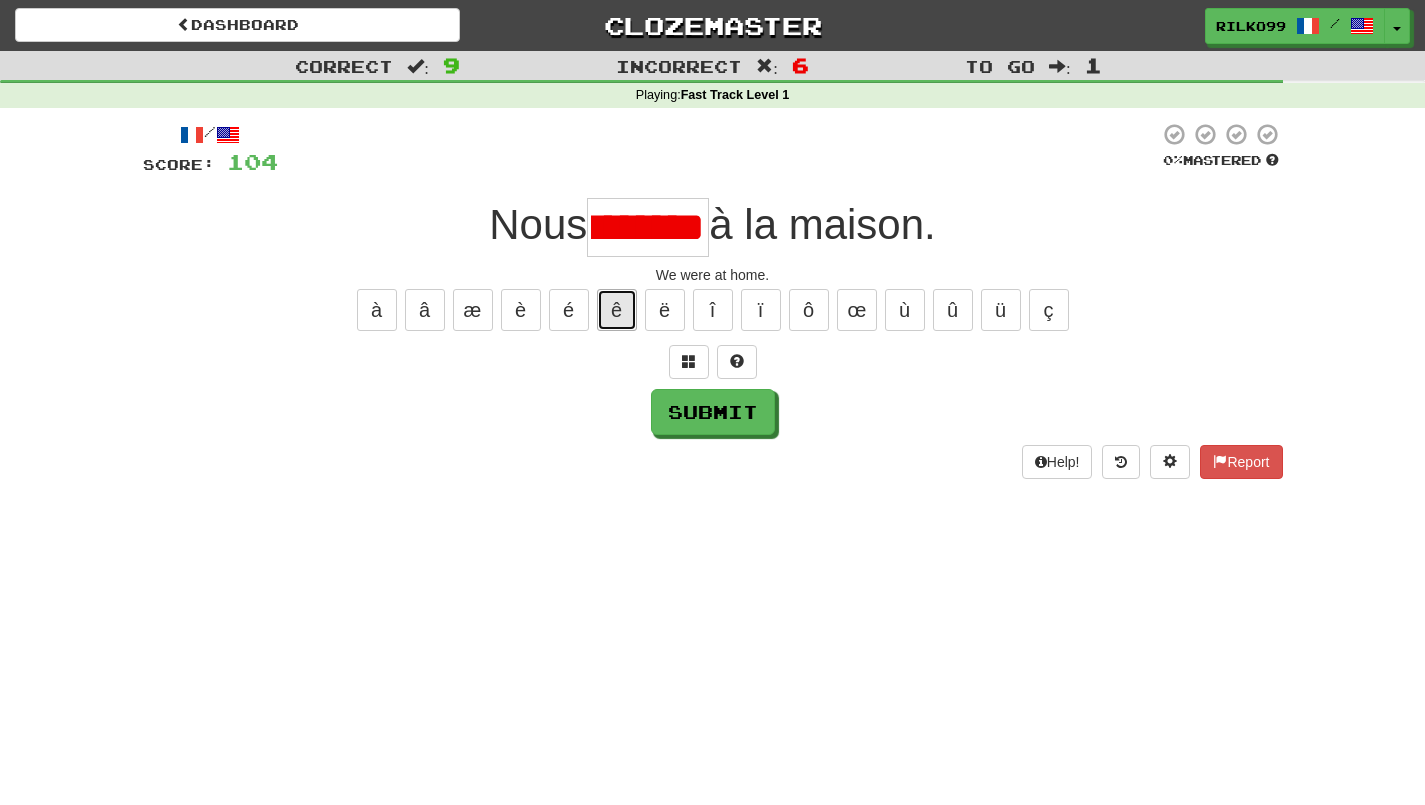 click on "ê" at bounding box center [617, 310] 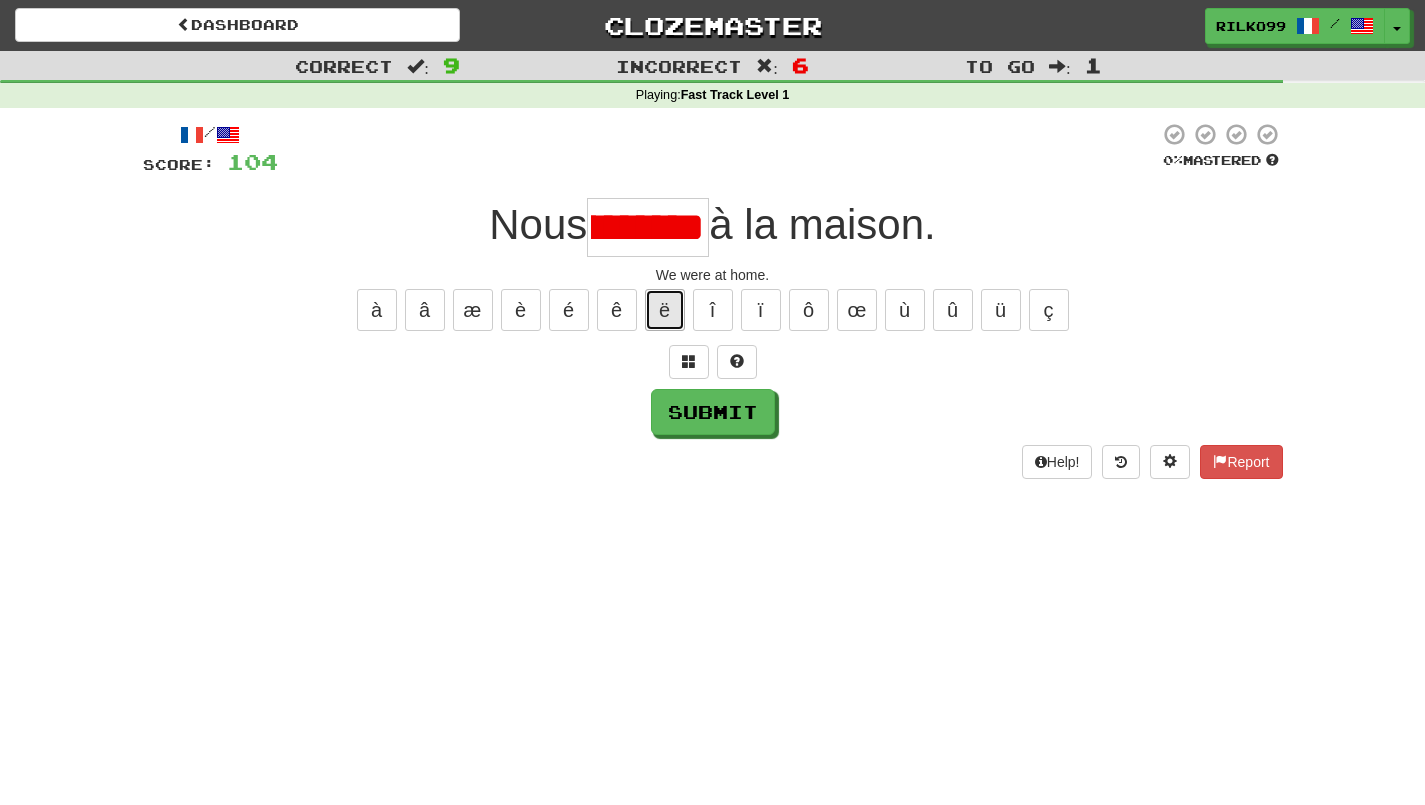 scroll, scrollTop: 0, scrollLeft: 91, axis: horizontal 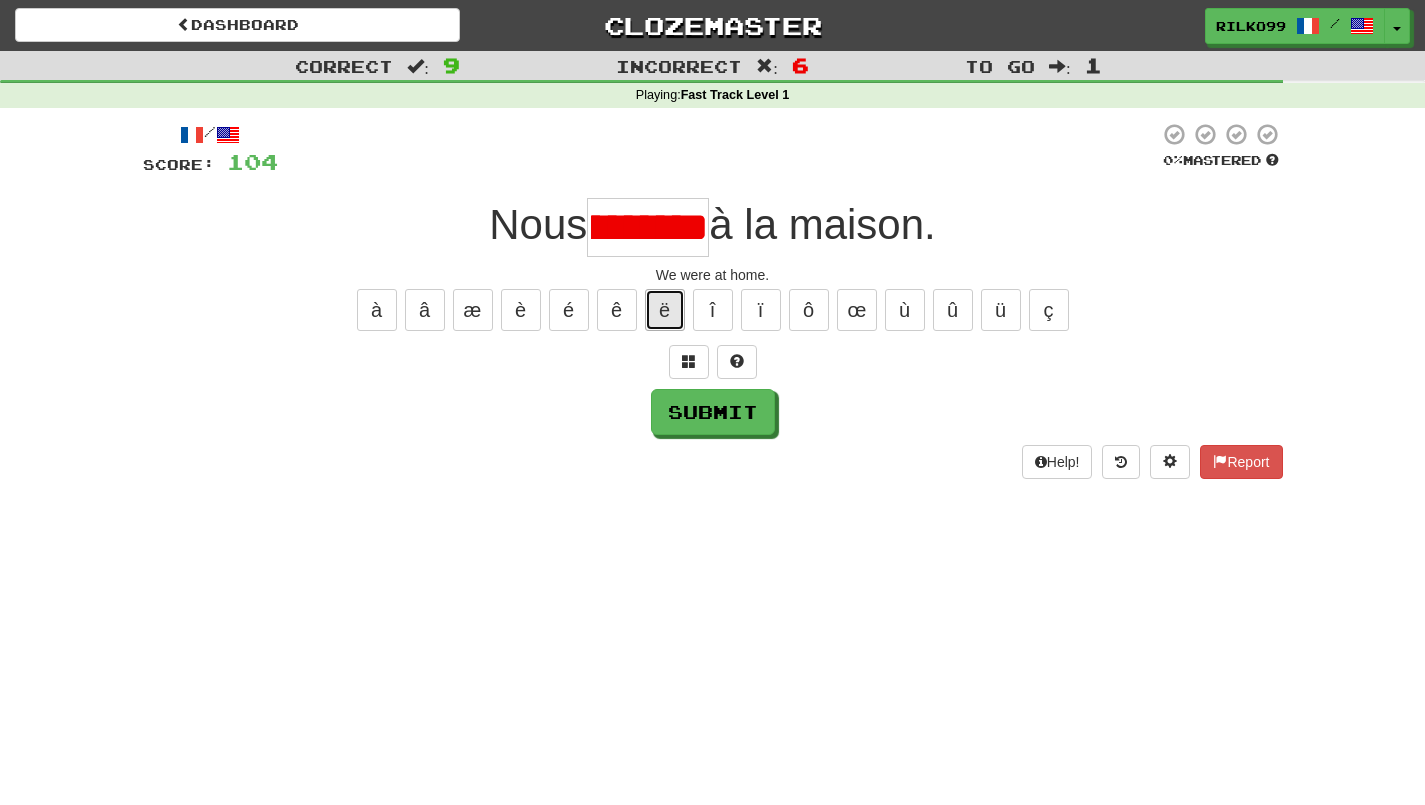 click on "ë" at bounding box center [665, 310] 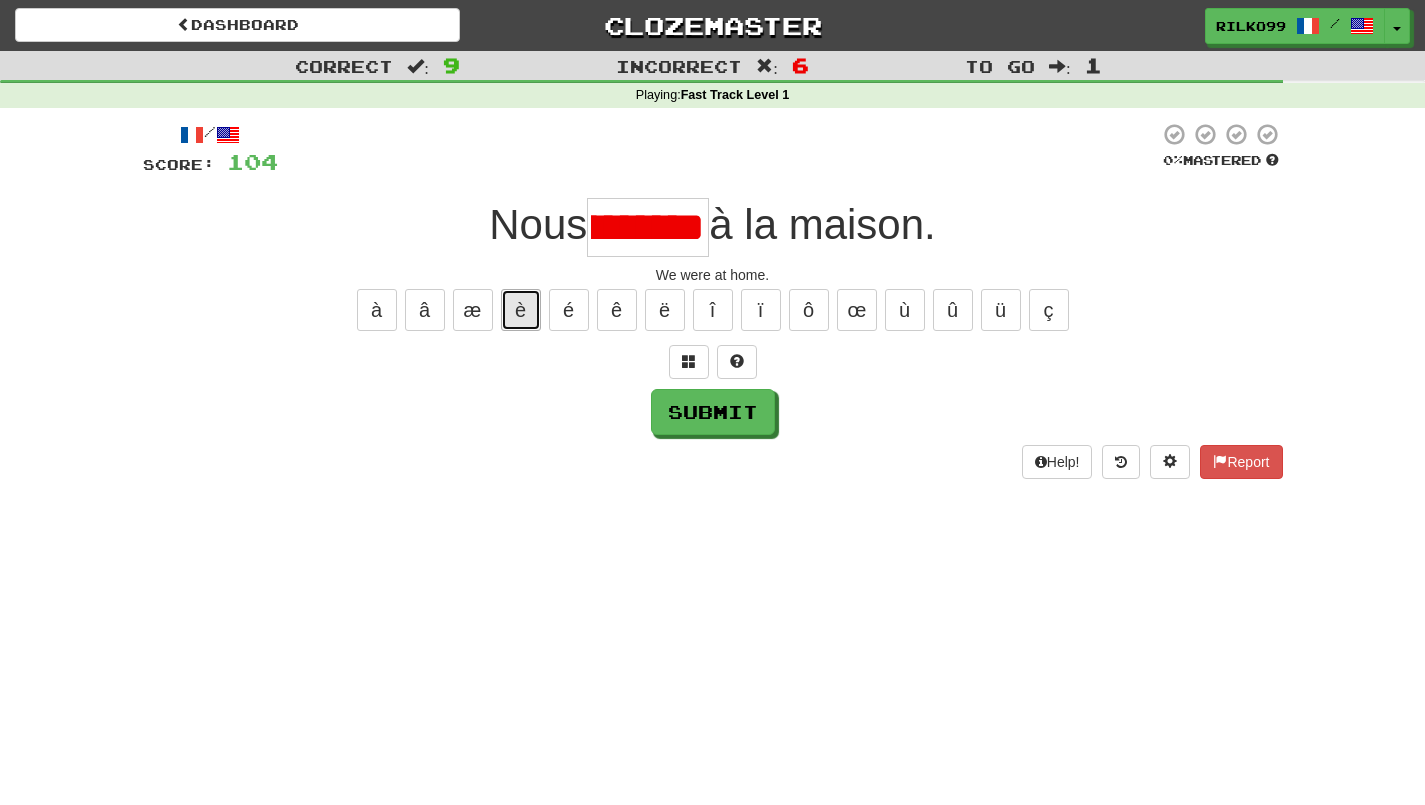 scroll, scrollTop: 0, scrollLeft: 115, axis: horizontal 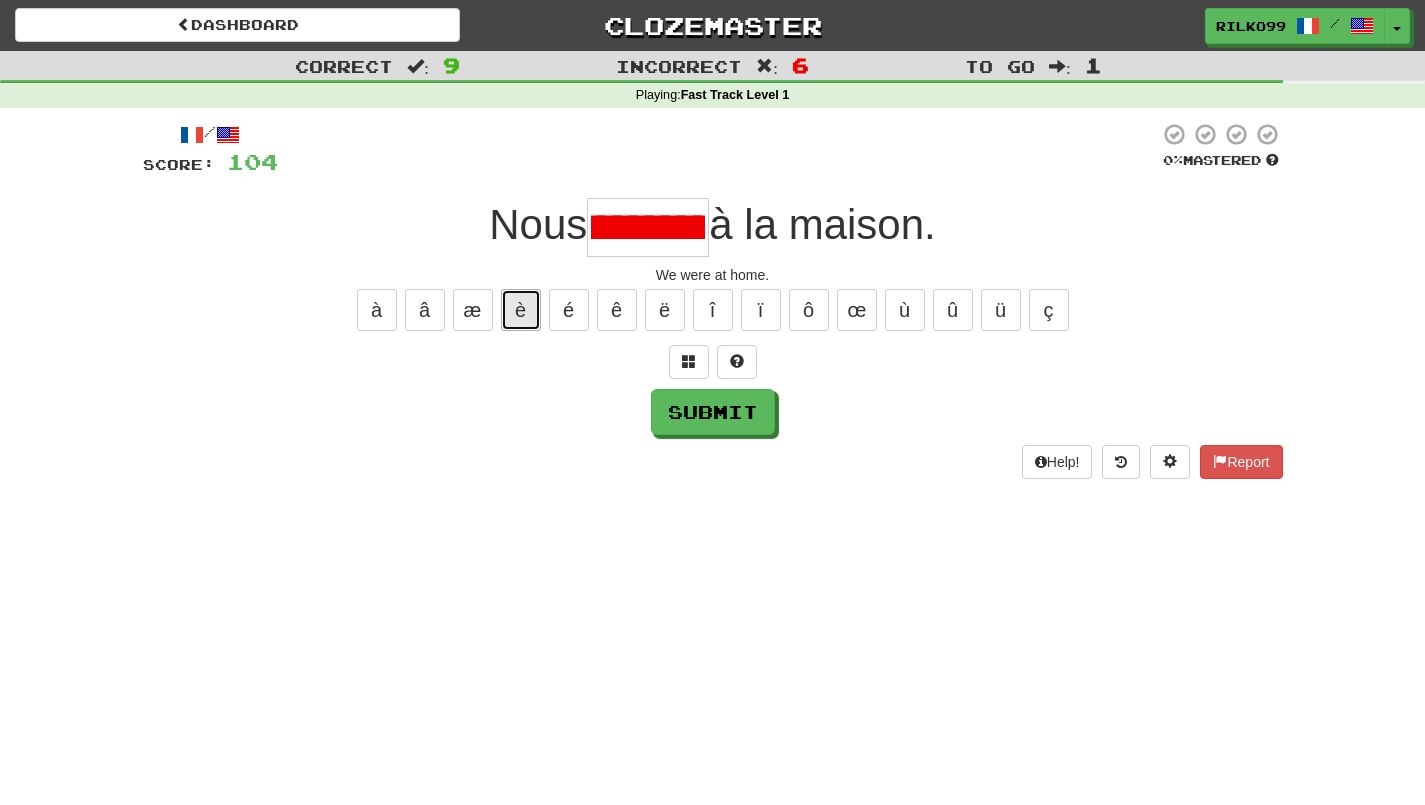 click on "è" at bounding box center (521, 310) 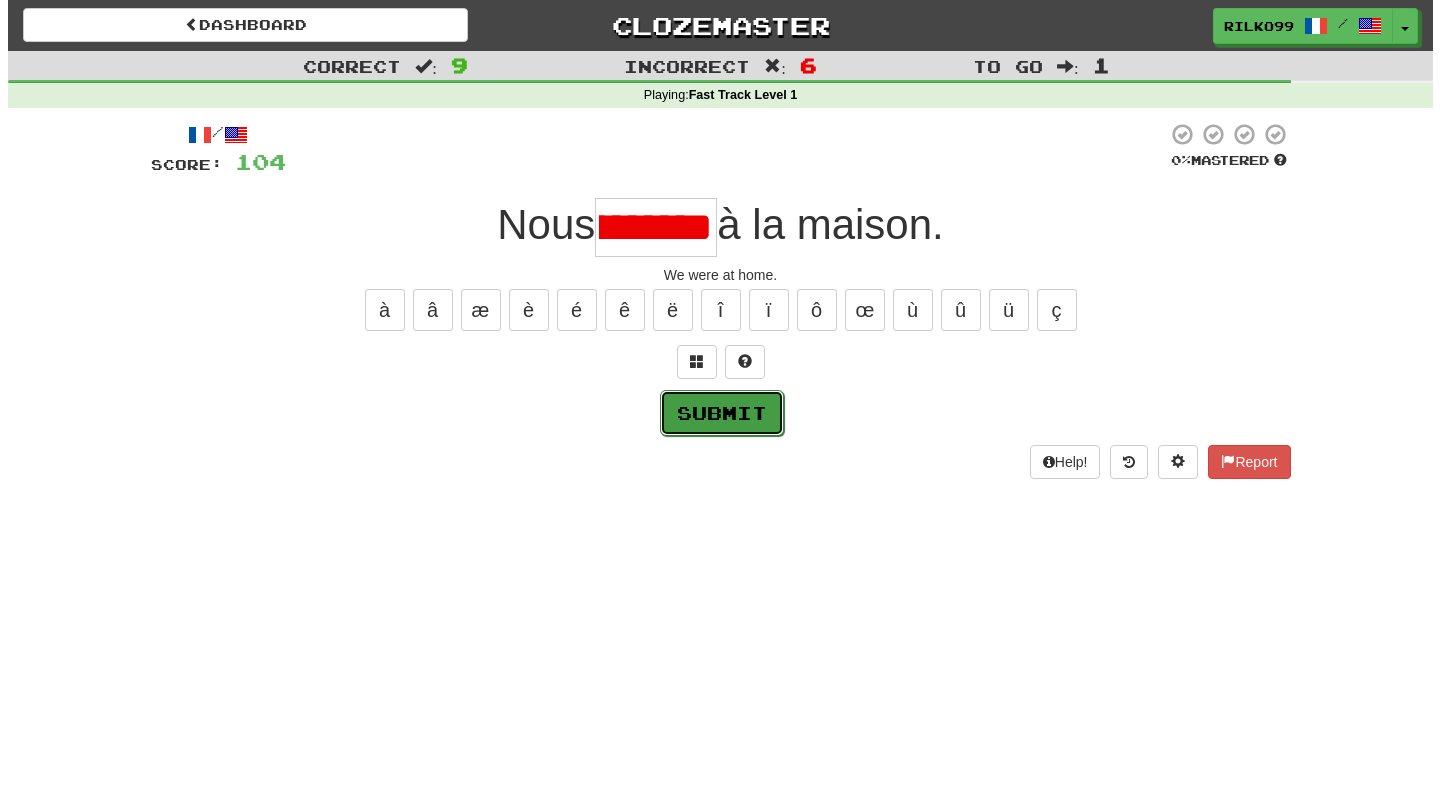 scroll, scrollTop: 0, scrollLeft: 0, axis: both 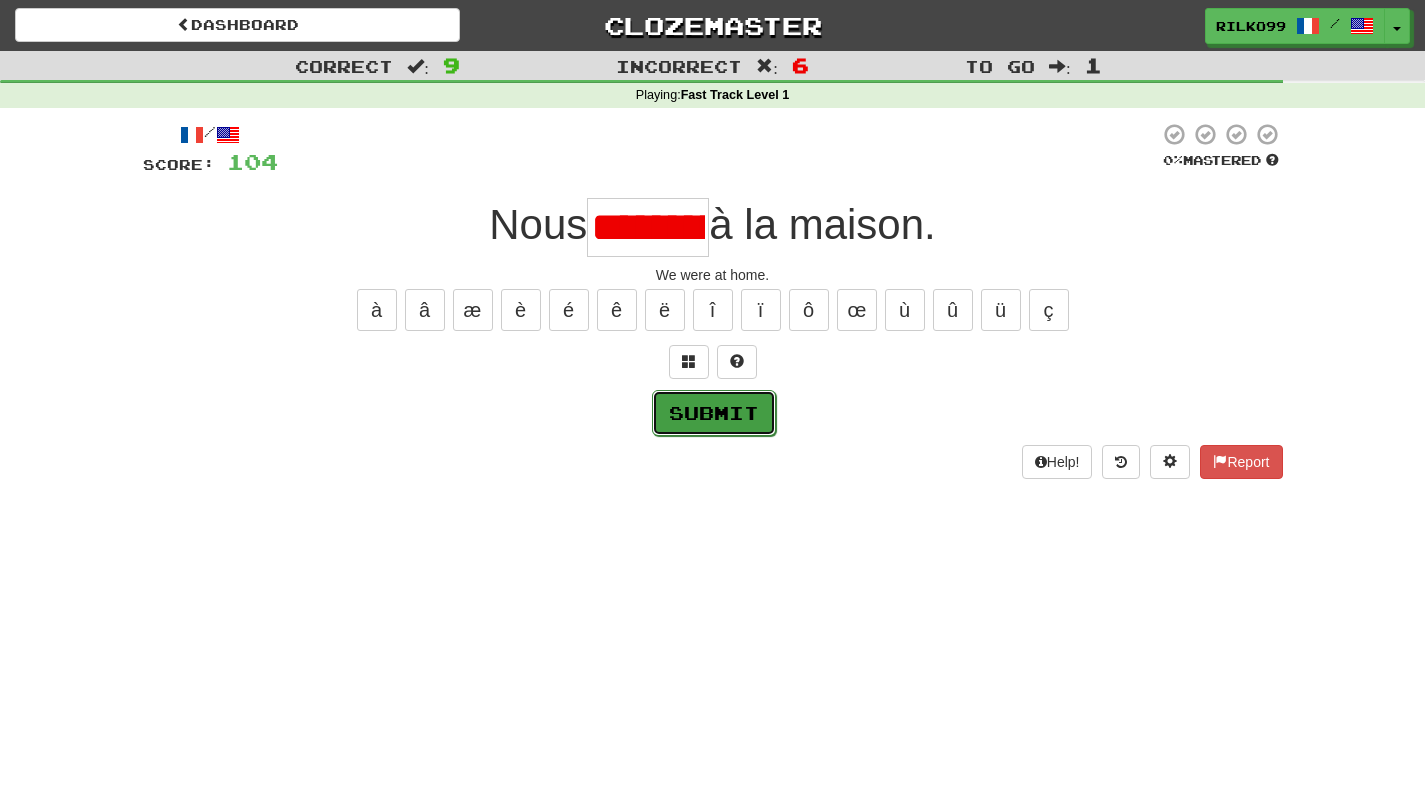 click on "Submit" at bounding box center (714, 413) 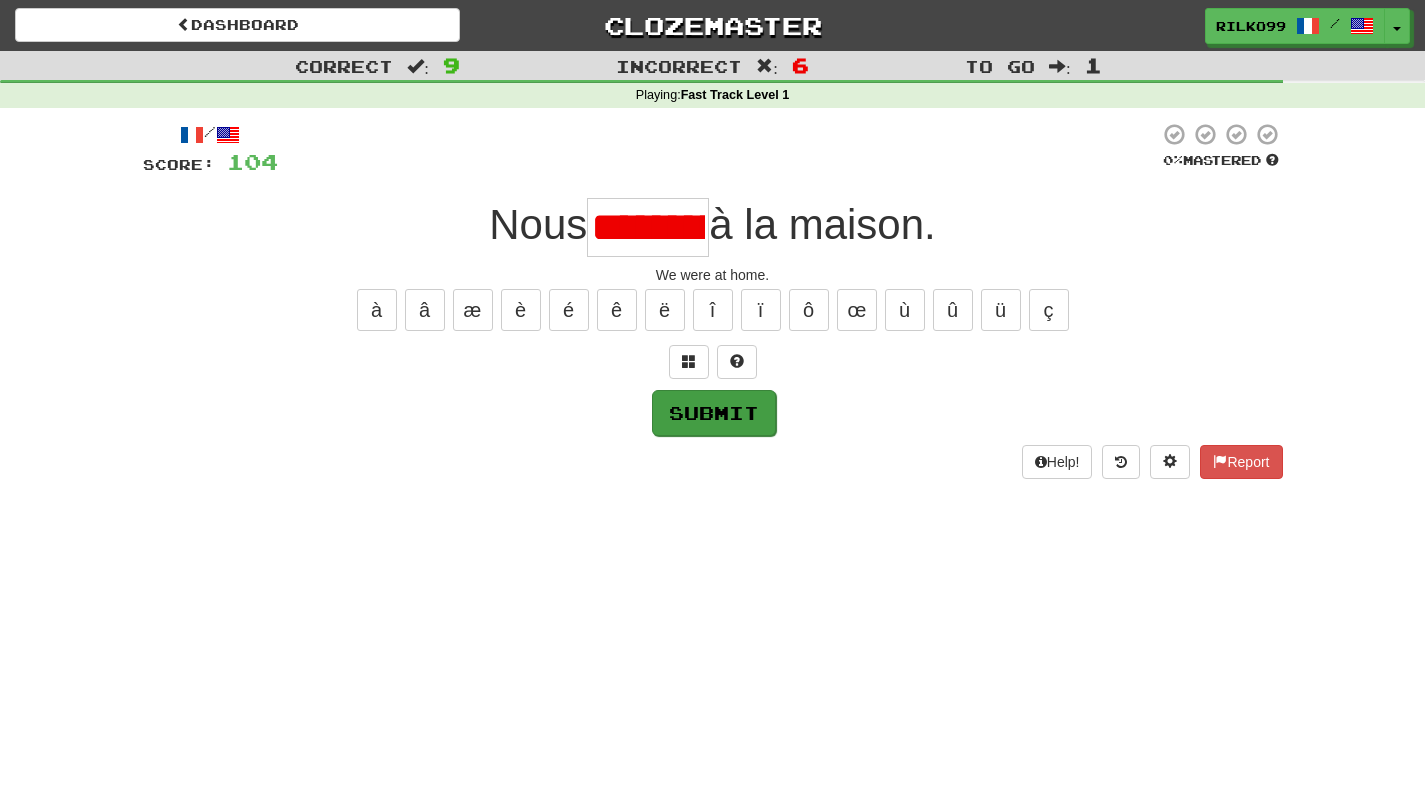 type on "******" 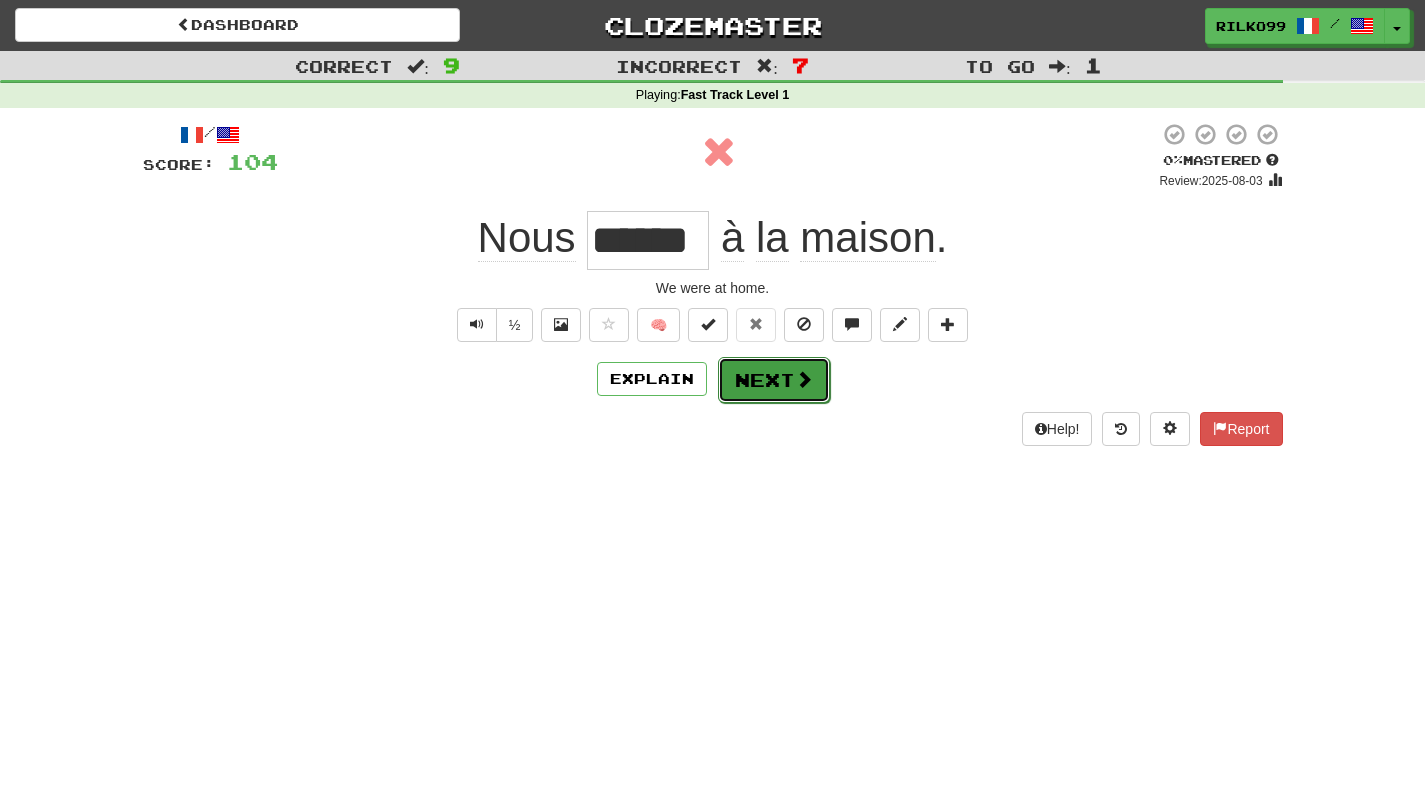 click on "Next" at bounding box center (774, 380) 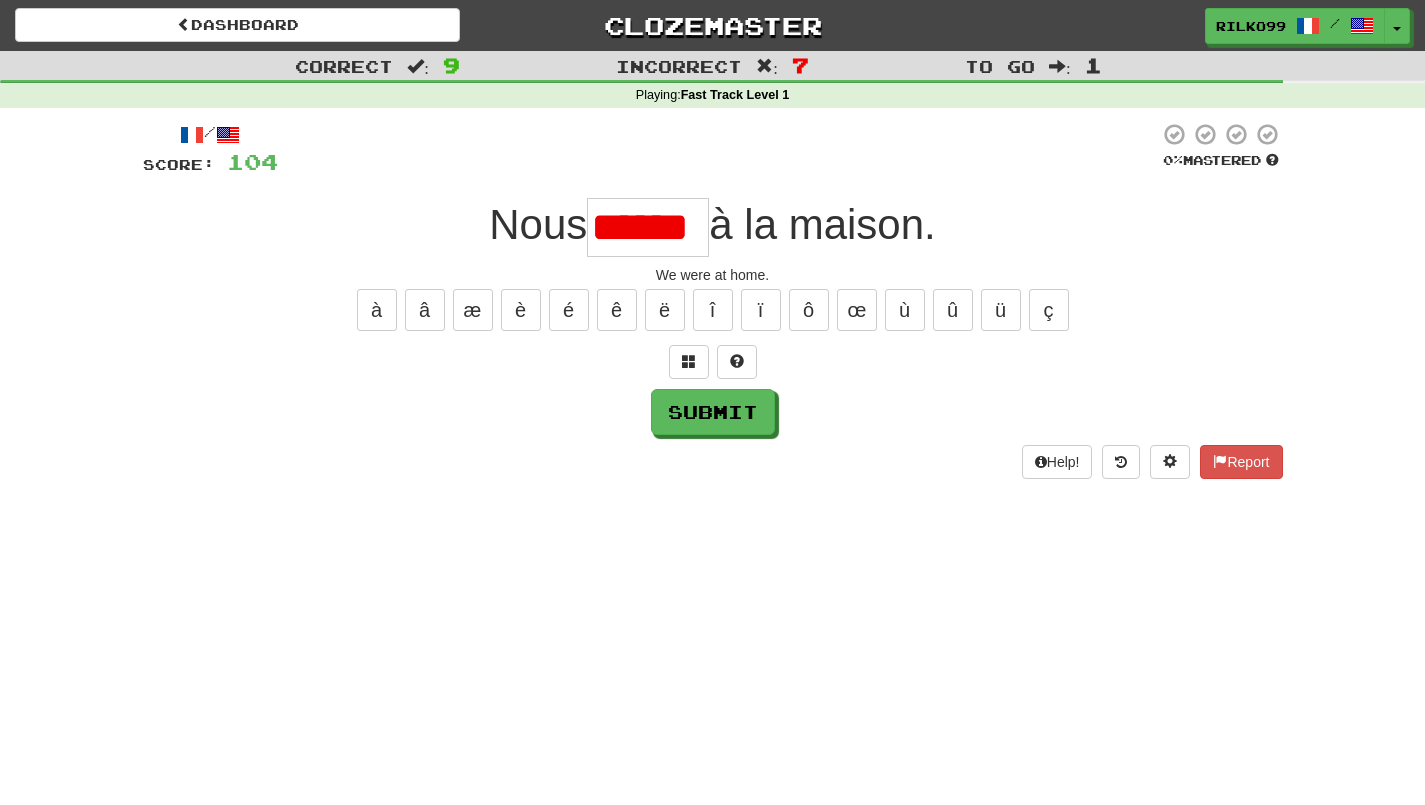 click on "******" at bounding box center [648, 227] 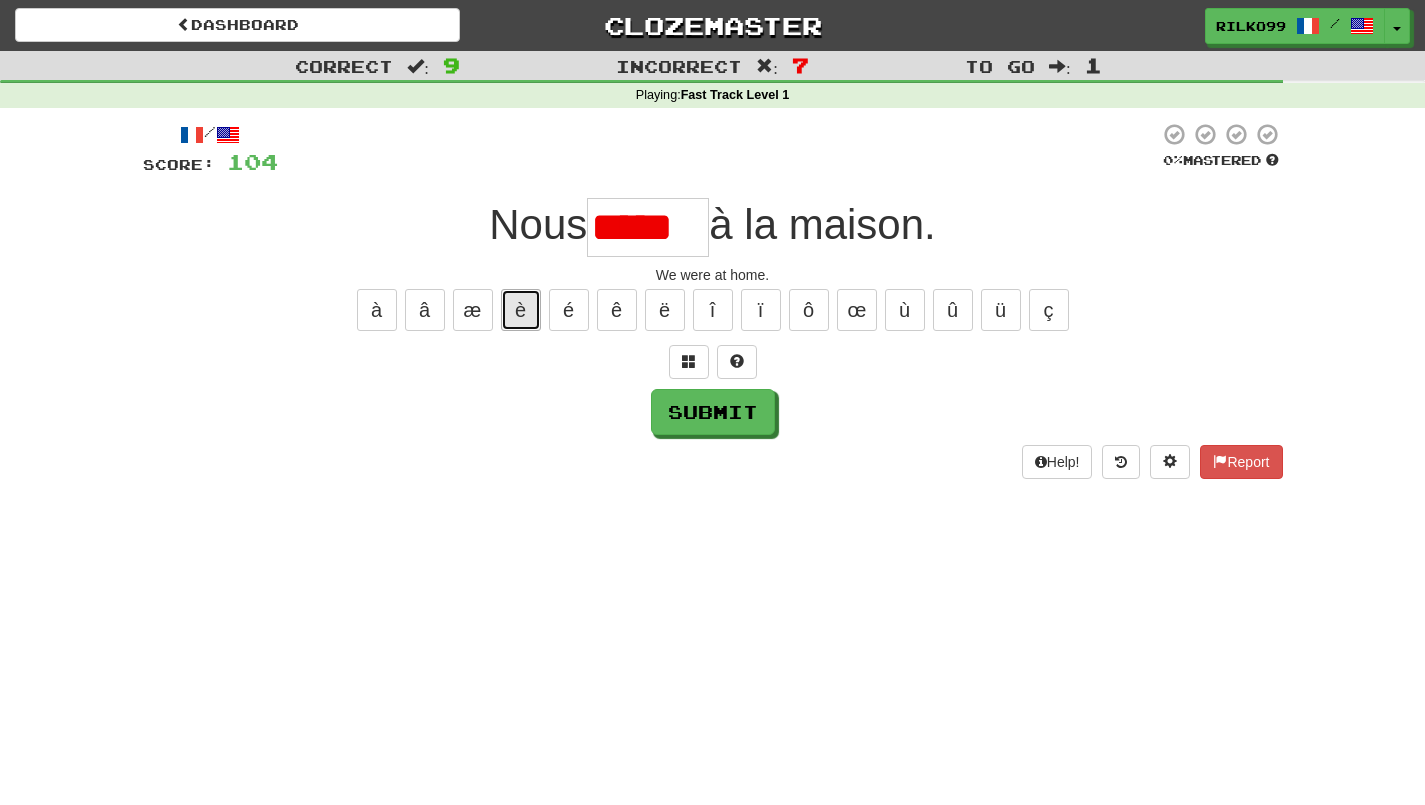 click on "è" at bounding box center [521, 310] 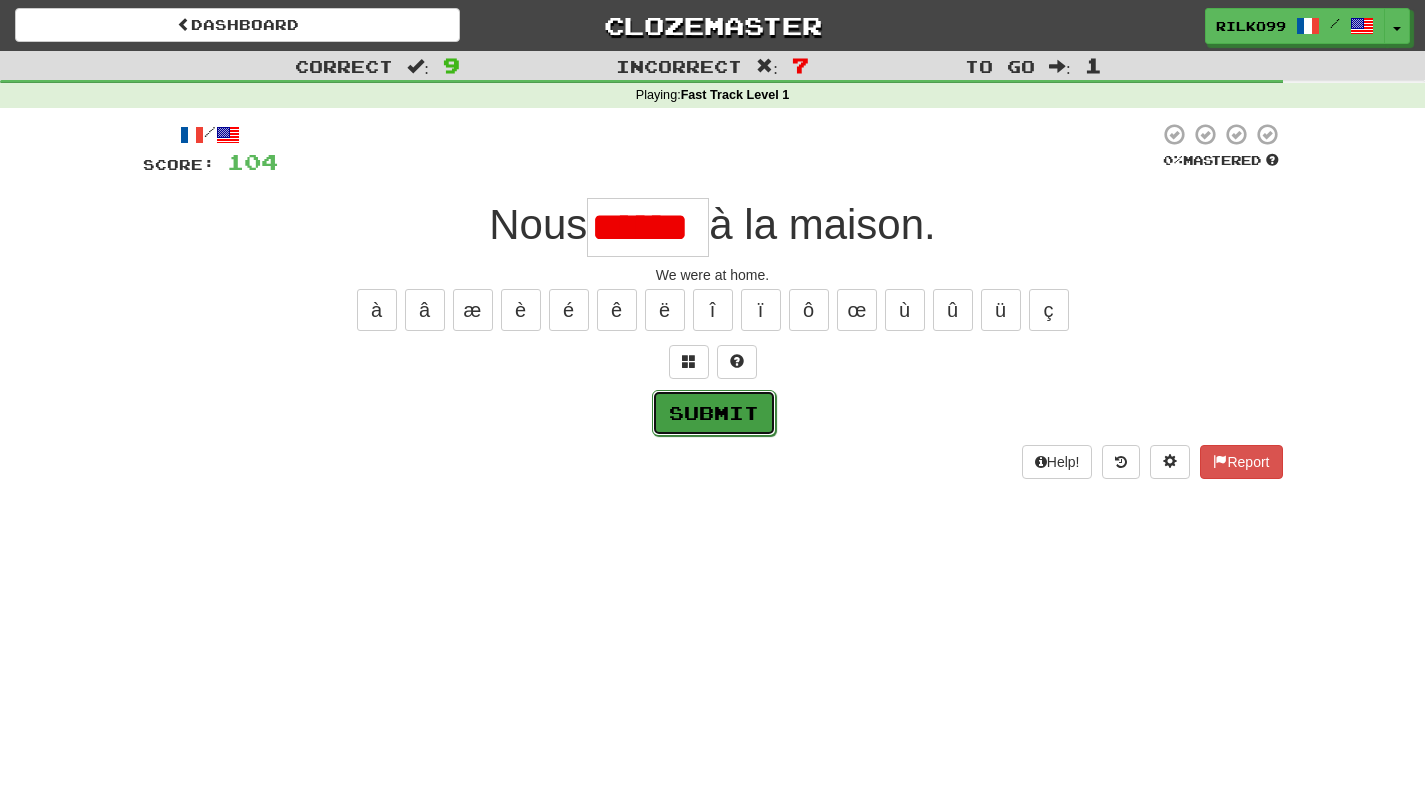 click on "Submit" at bounding box center [714, 413] 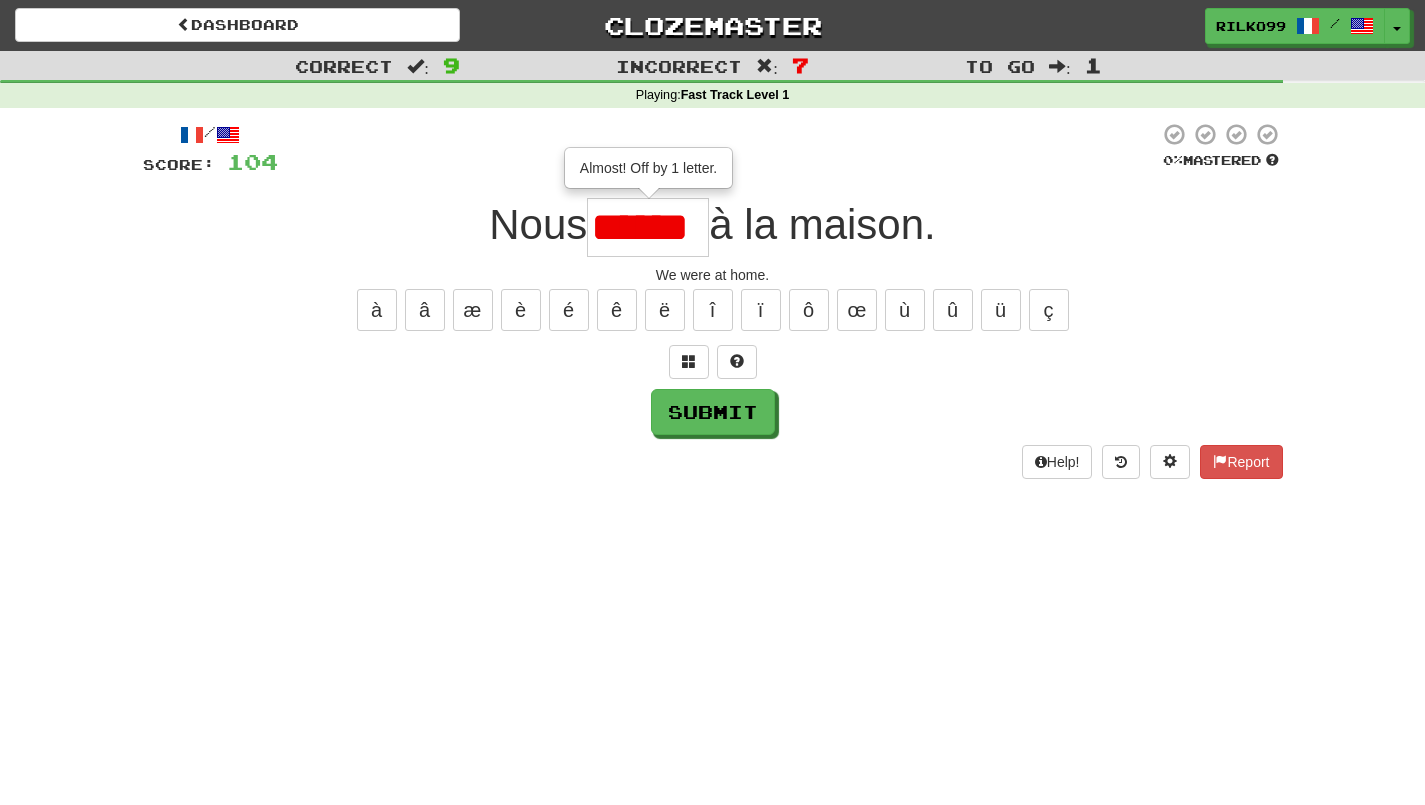 click on "******" at bounding box center [648, 227] 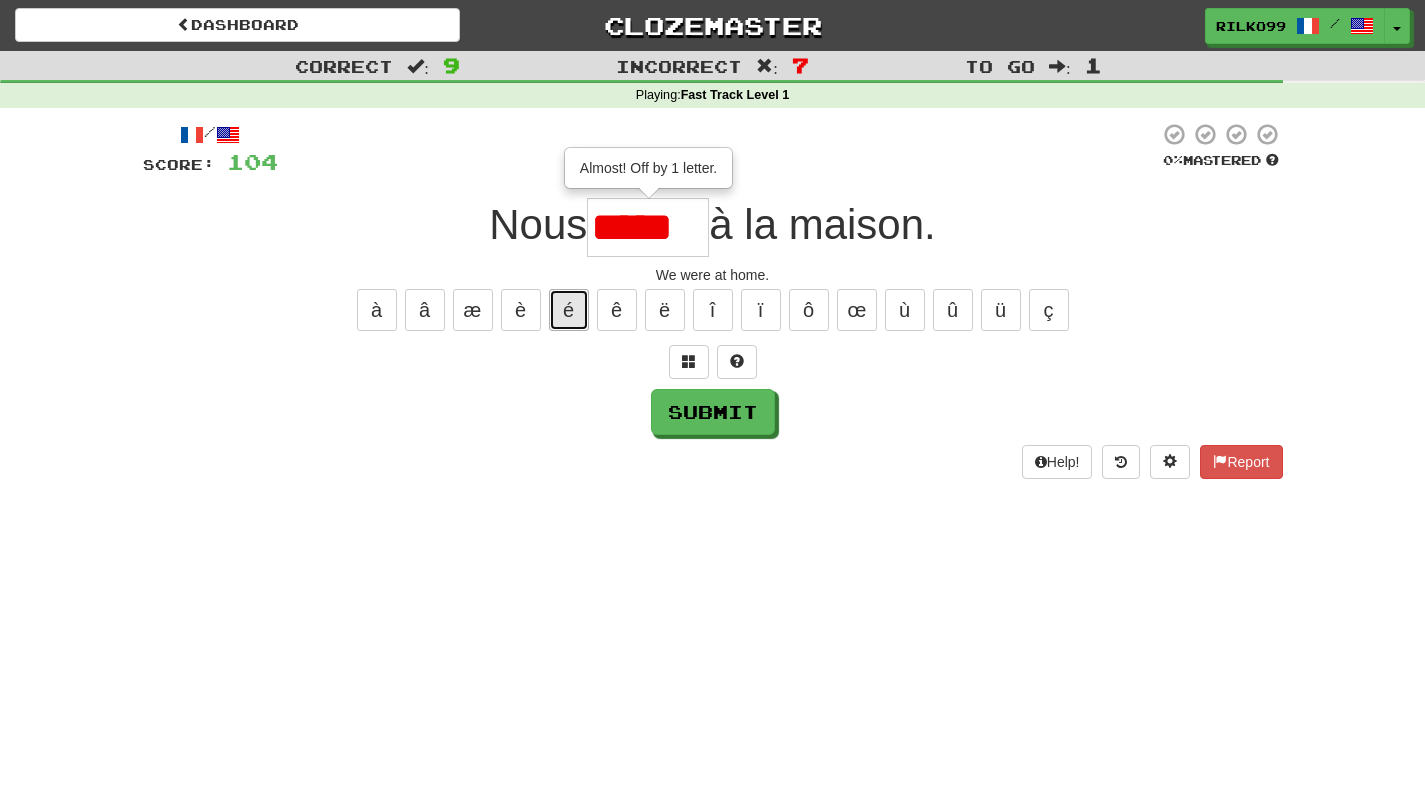 click on "é" at bounding box center [569, 310] 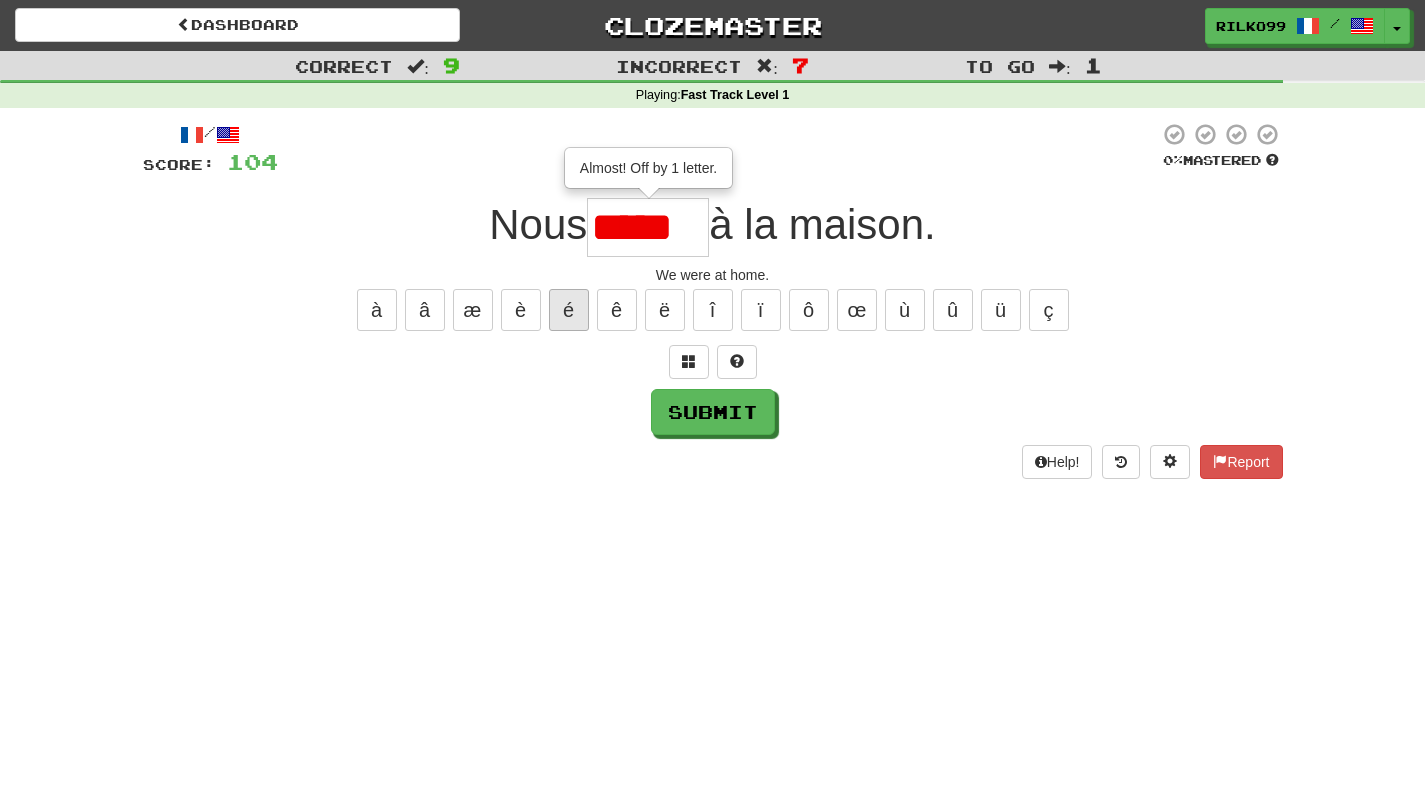 type on "******" 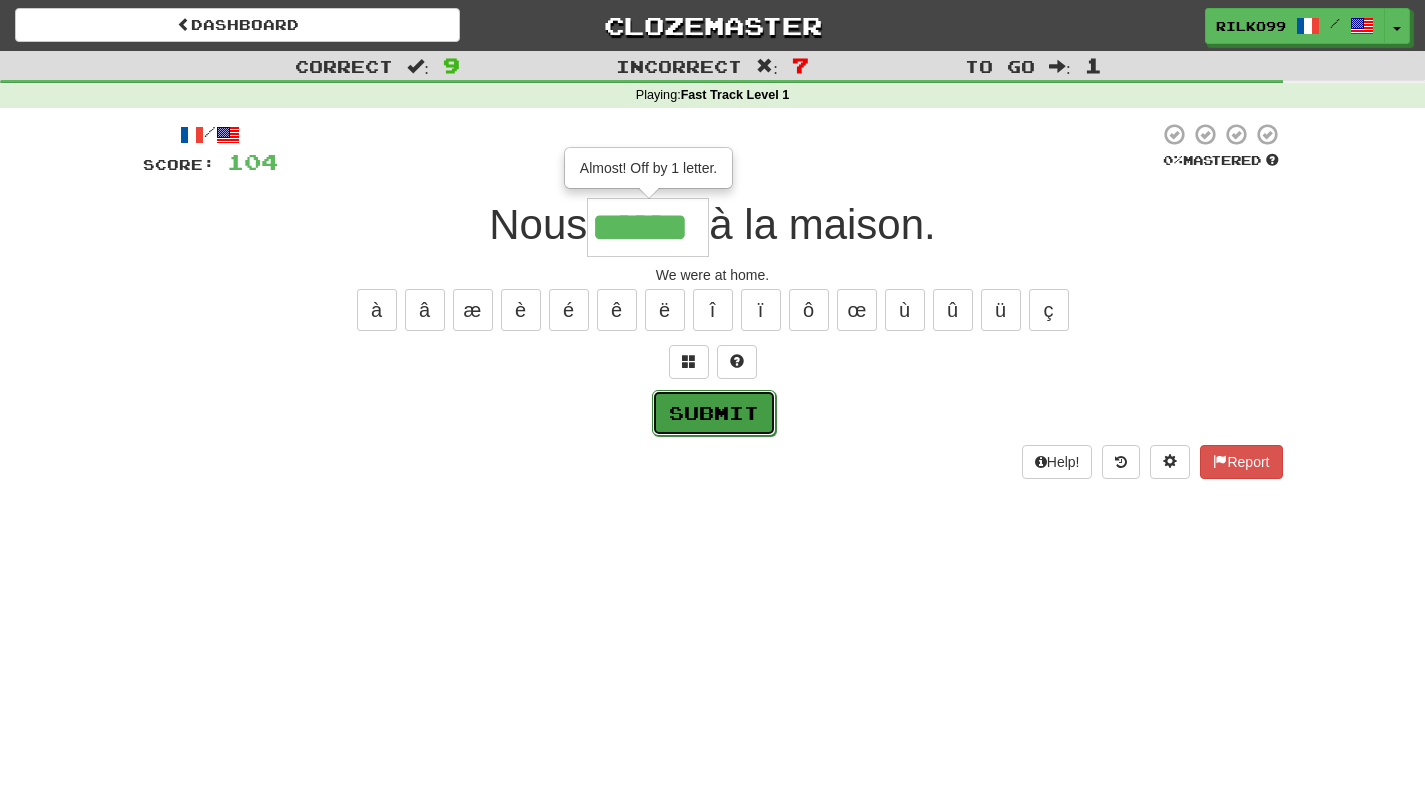 click on "Submit" at bounding box center [714, 413] 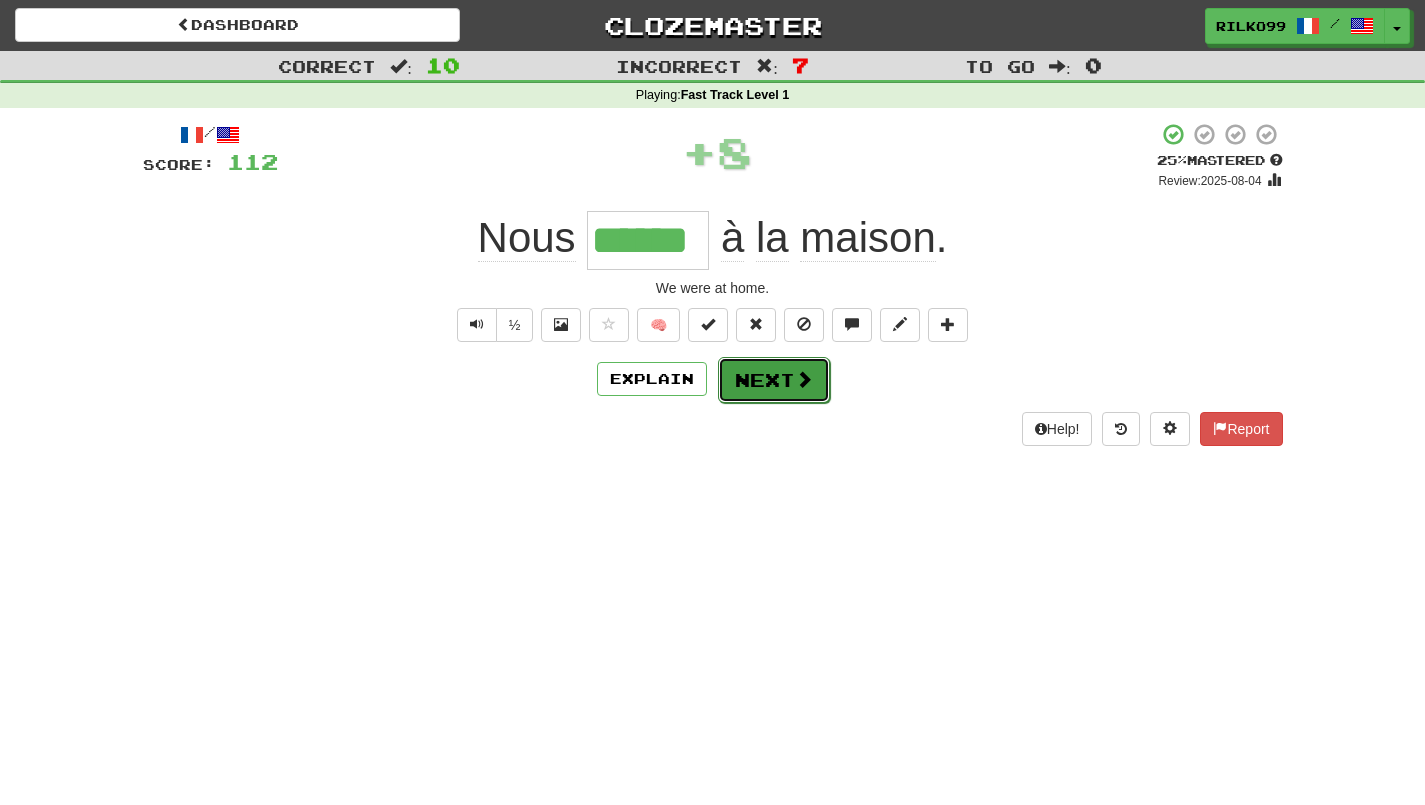 click on "Next" at bounding box center [774, 380] 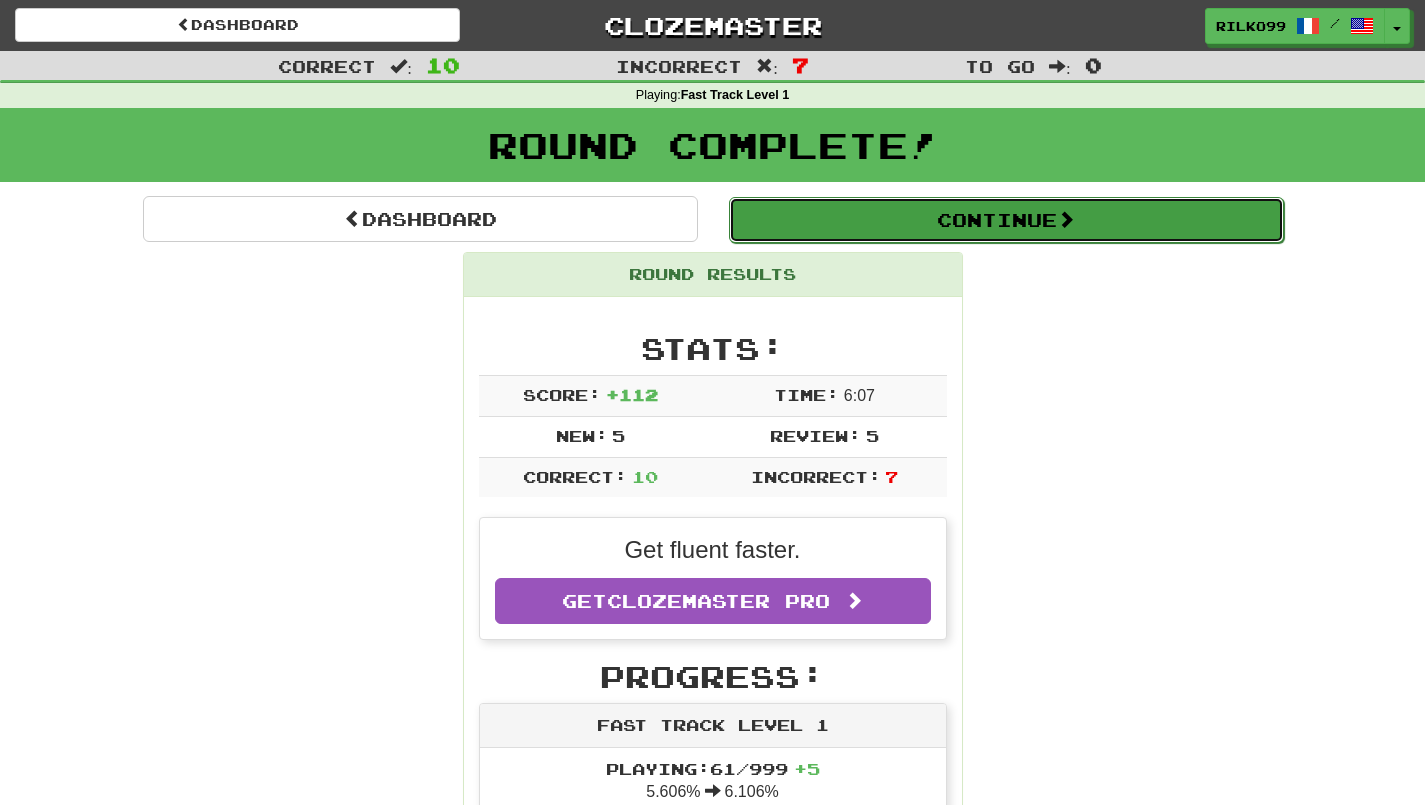click on "Continue" at bounding box center [1006, 220] 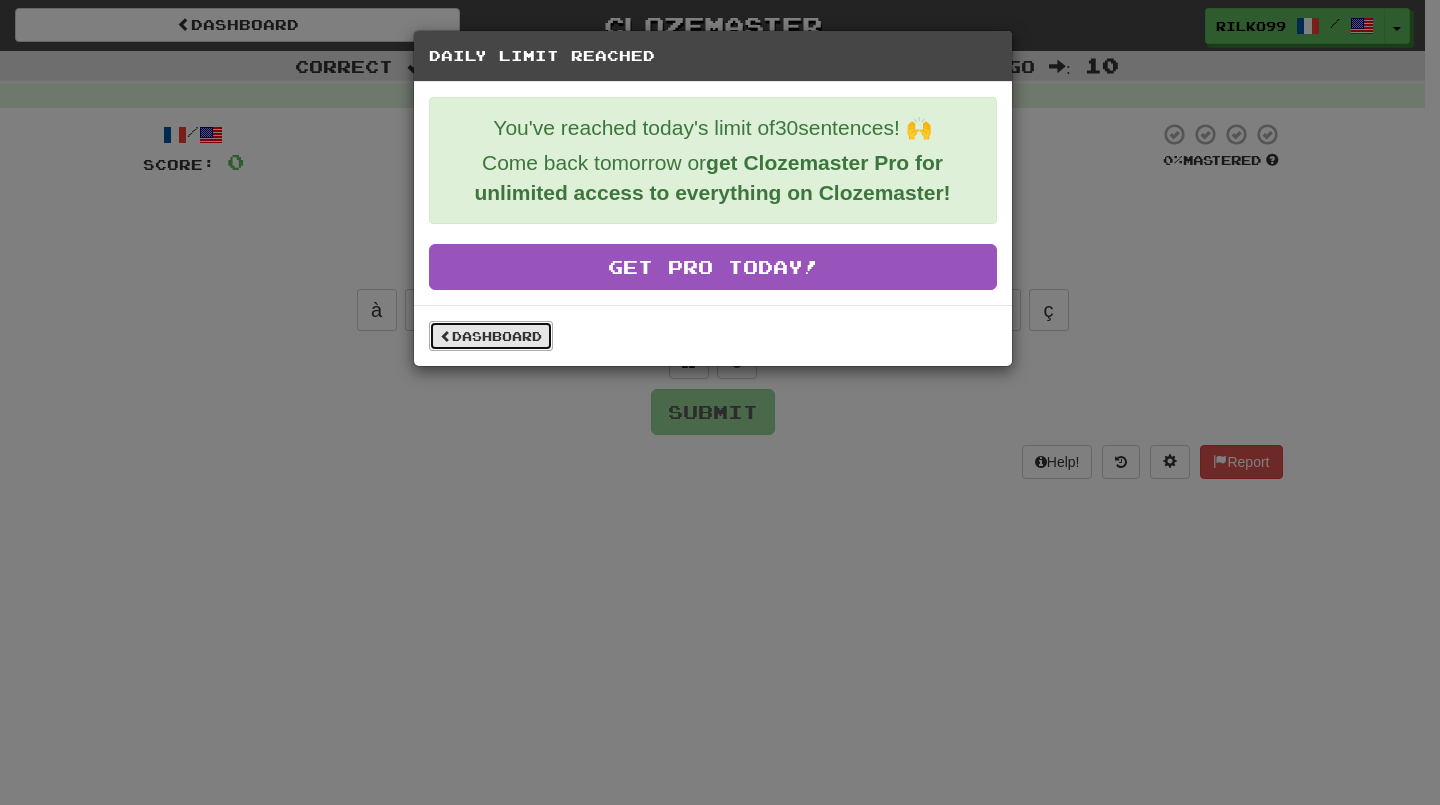 click on "Dashboard" at bounding box center (491, 336) 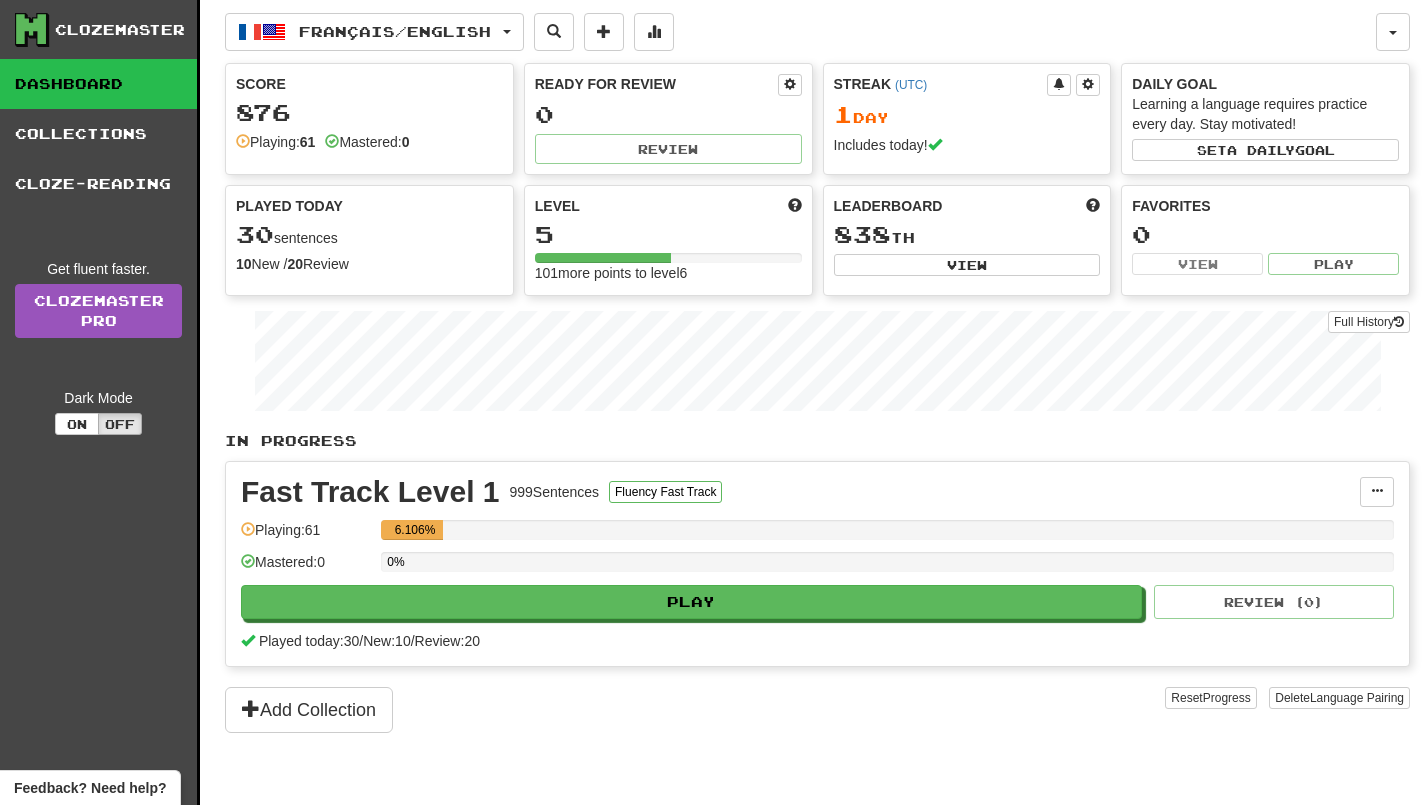 scroll, scrollTop: 0, scrollLeft: 0, axis: both 